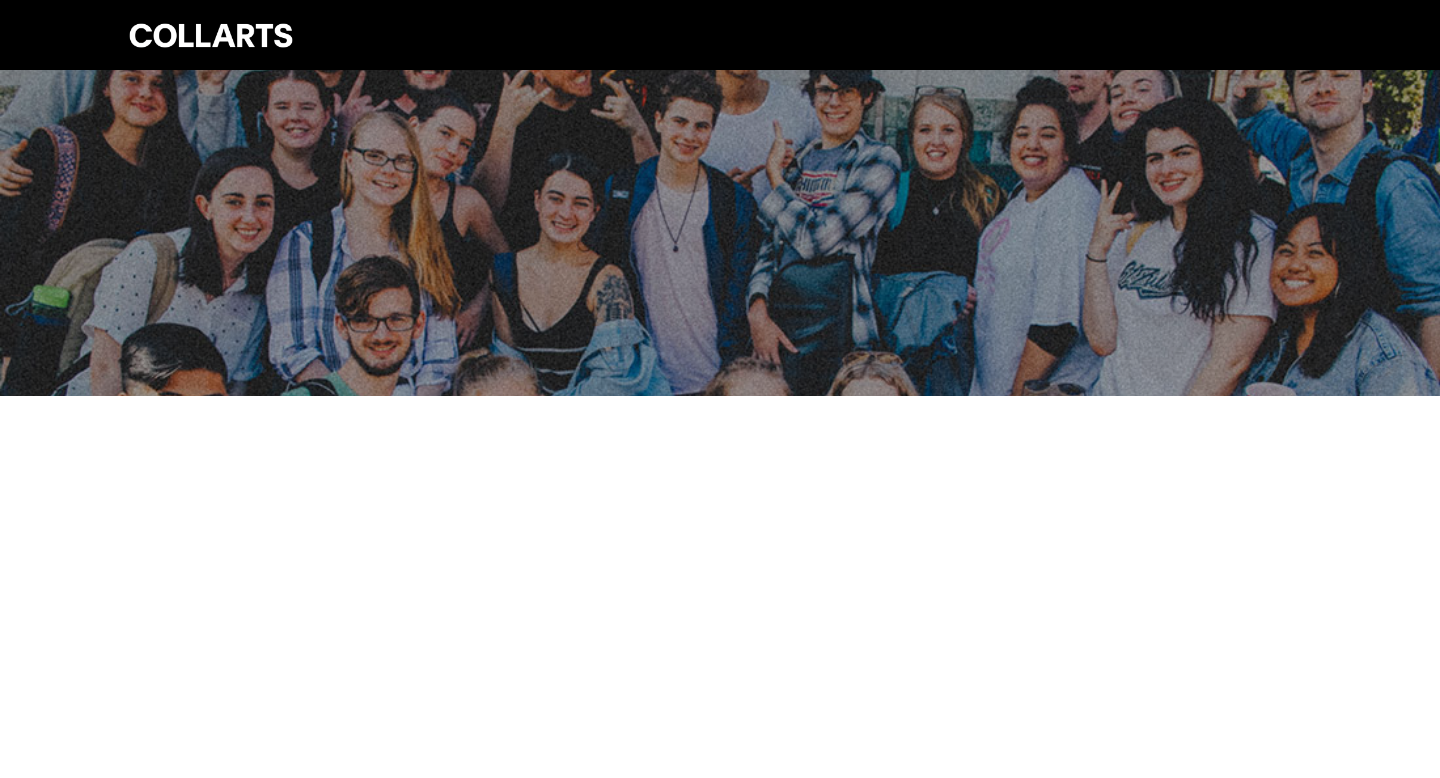 scroll, scrollTop: 0, scrollLeft: 0, axis: both 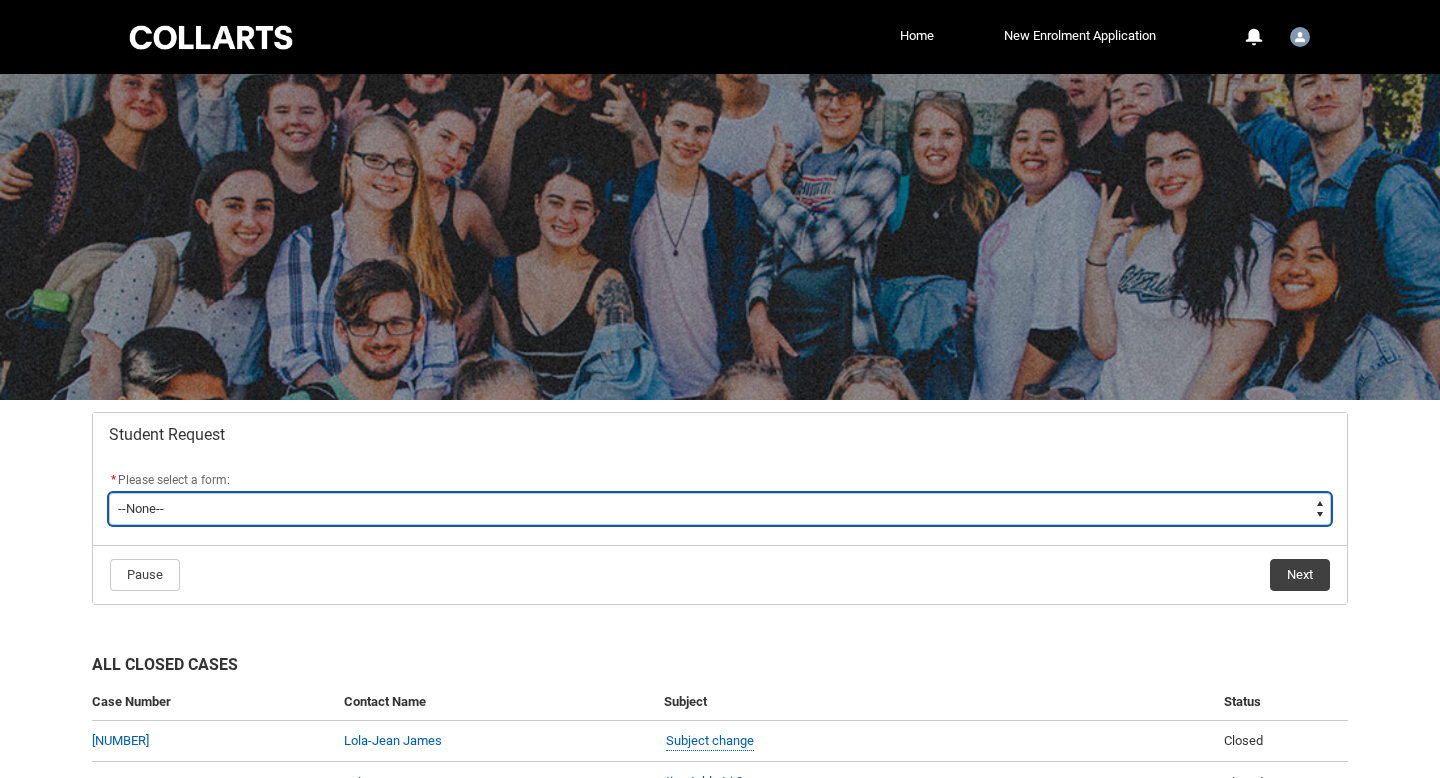 click on "--None-- Academic Transcript Application to Appeal Assignment Extension Change of Legal Name Course Credit / RPL Course Transfer Deferral / Leave of Absence Enrolment Variation Financial Hardship Program General Enquiry Grievance Reasonable Adjustment Return to Study Application Special Consideration Tuition Fee Refund Withdraw & Cancel Enrolment Information Release" at bounding box center (720, 509) 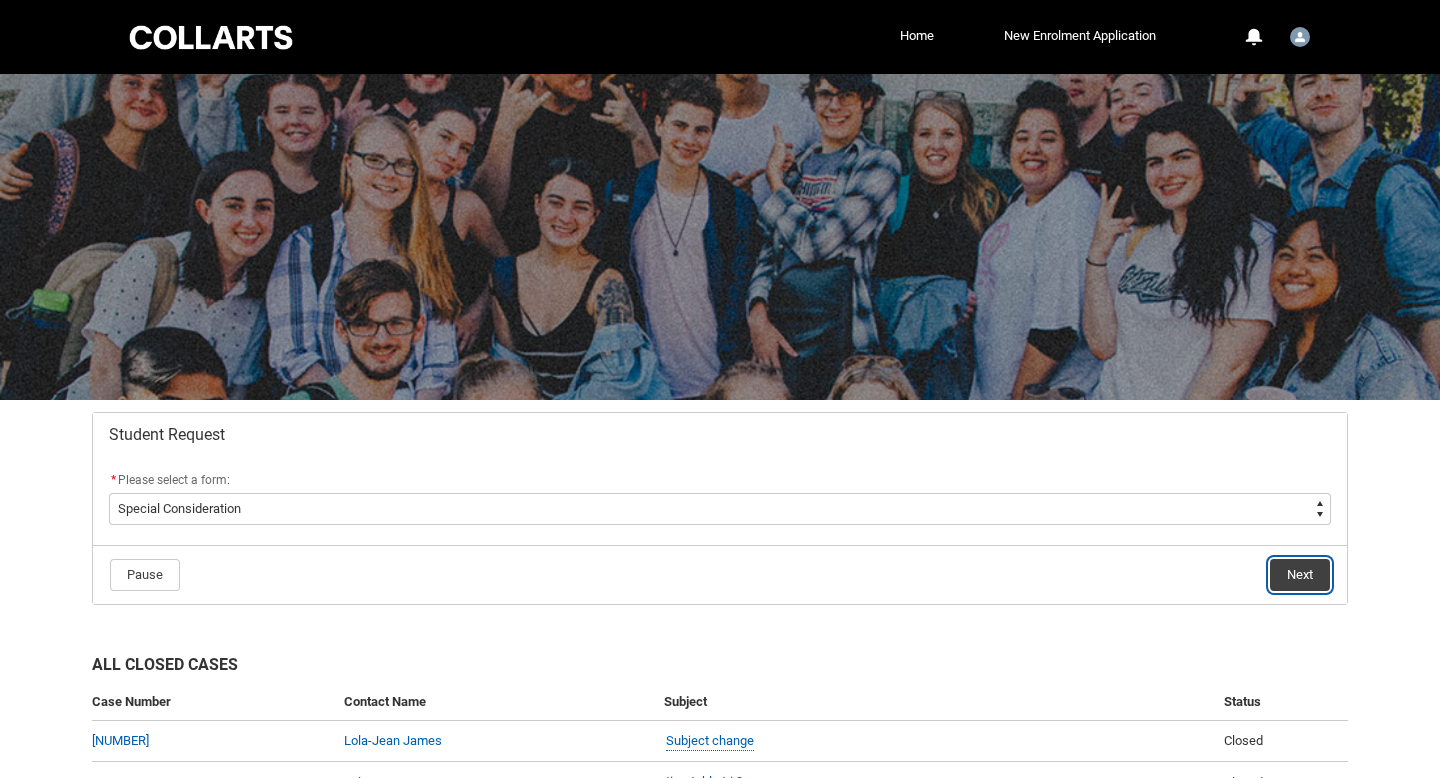 click on "Next" 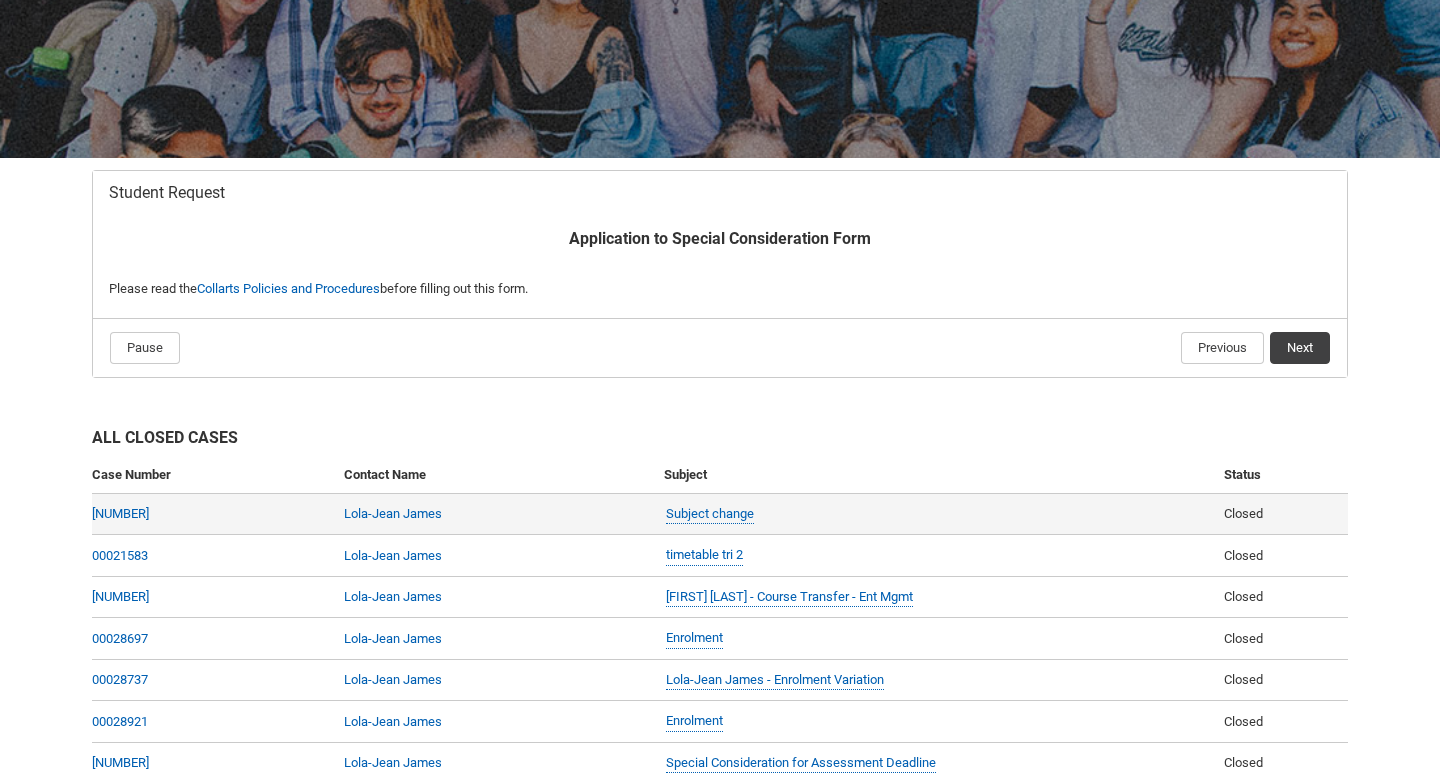 scroll, scrollTop: 289, scrollLeft: 0, axis: vertical 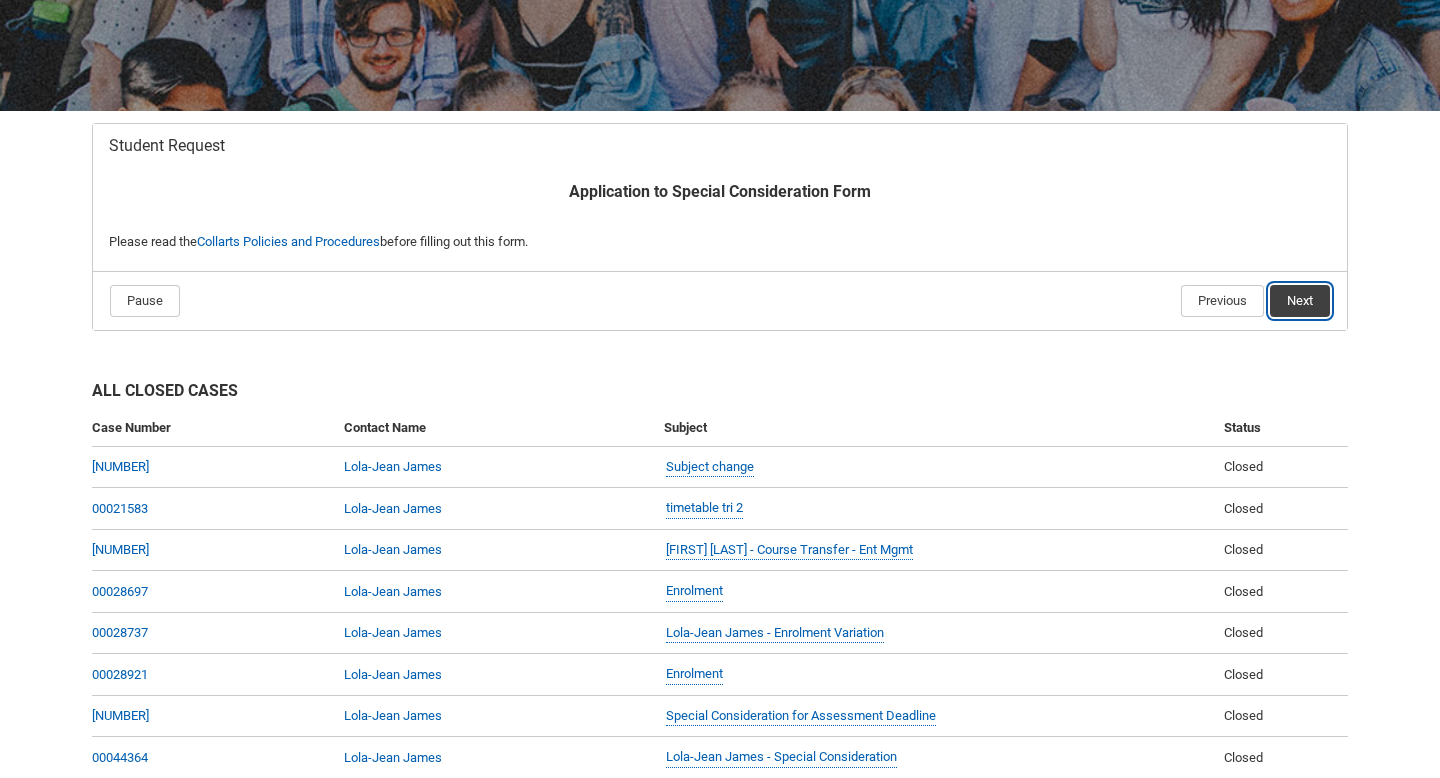 click on "Next" 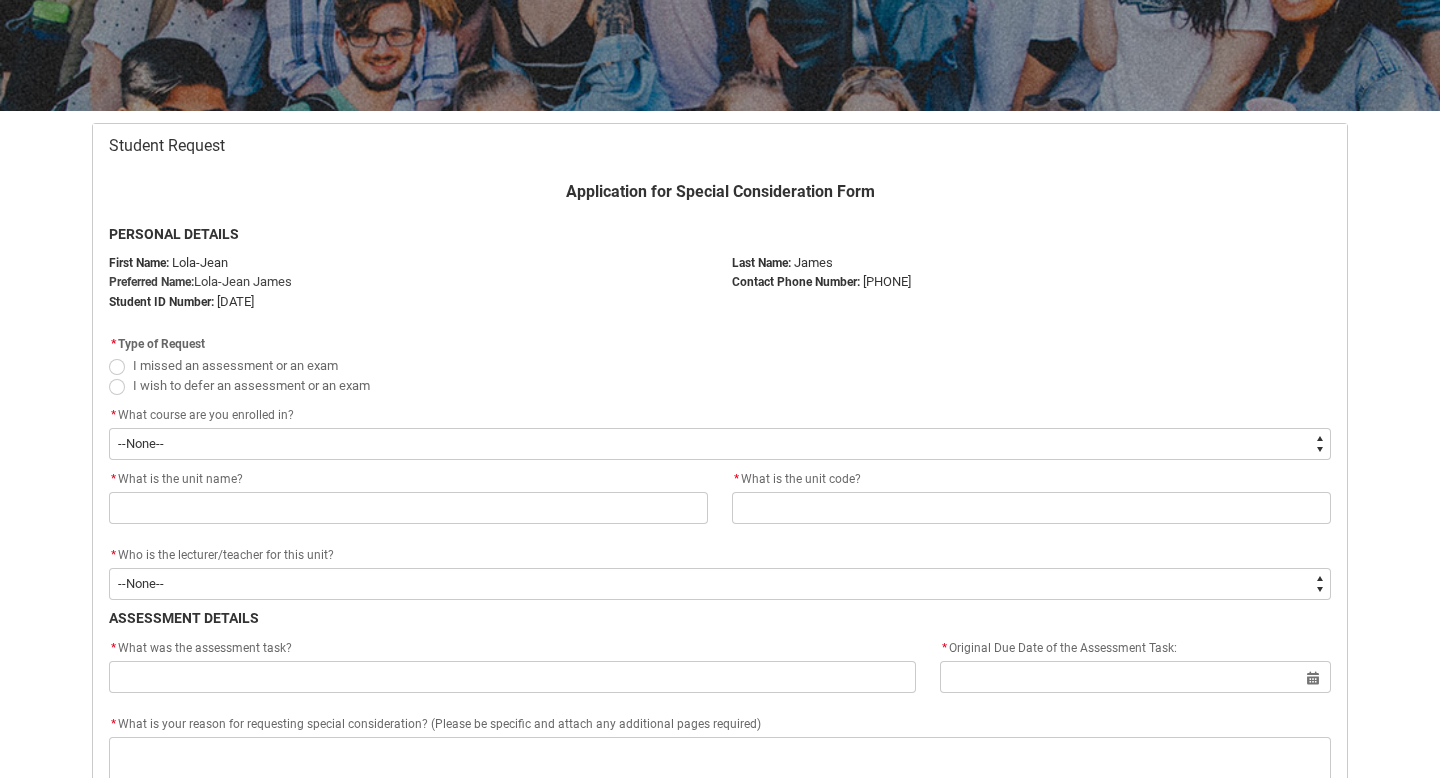 scroll, scrollTop: 213, scrollLeft: 0, axis: vertical 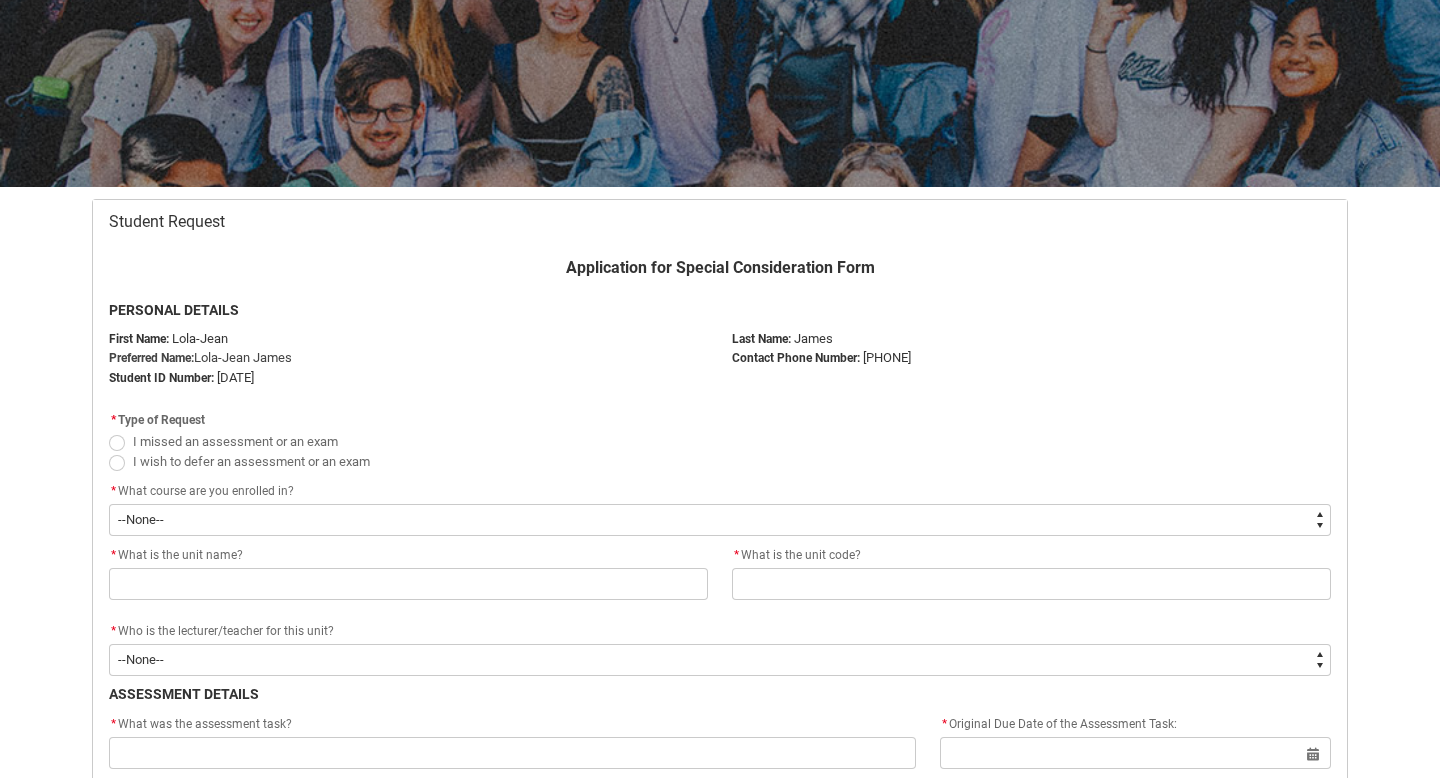 click at bounding box center [117, 443] 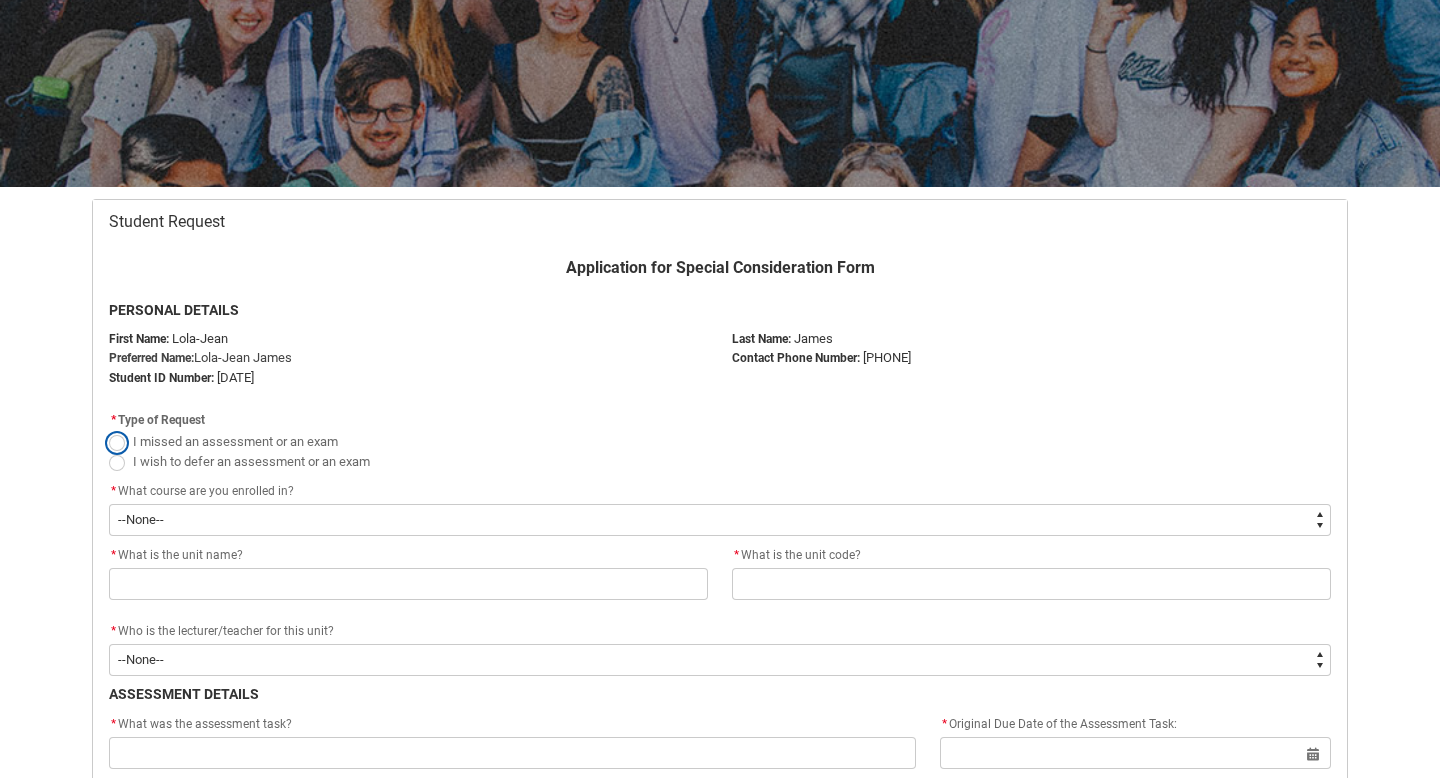 click on "I missed an assessment or an exam" at bounding box center (108, 430) 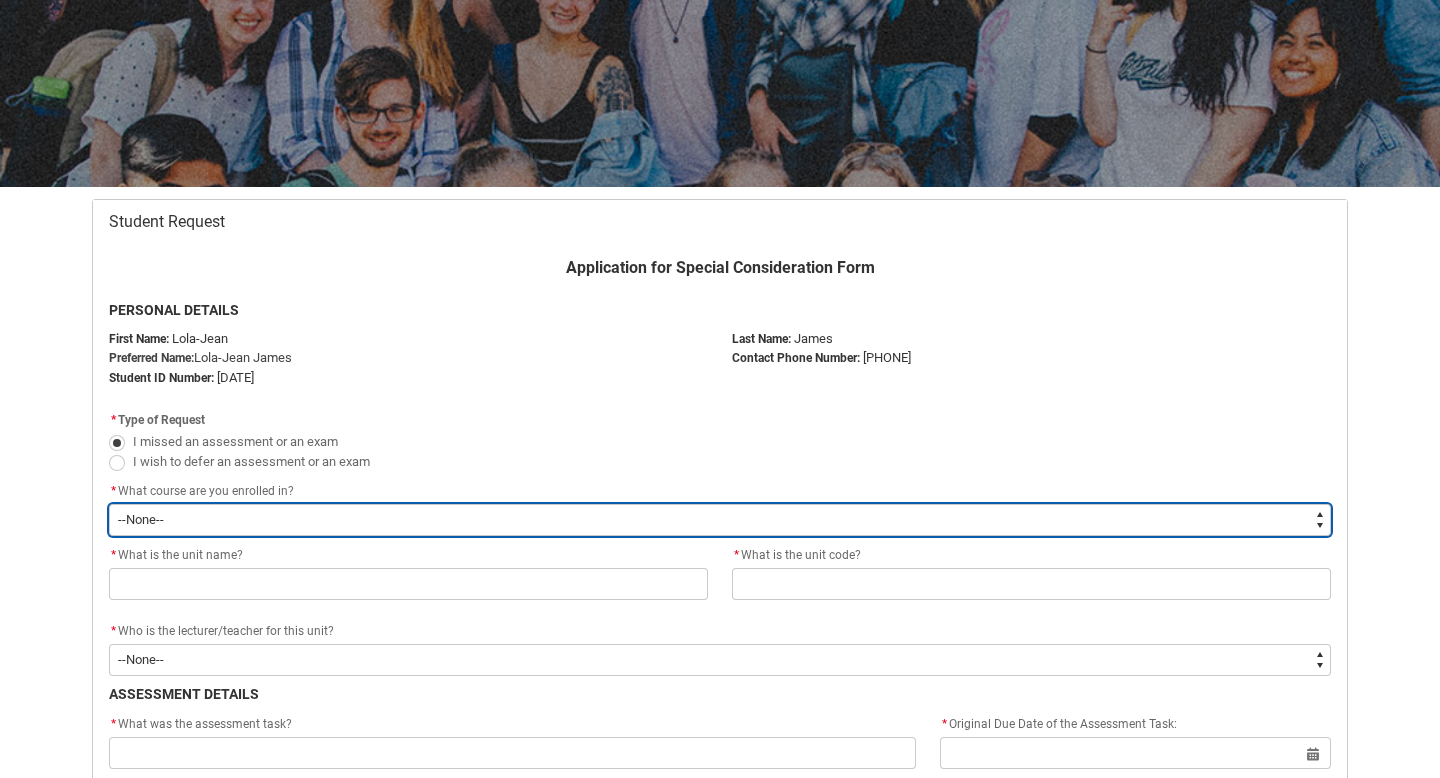 click on "--None-- Bachelor of Applied Business (Entertainment Management) V2" at bounding box center [720, 520] 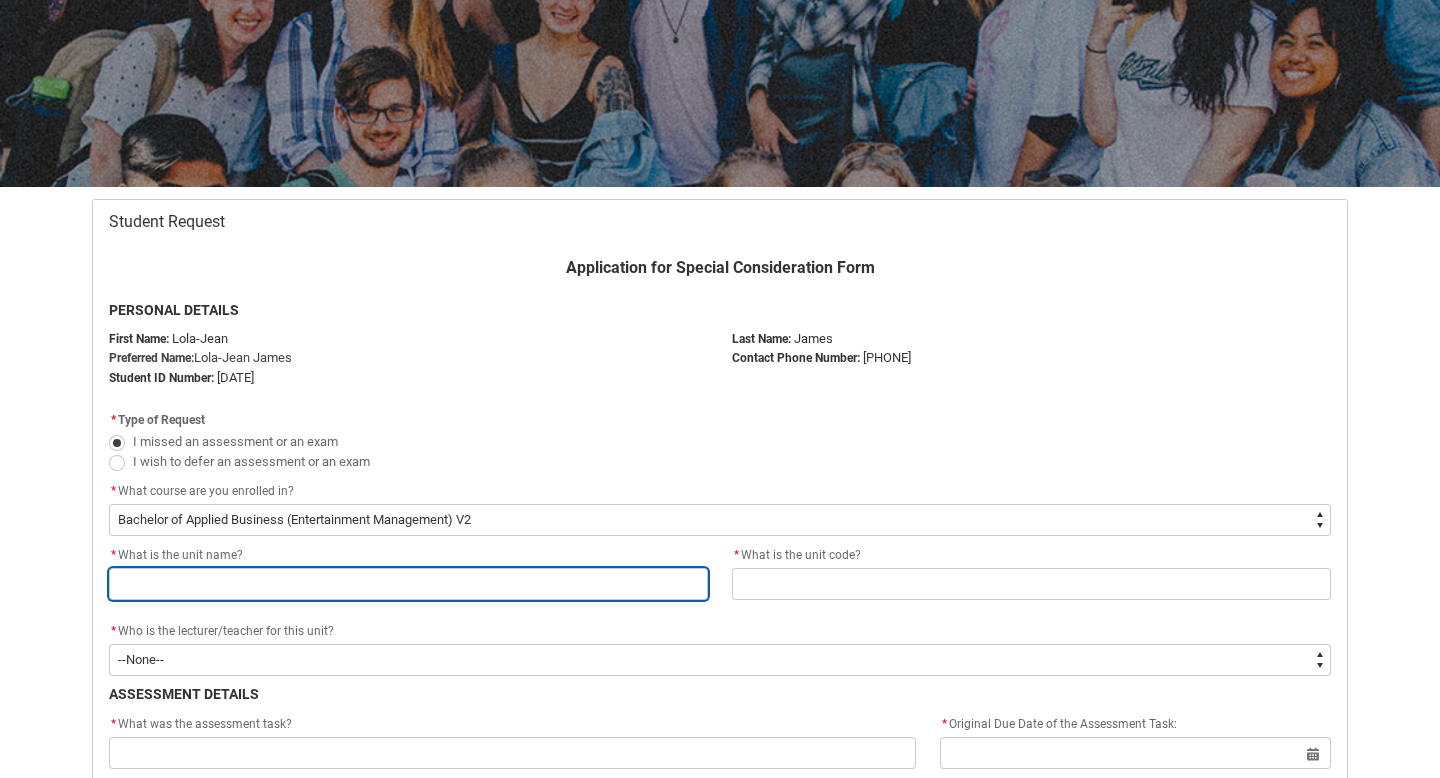 click at bounding box center [408, 584] 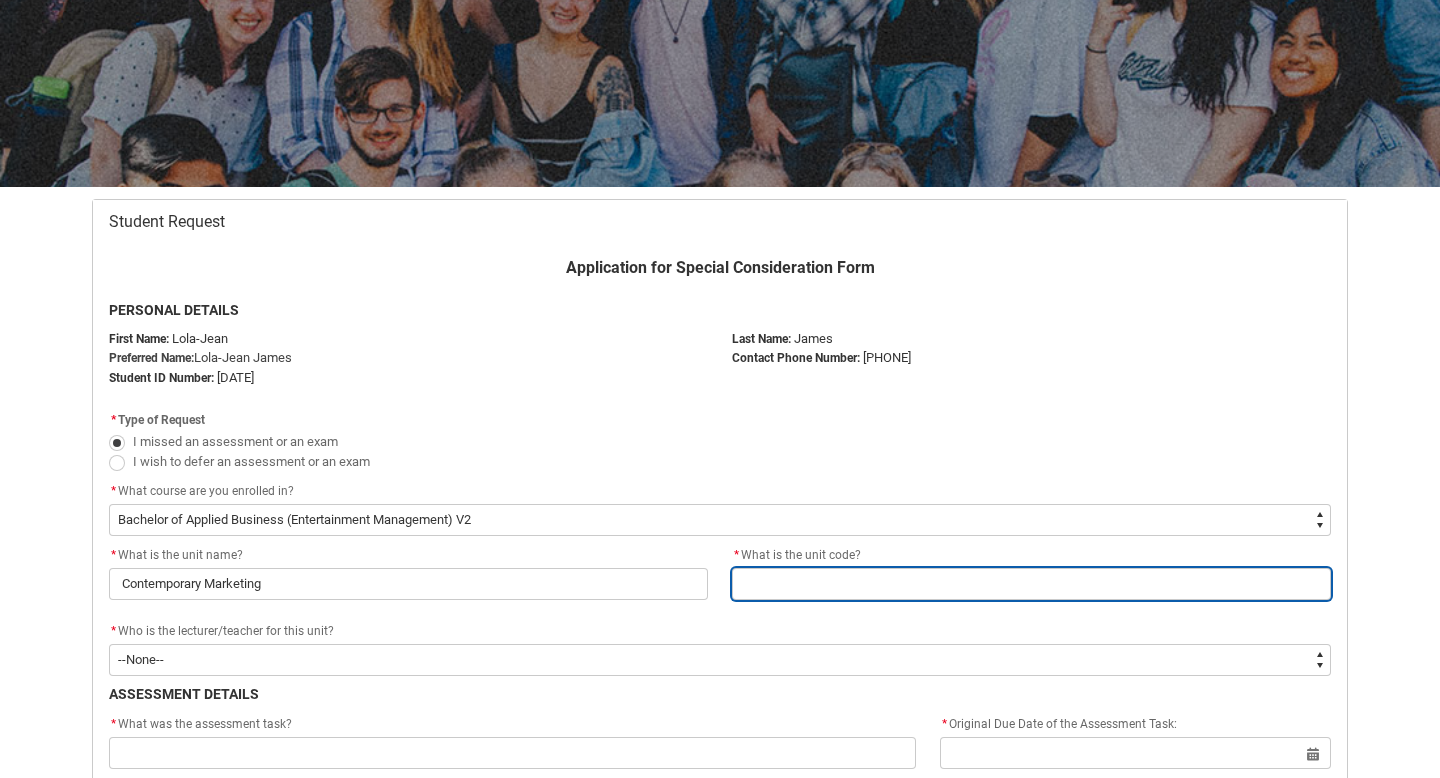 click at bounding box center (1031, 584) 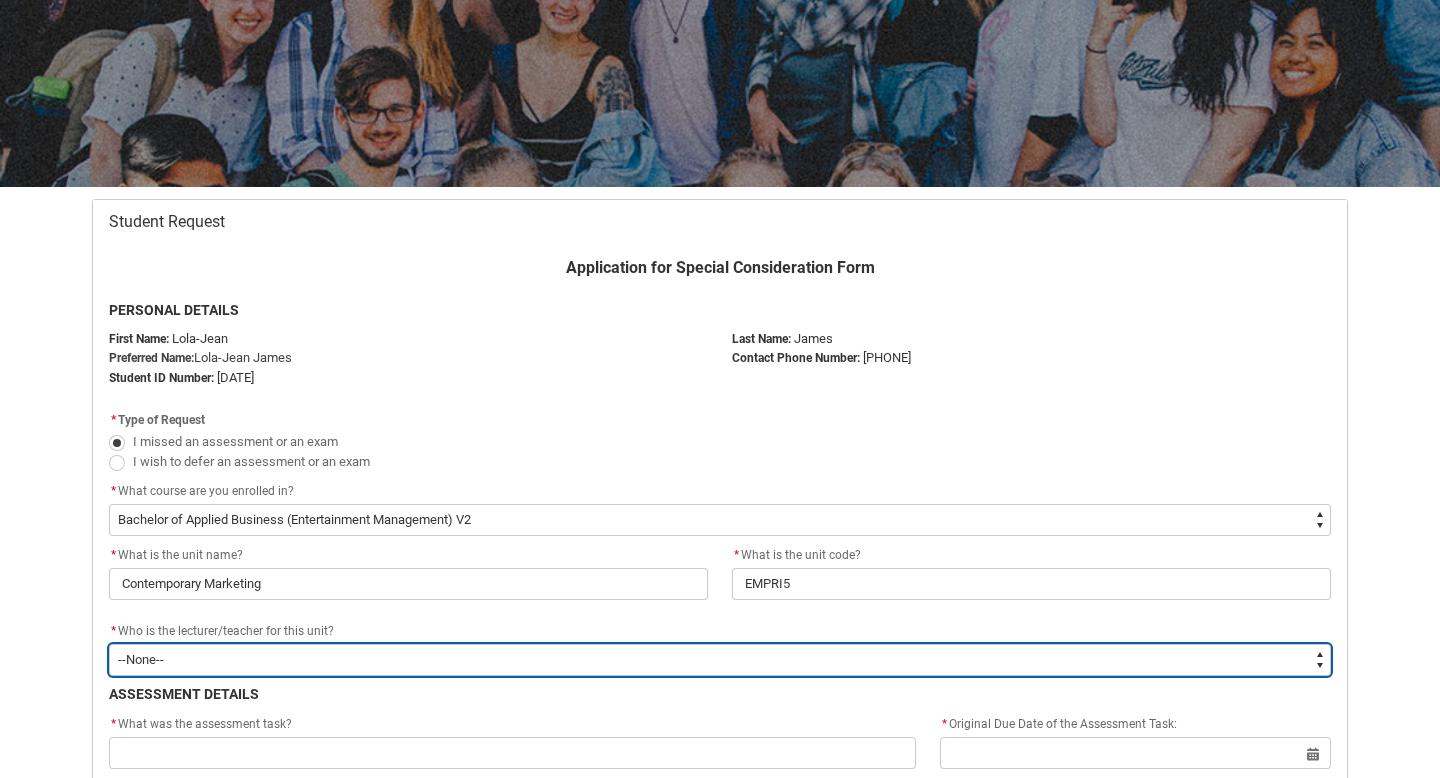 click on "--None-- Aaron Walker Adam King Adam McKenzie Adriana Perri Adrienne Couper-Smith Afrodite Moulatsiotis Ainslie Wills Alan Harding Alex Duffy Alexandra Whitham Amanda Cumming Andrea Powell Anita Morgan Ann Benjamin Annabel Kilpatrick Antony Delecca Apsara Sabaratnam Ashleigh Flanders Beck Storer Belinda Woods Benjamin Colbourne Benjamin McKenzie Brett Langsford Brett Little Brianna Hallihan-Farias Briony Dunn Bronwyn Pringle Bruno Duval Cameron Lam Cameron ROSE Cara Williams Carlos Patino Rojas Carol Batchelor Carus Thompson Cassandra Fumi Cassandra Long Catherine Sison Cathy Muhling Chiara Hunwick Chris Kennett Christina Simons Christine Vincent Christopher Sandoe Clare Bartholomew Clare Lapworth Claudia Bergsdorf Clinton Scott Clio Renner Dallas Frasca Dana Miltins Daniel Lamech Daniel Murtagh Danni Liu David Jacob David Price Deborah Pratt Declan Fay Diane Curtis Donna Demaio Elisa Scarica Ella Hooper Elliott Folvig Em O'Brien Emily Kelly Emily O'Brien Brown Emma Gough Emma Ismawi Emma Valente Erin Holland" at bounding box center (720, 660) 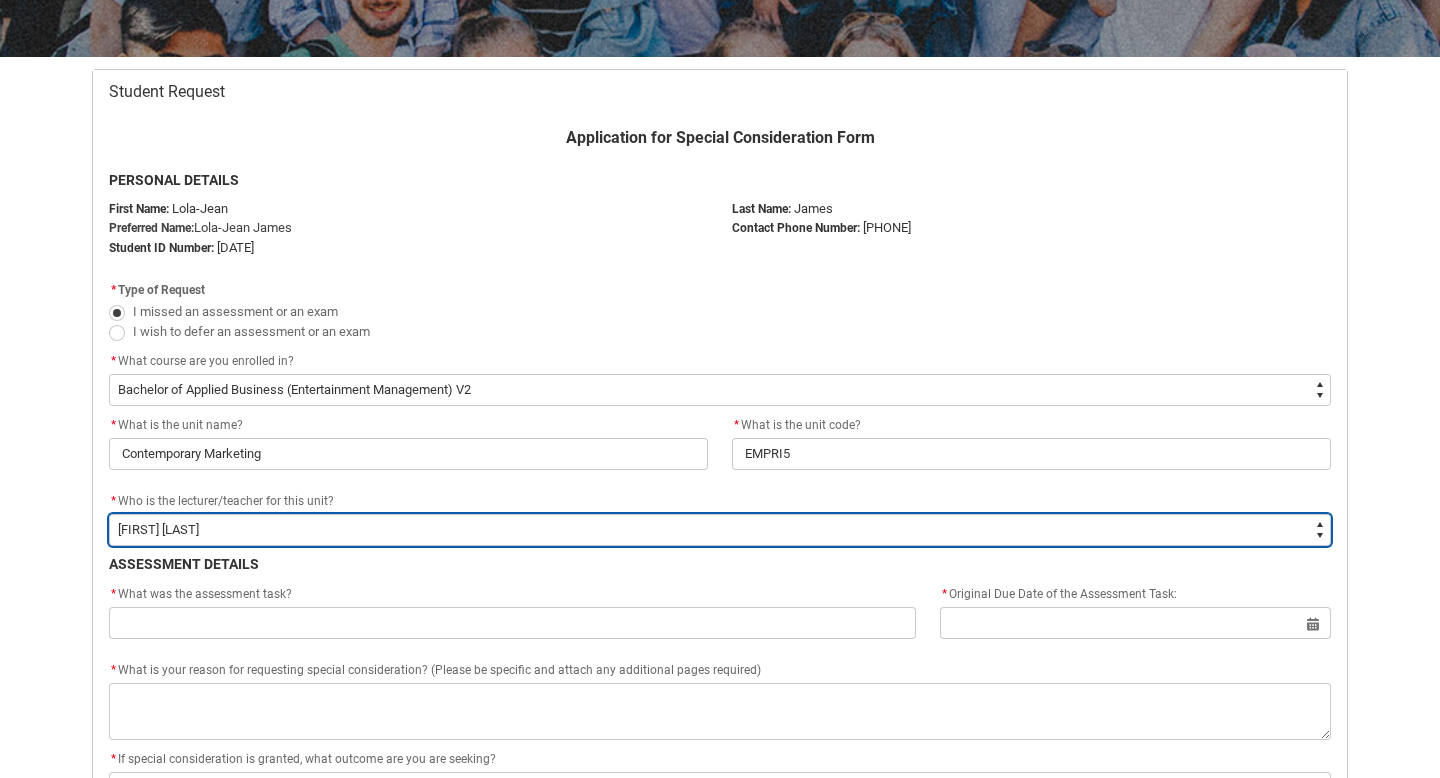 scroll, scrollTop: 585, scrollLeft: 0, axis: vertical 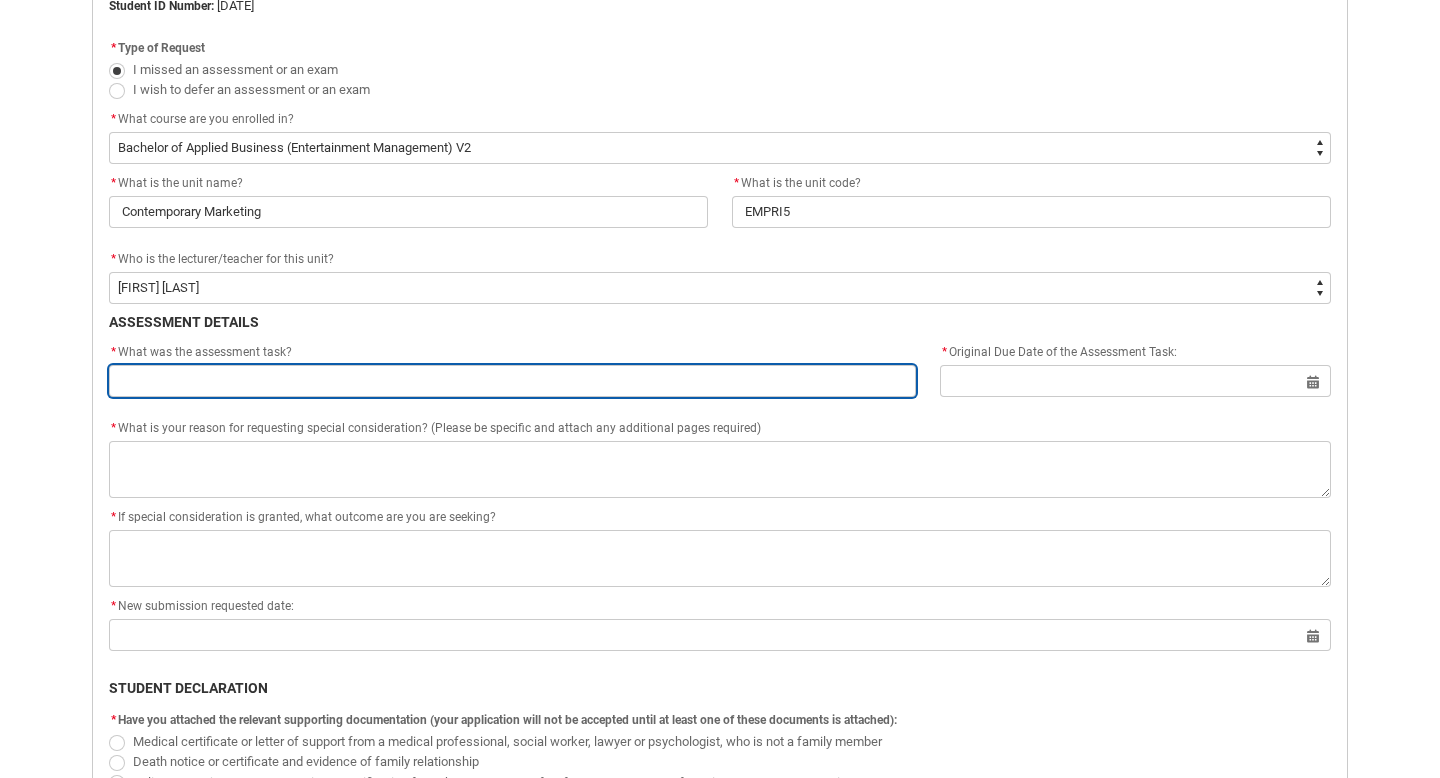 click at bounding box center (512, 381) 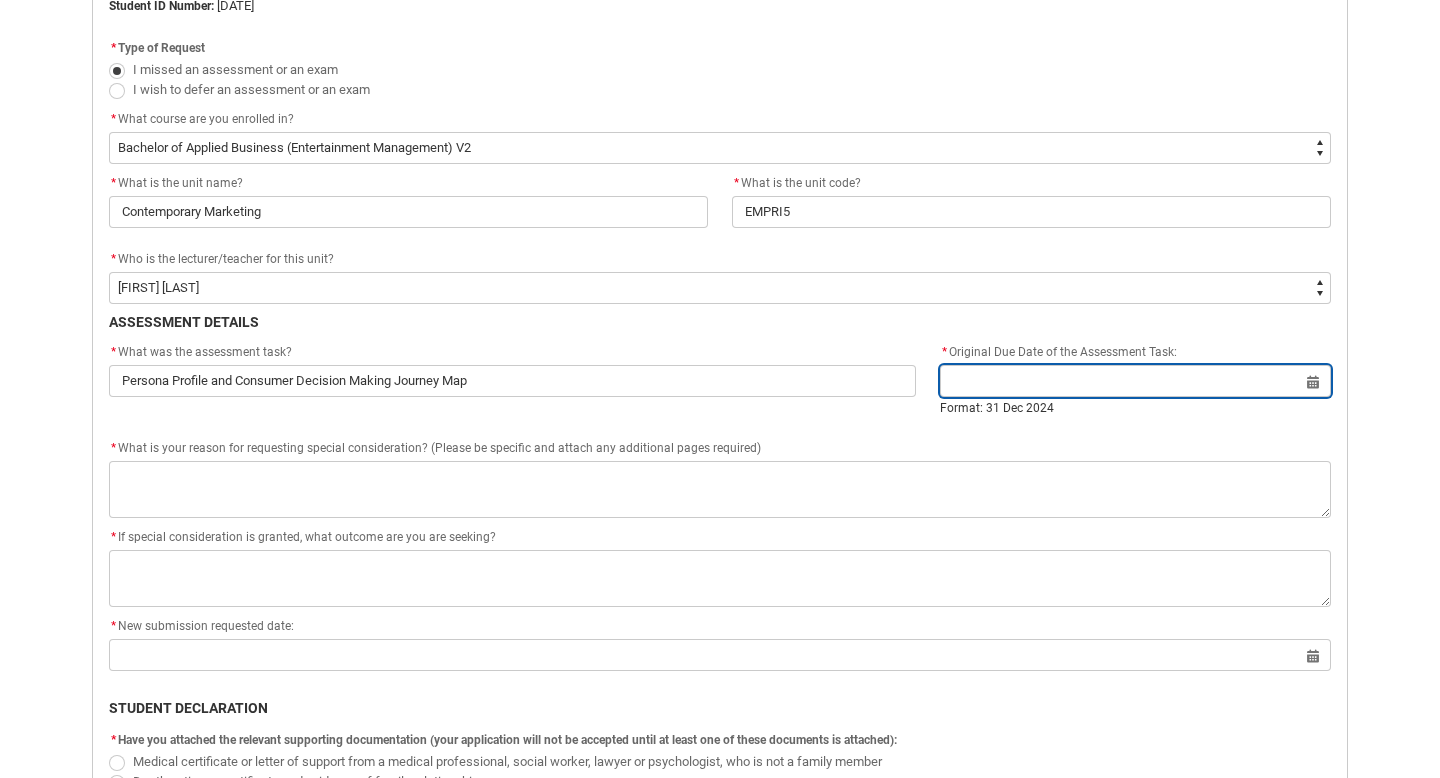 click at bounding box center (1135, 381) 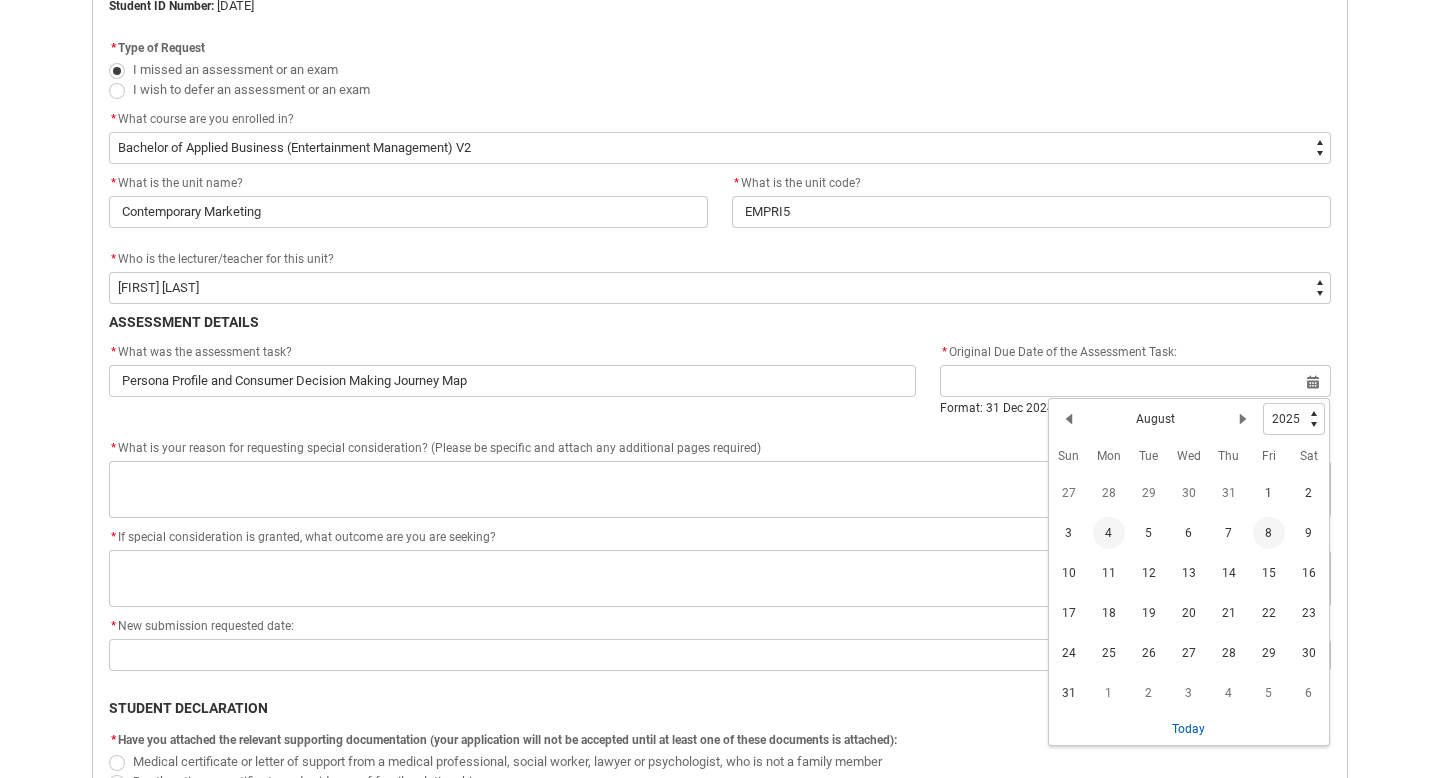 click on "4" 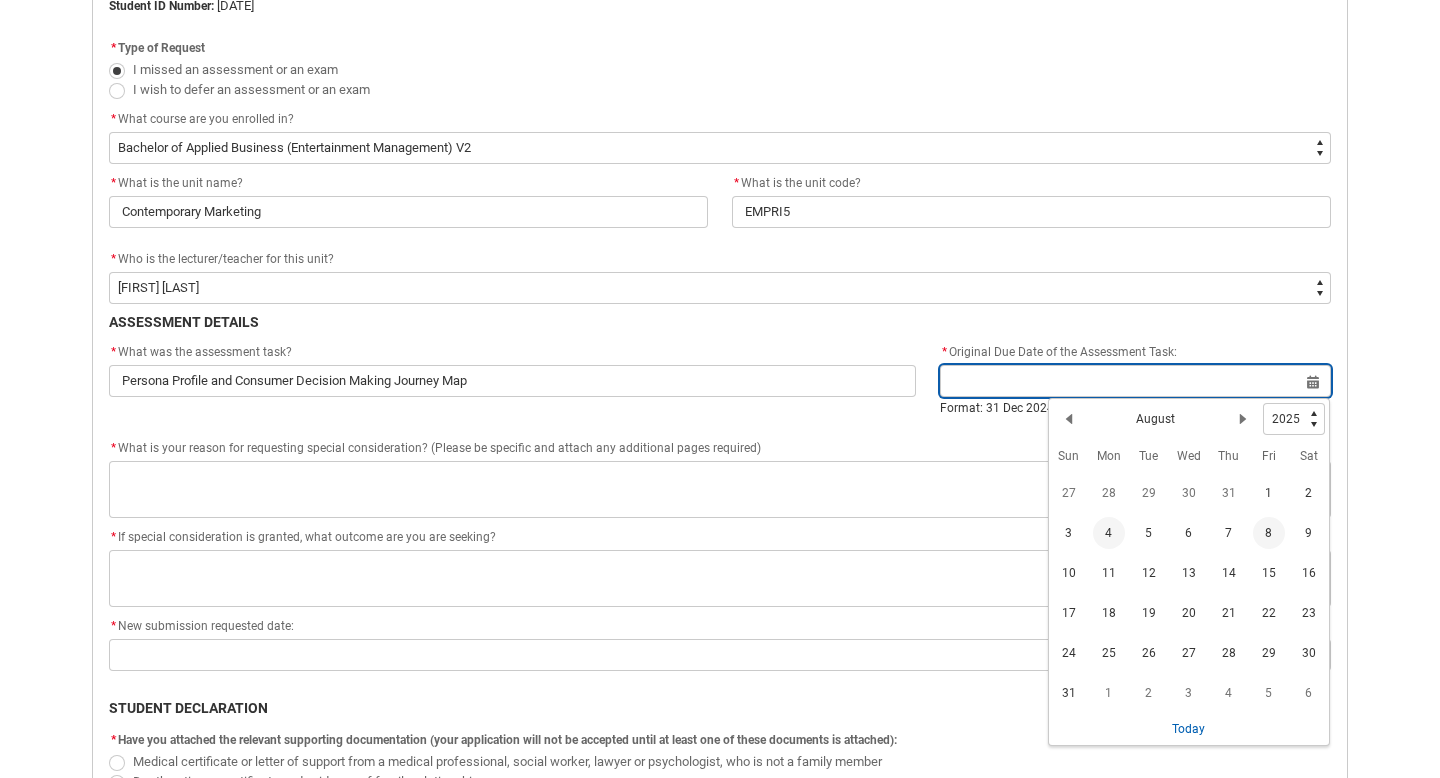 type on "[DATE]" 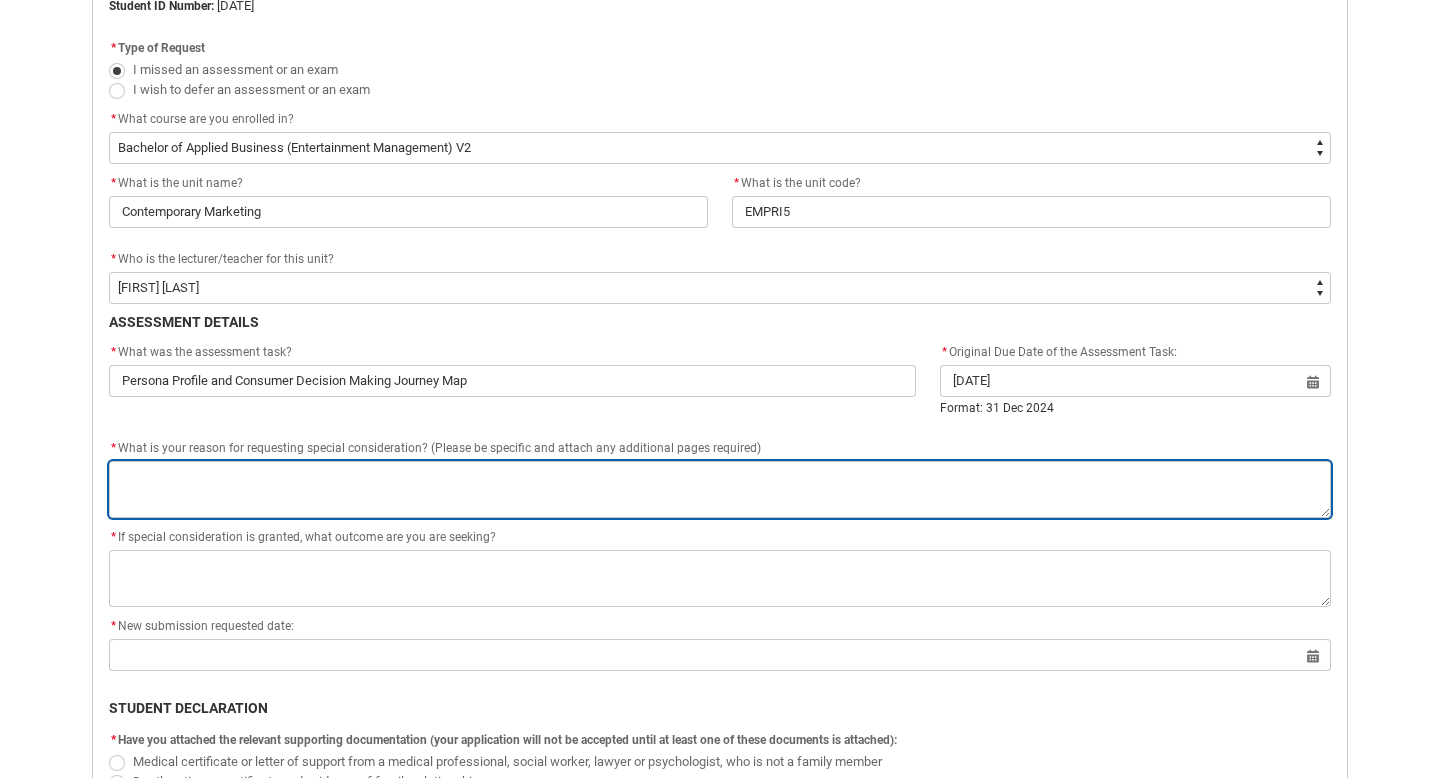 click on "*" at bounding box center (720, 489) 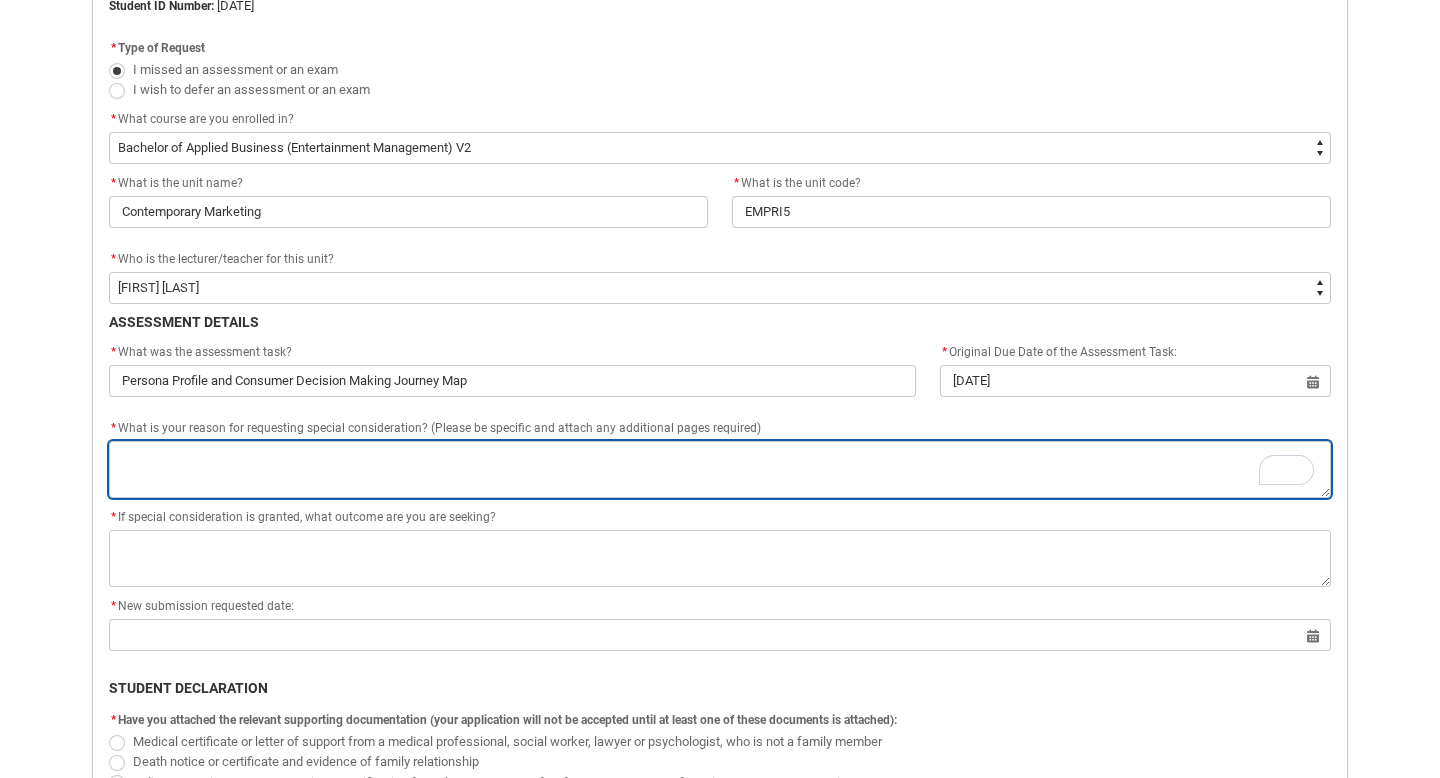 type on "E" 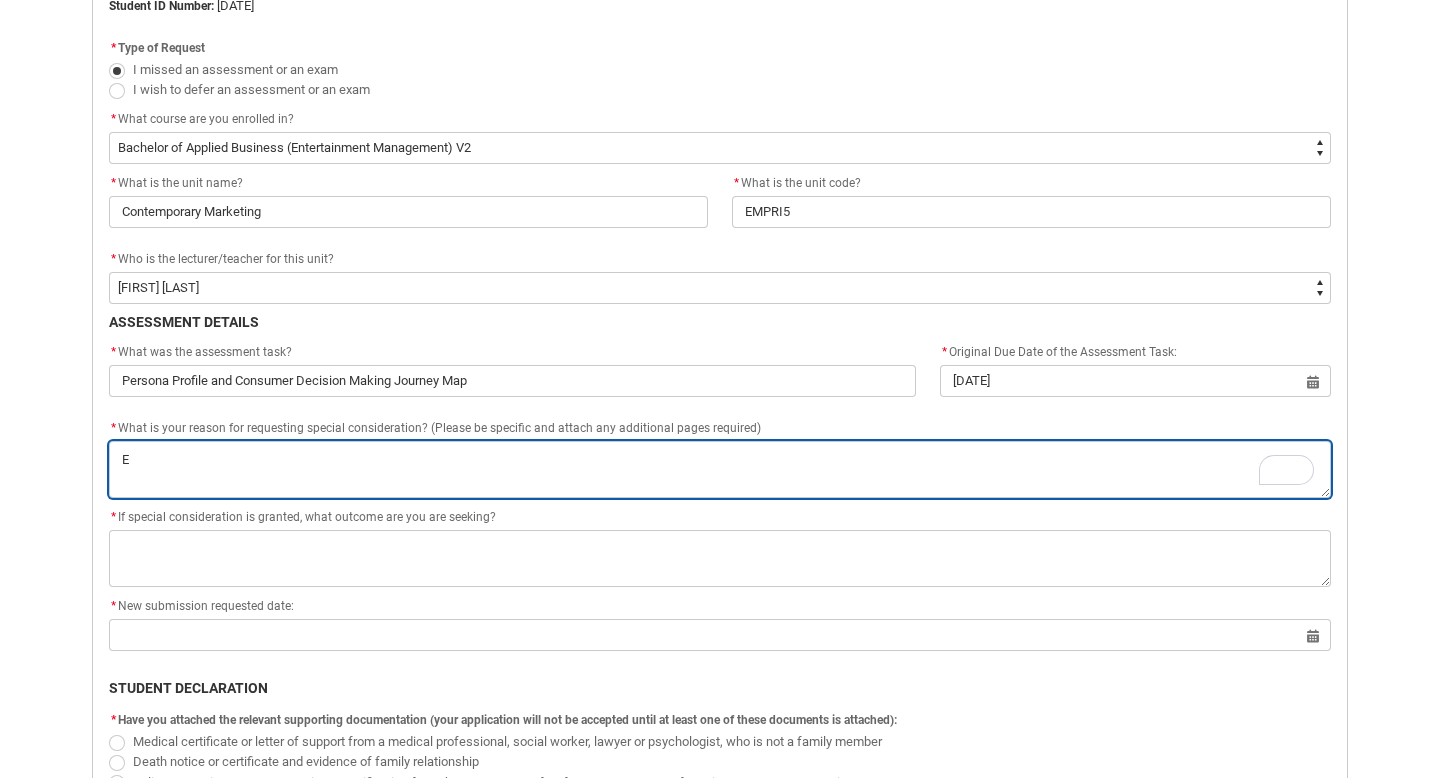 type on "Ex" 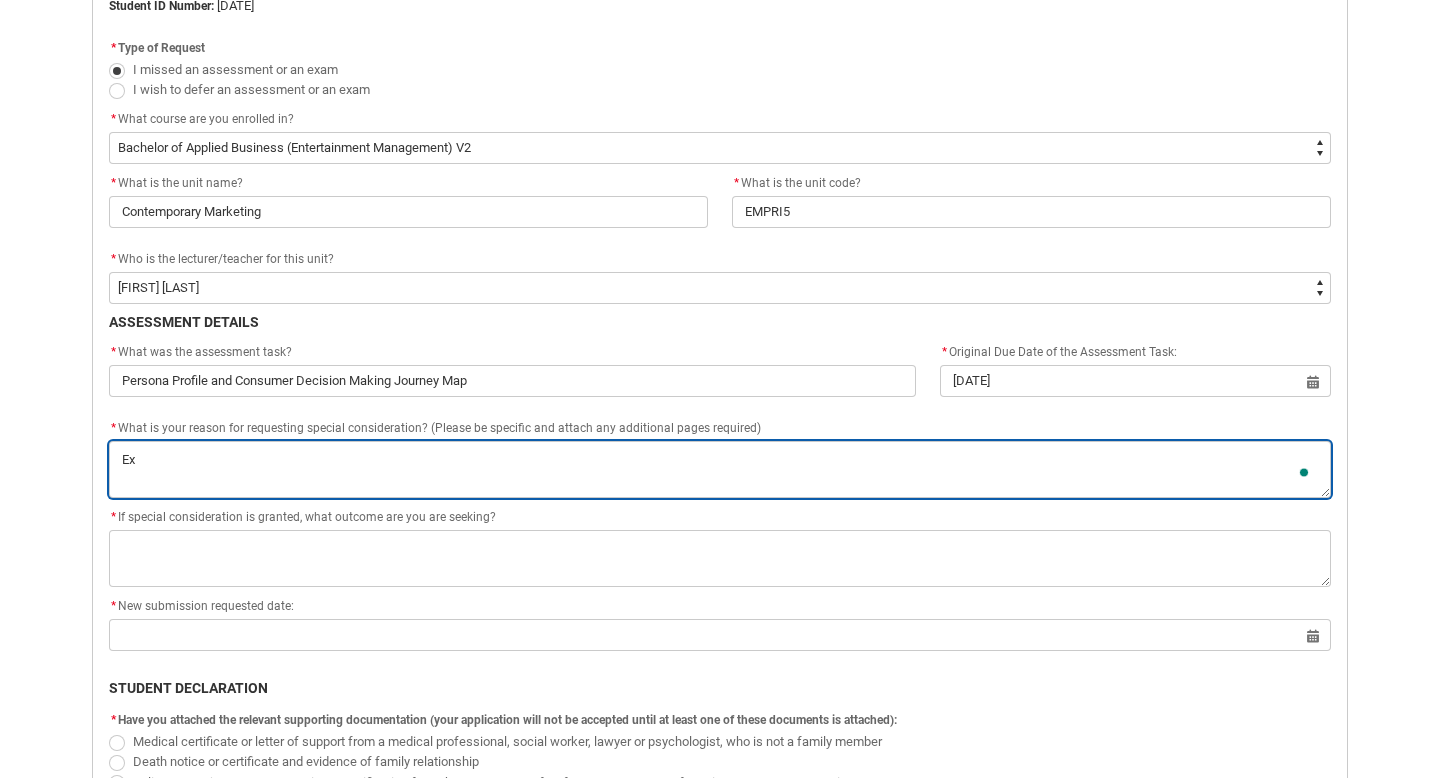 type on "Ext" 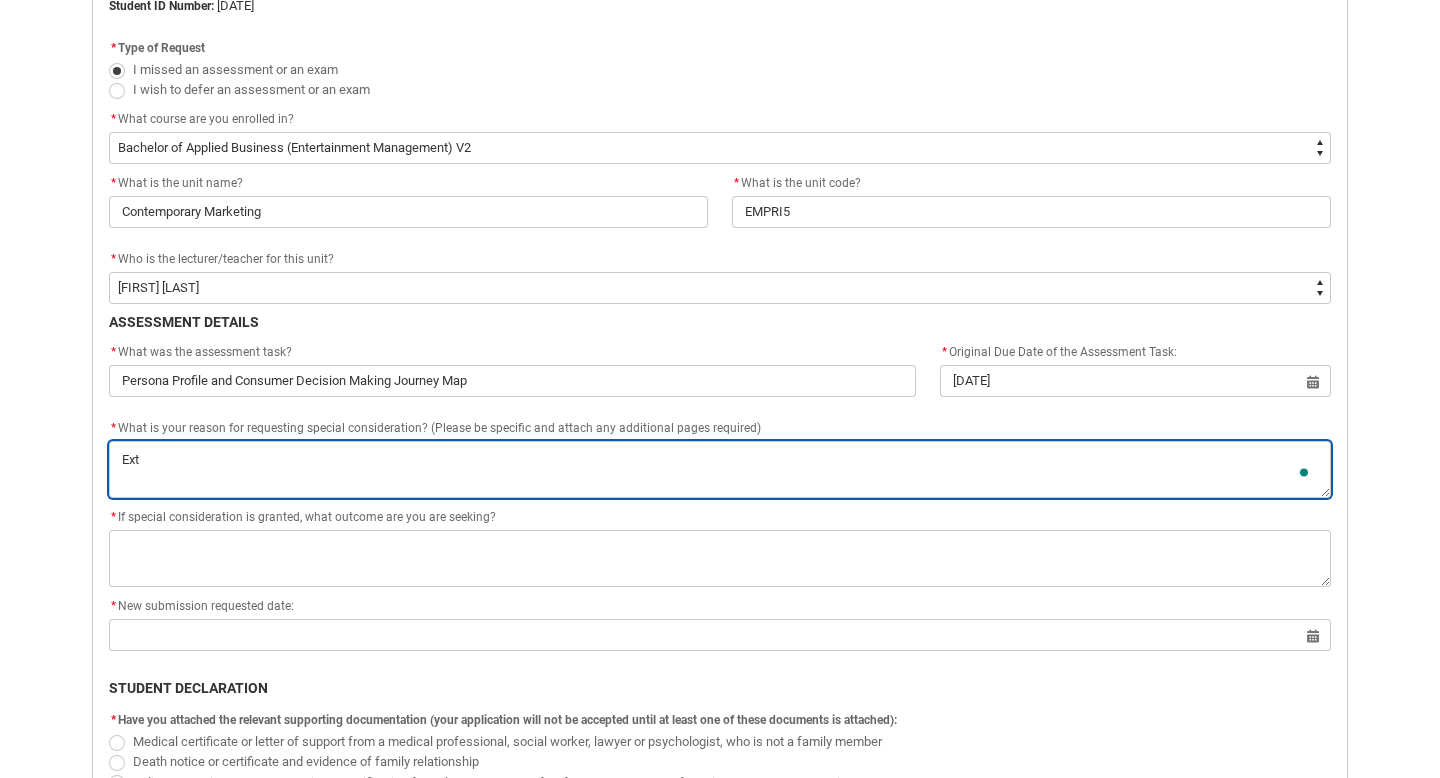 type on "Extr" 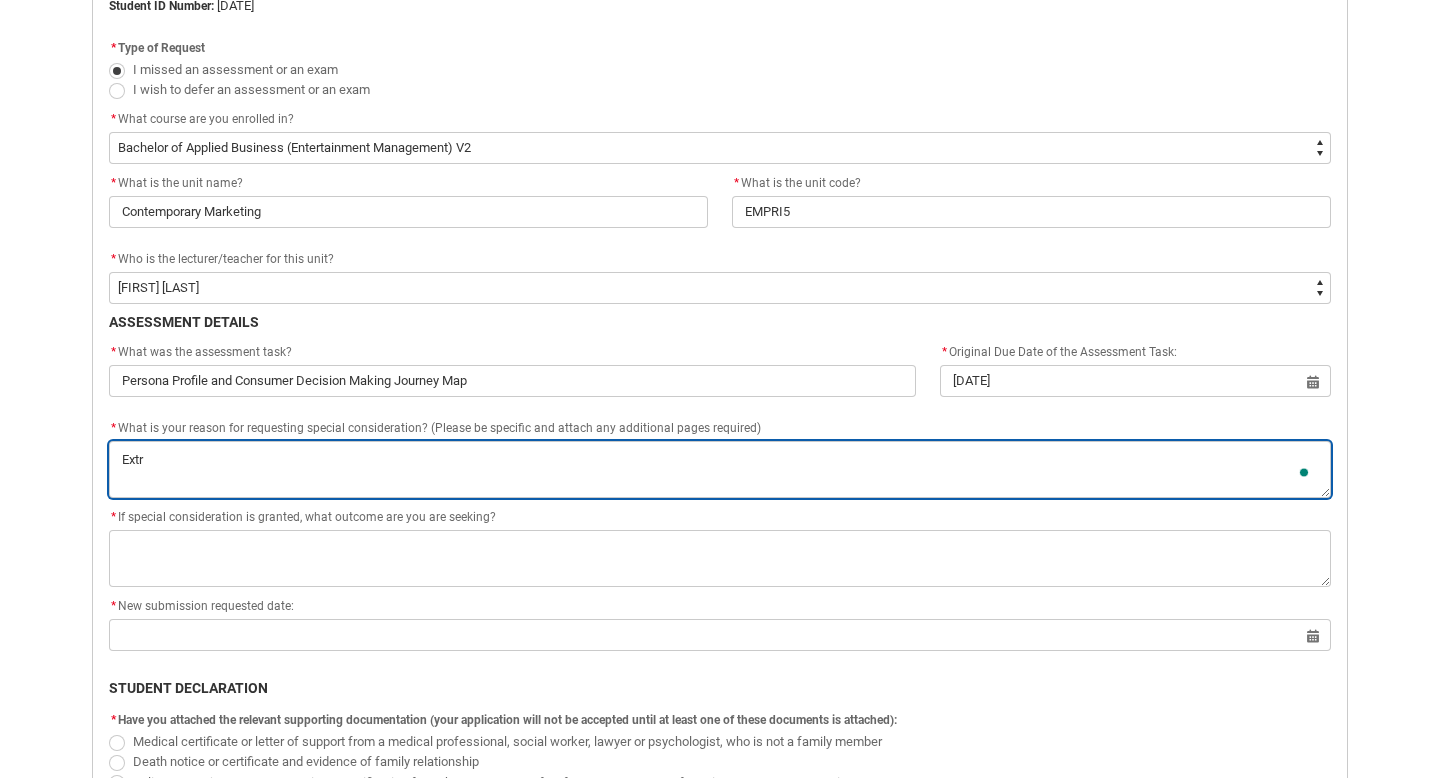 type on "Extre" 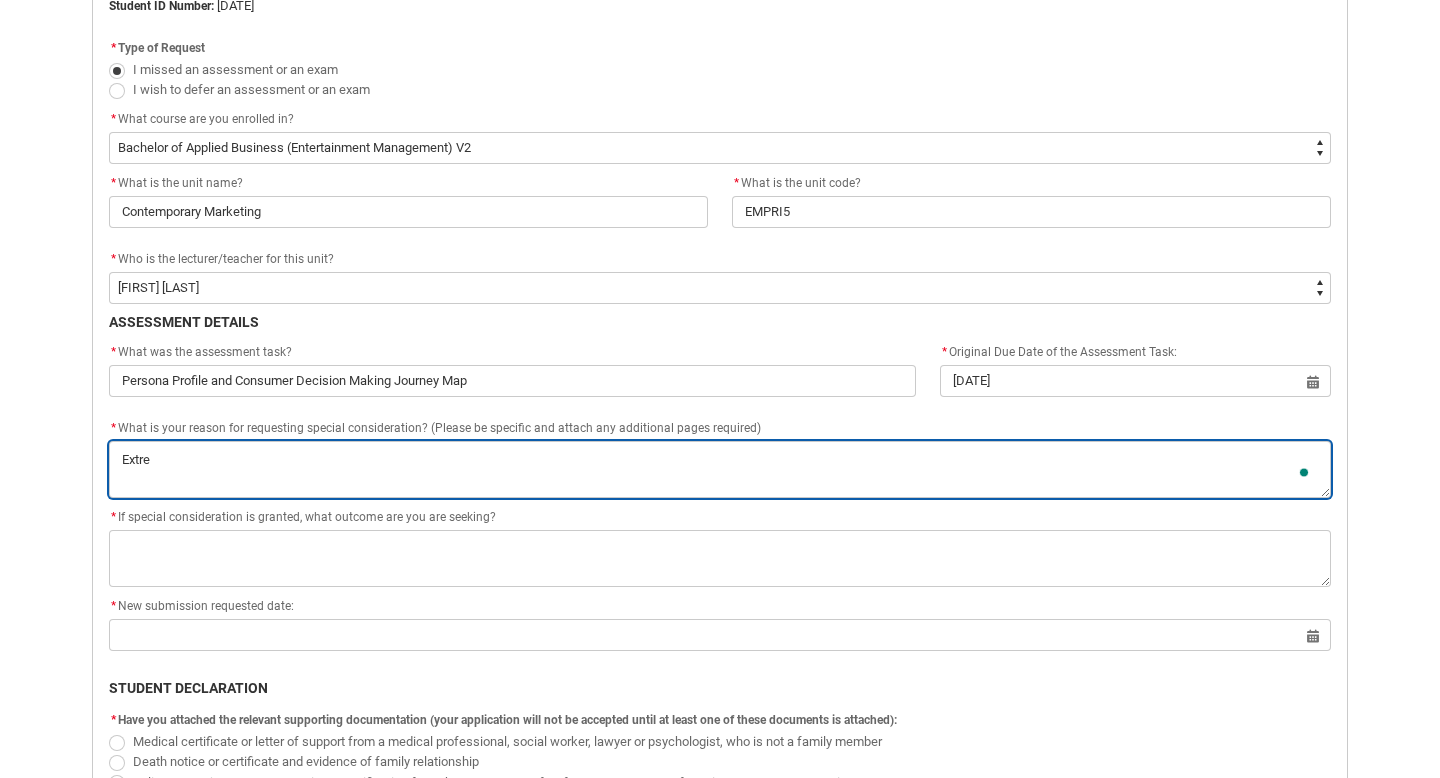type on "Extrem" 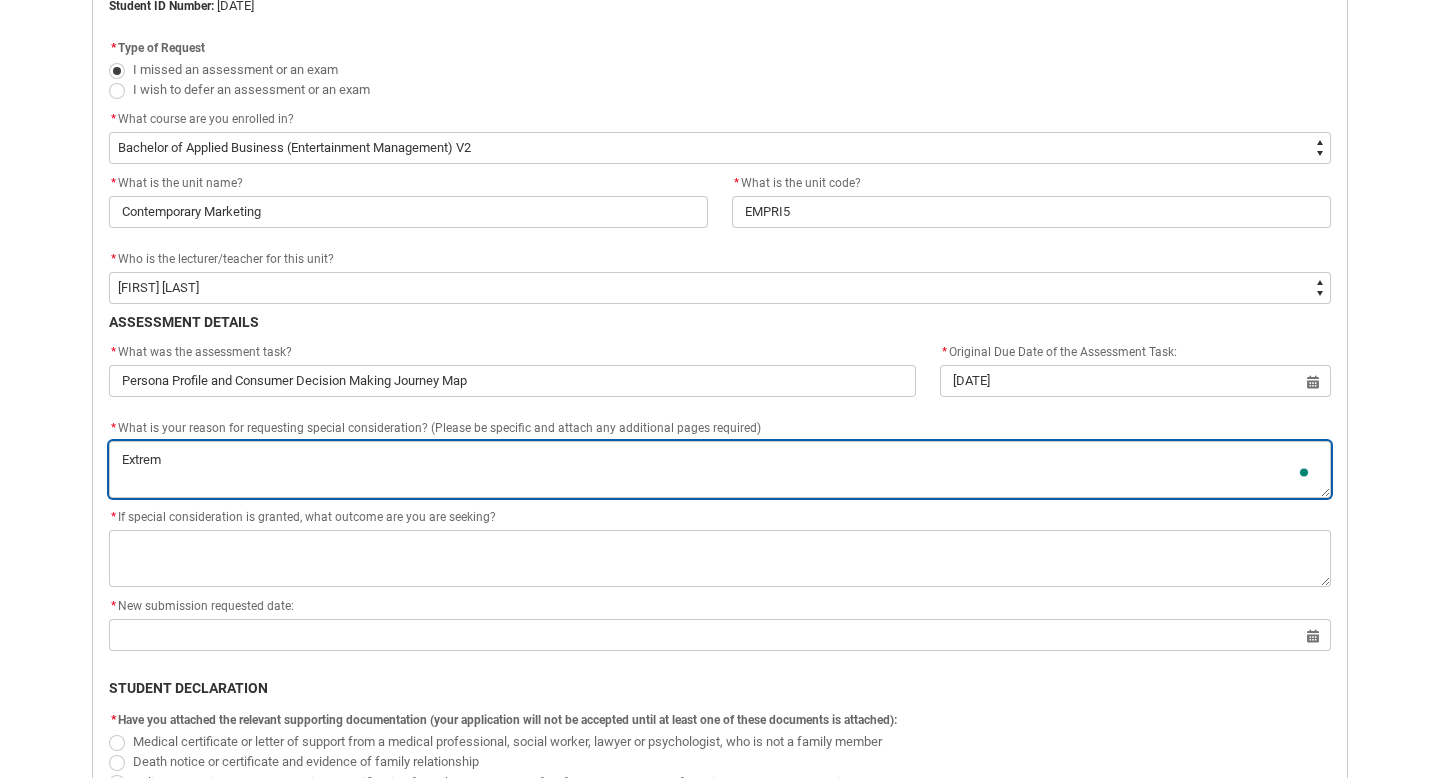 type on "Extreme" 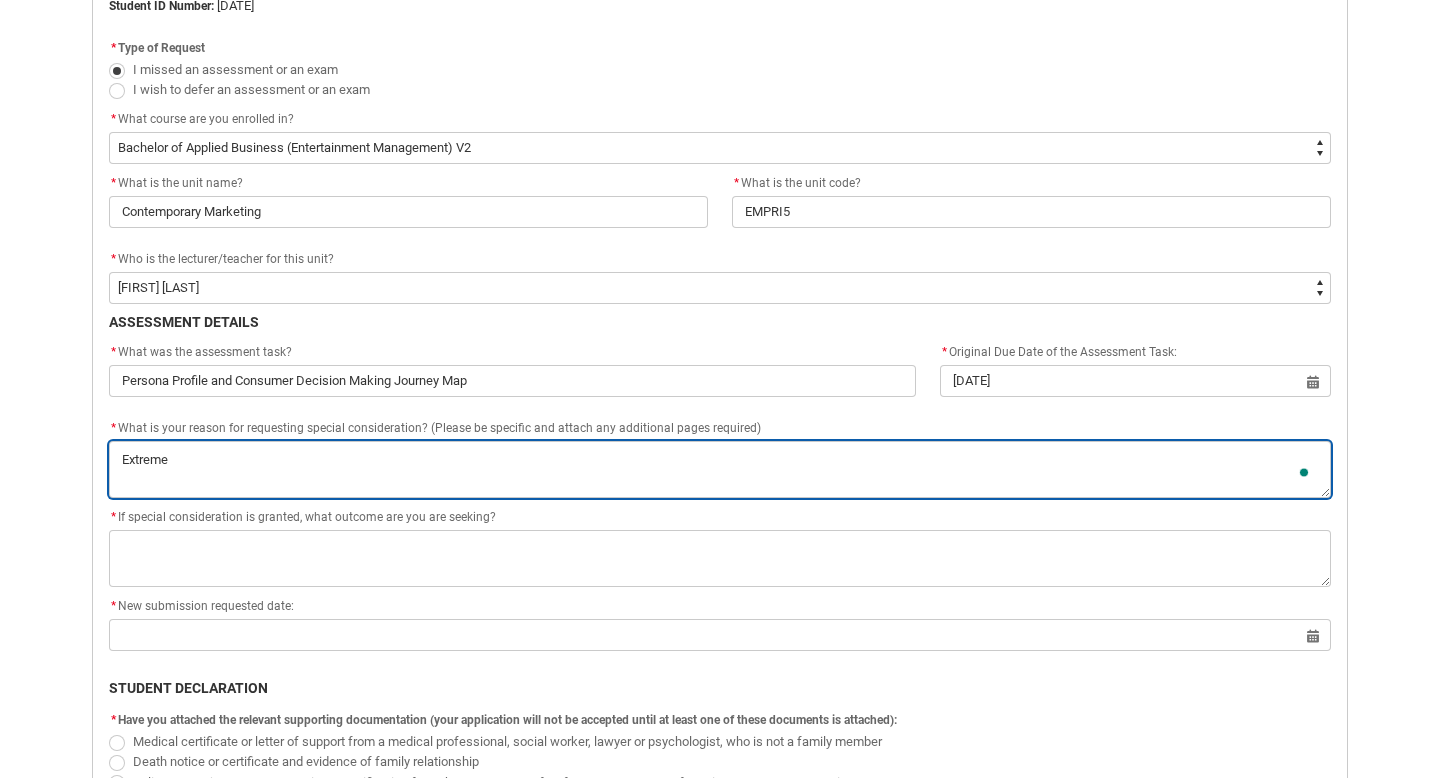 type on "Extreme" 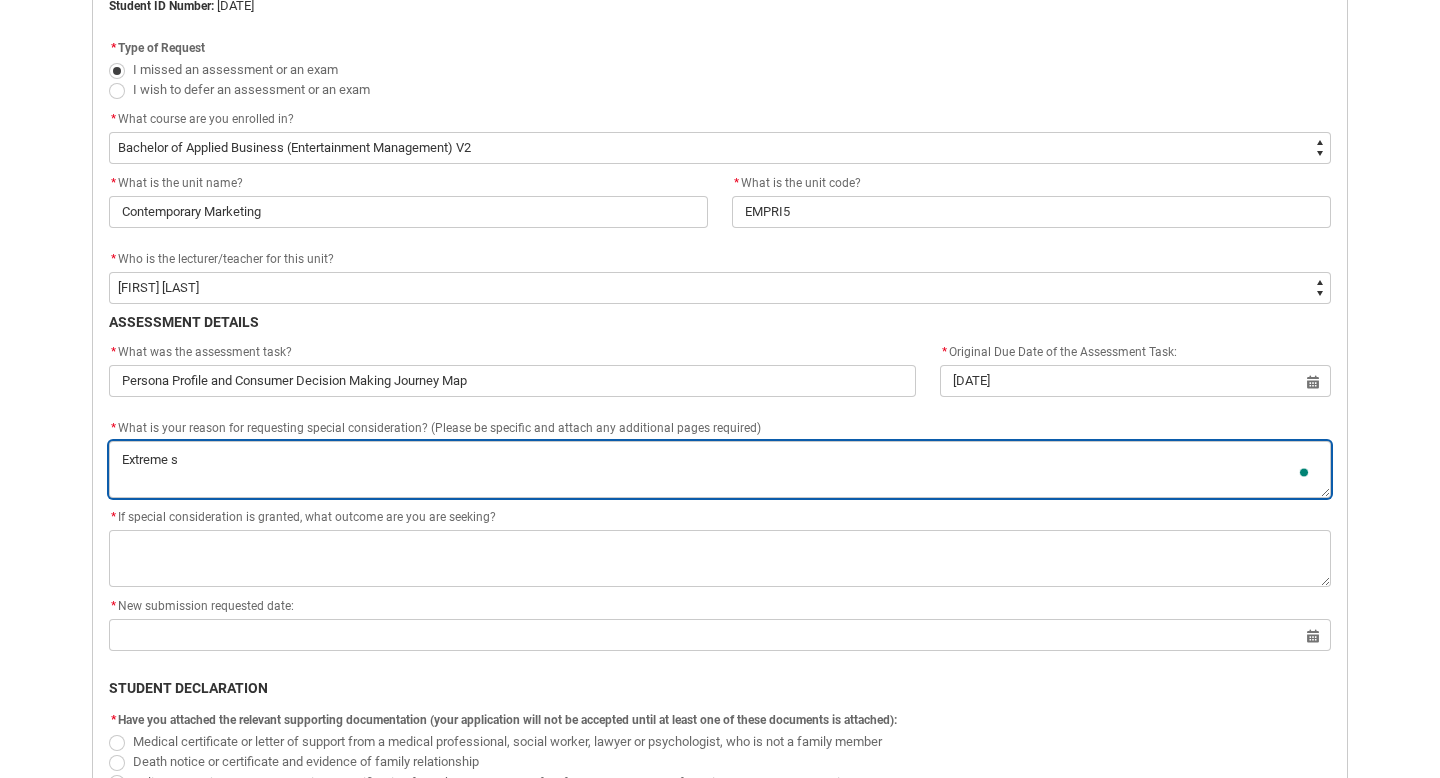 type on "Extreme st" 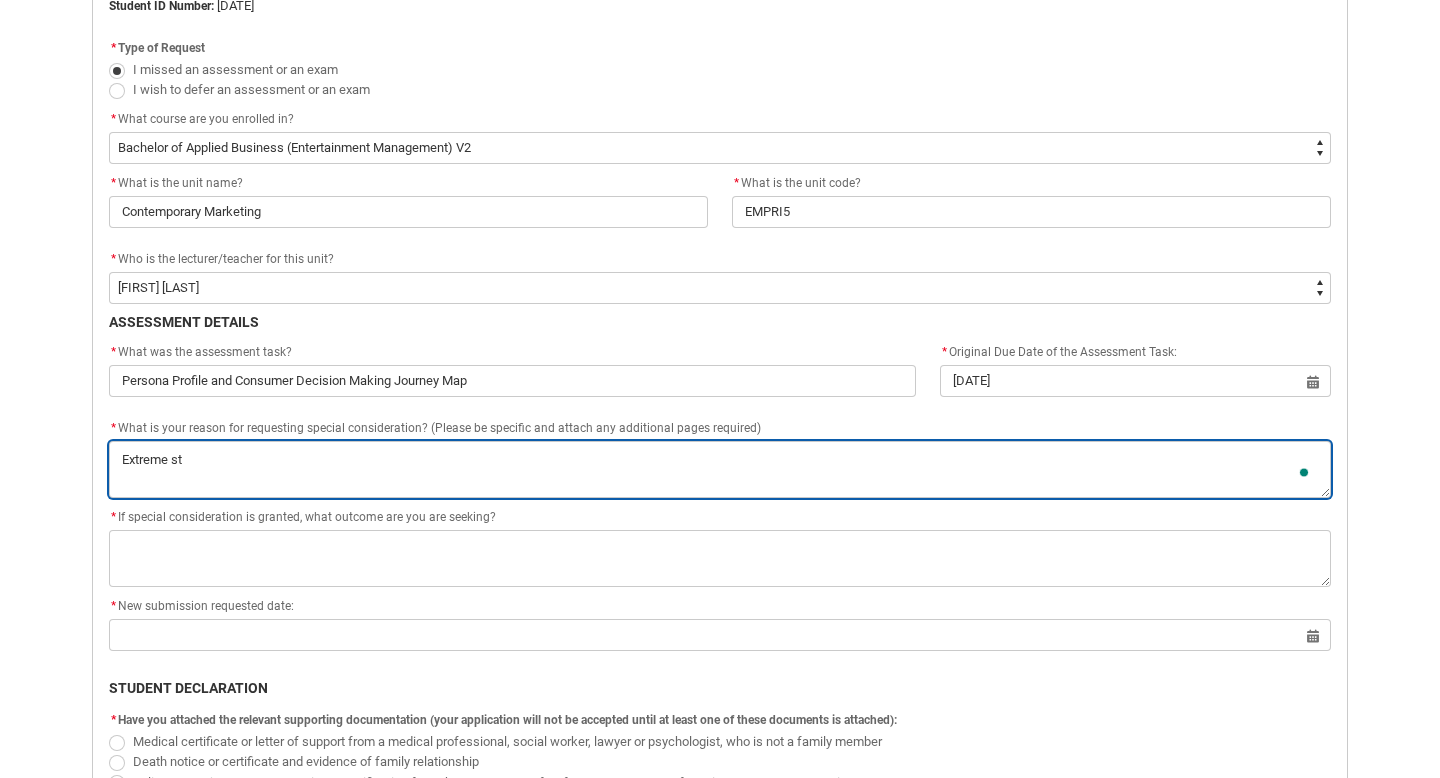 type on "Extreme str" 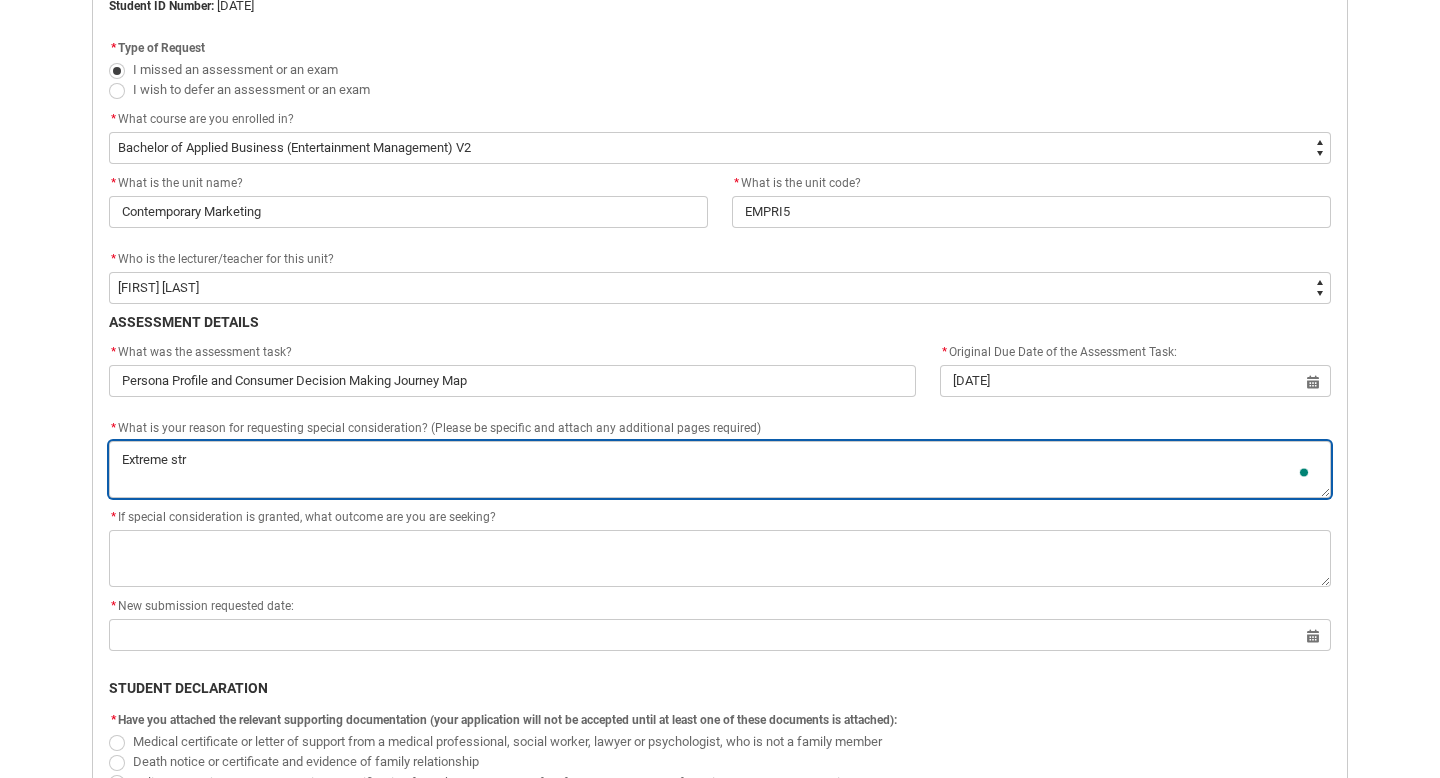 type on "Extreme stre" 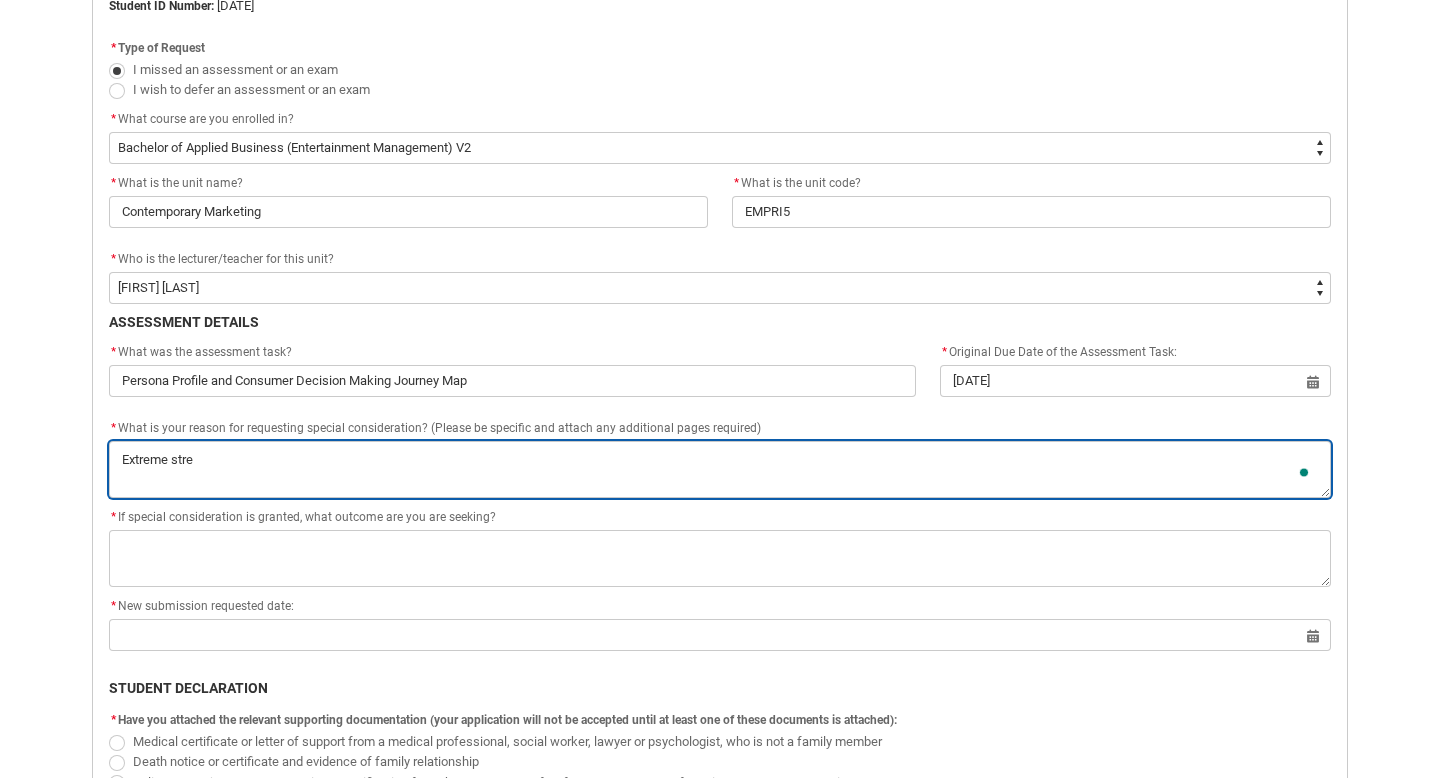 type on "Extreme stres" 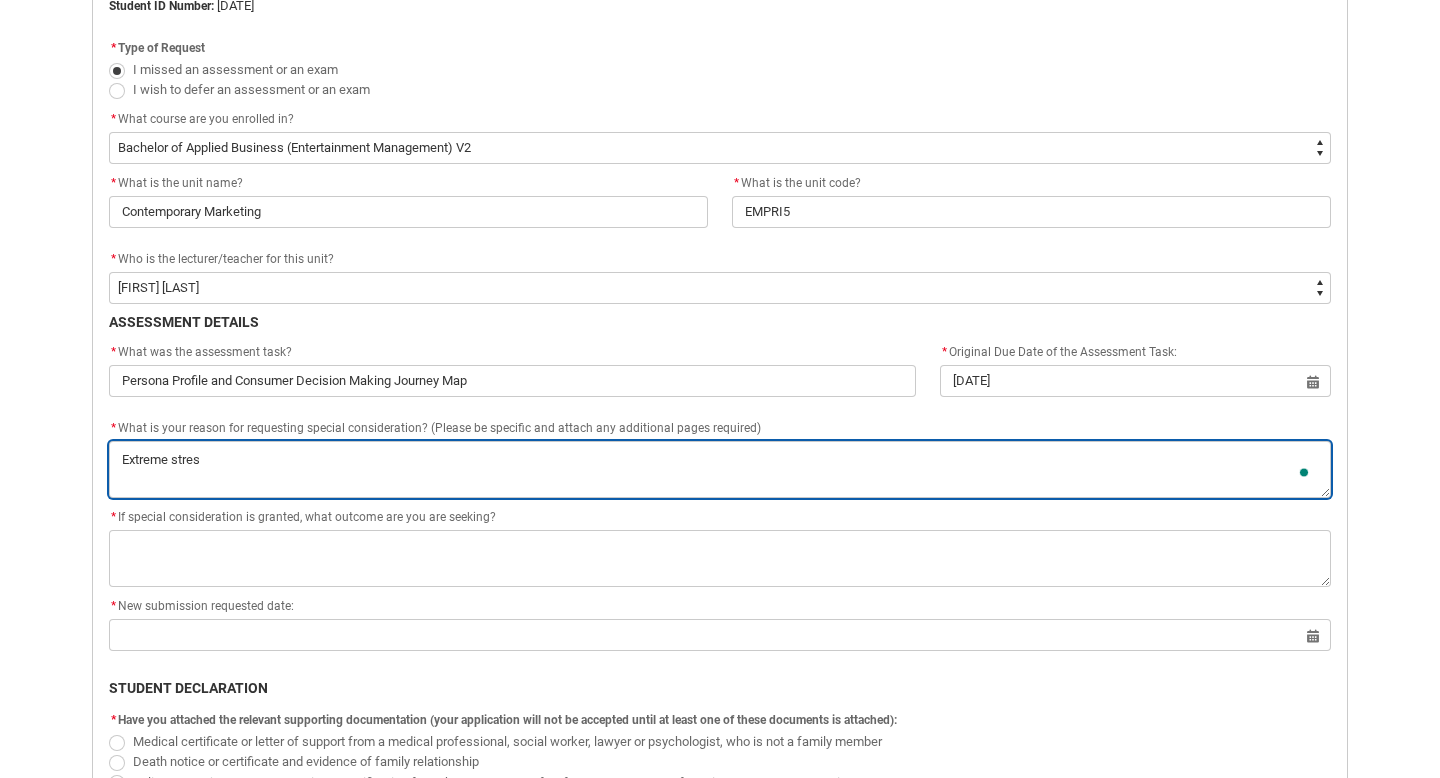 type on "Extreme stress" 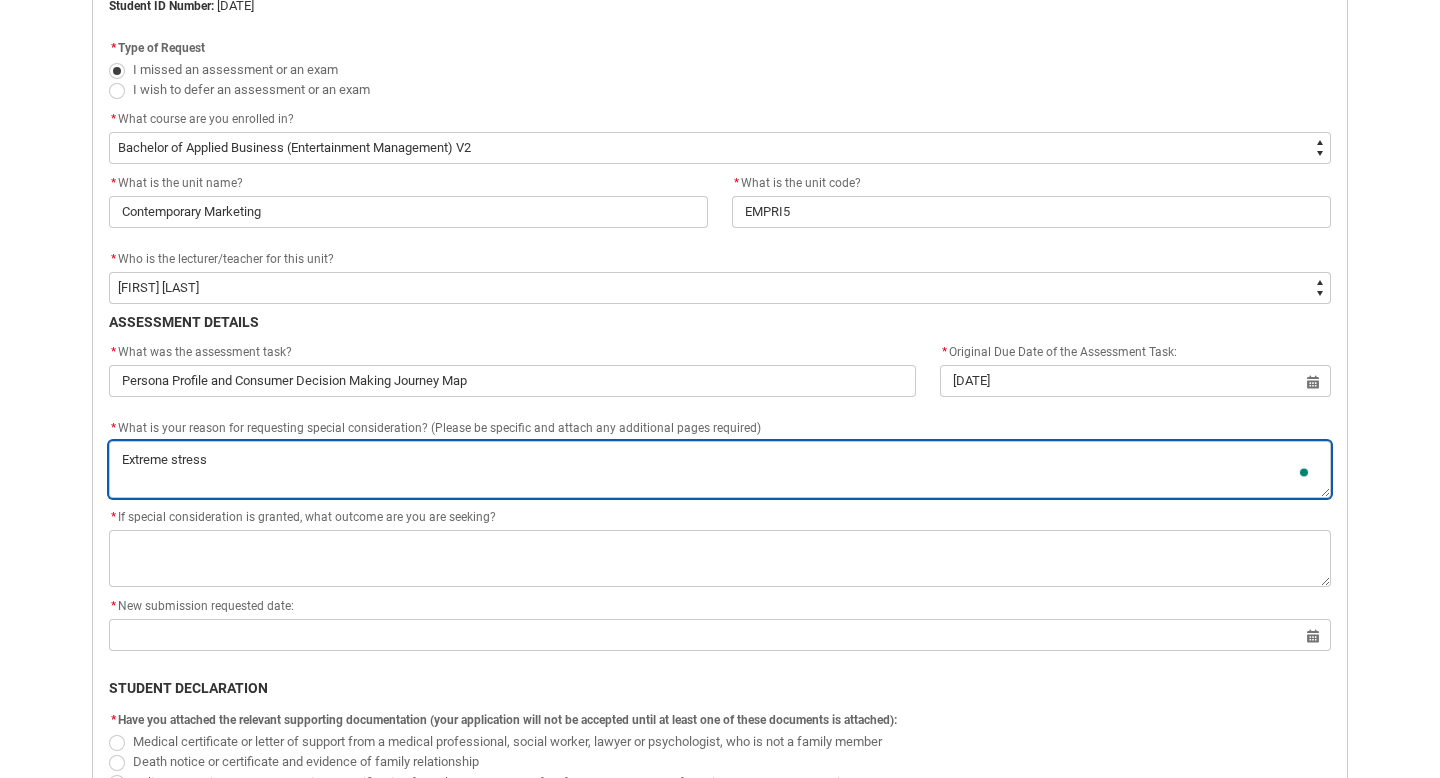 type on "Extreme stress" 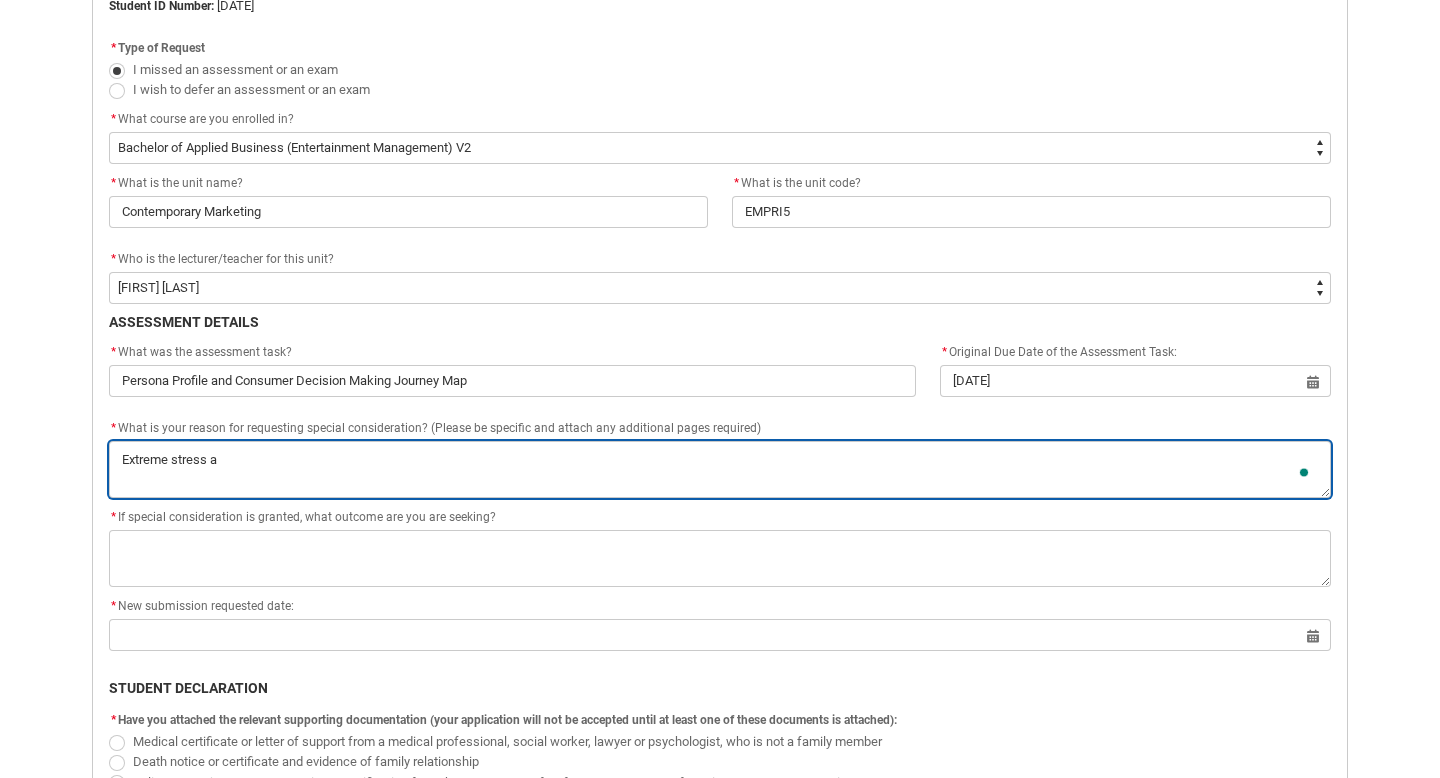 type on "Extreme stress an" 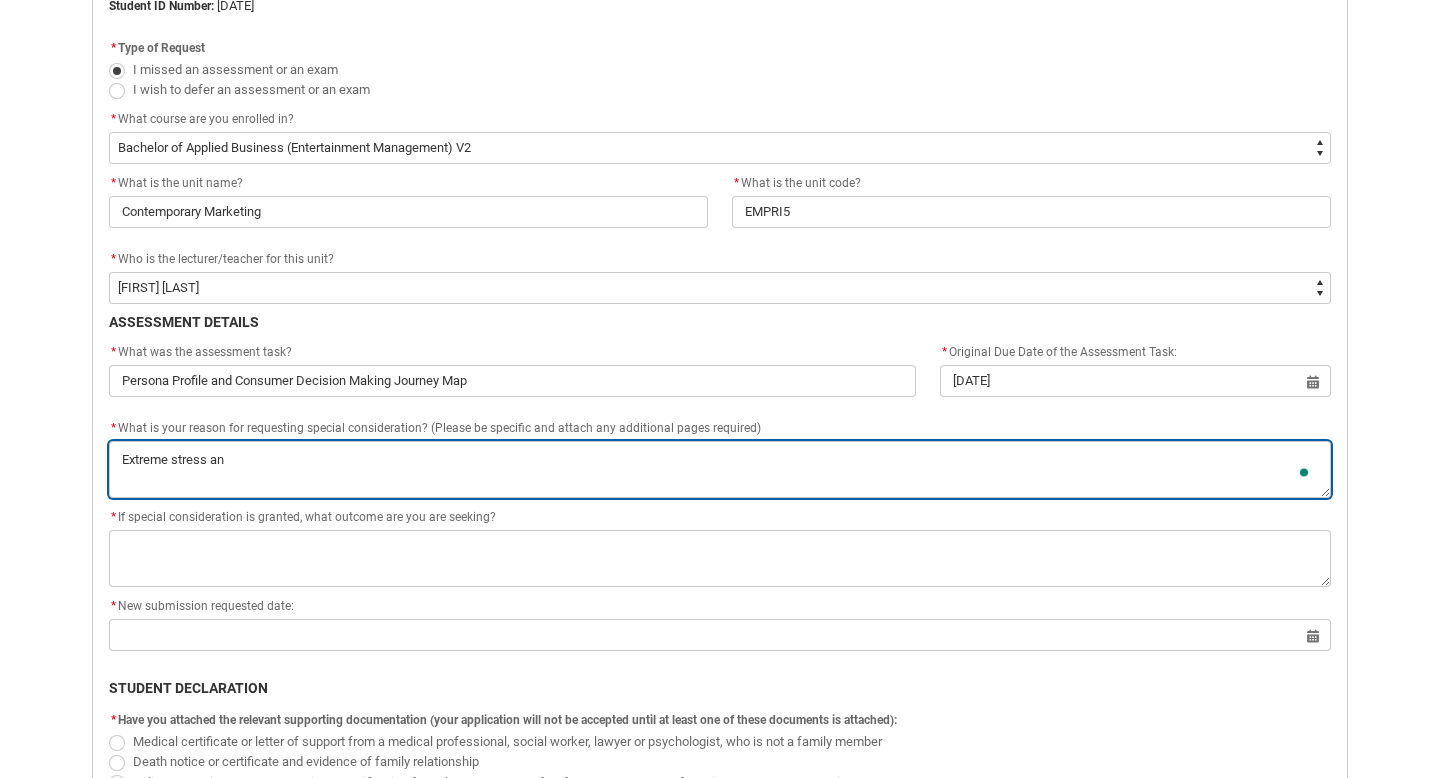 type on "Extreme stress and" 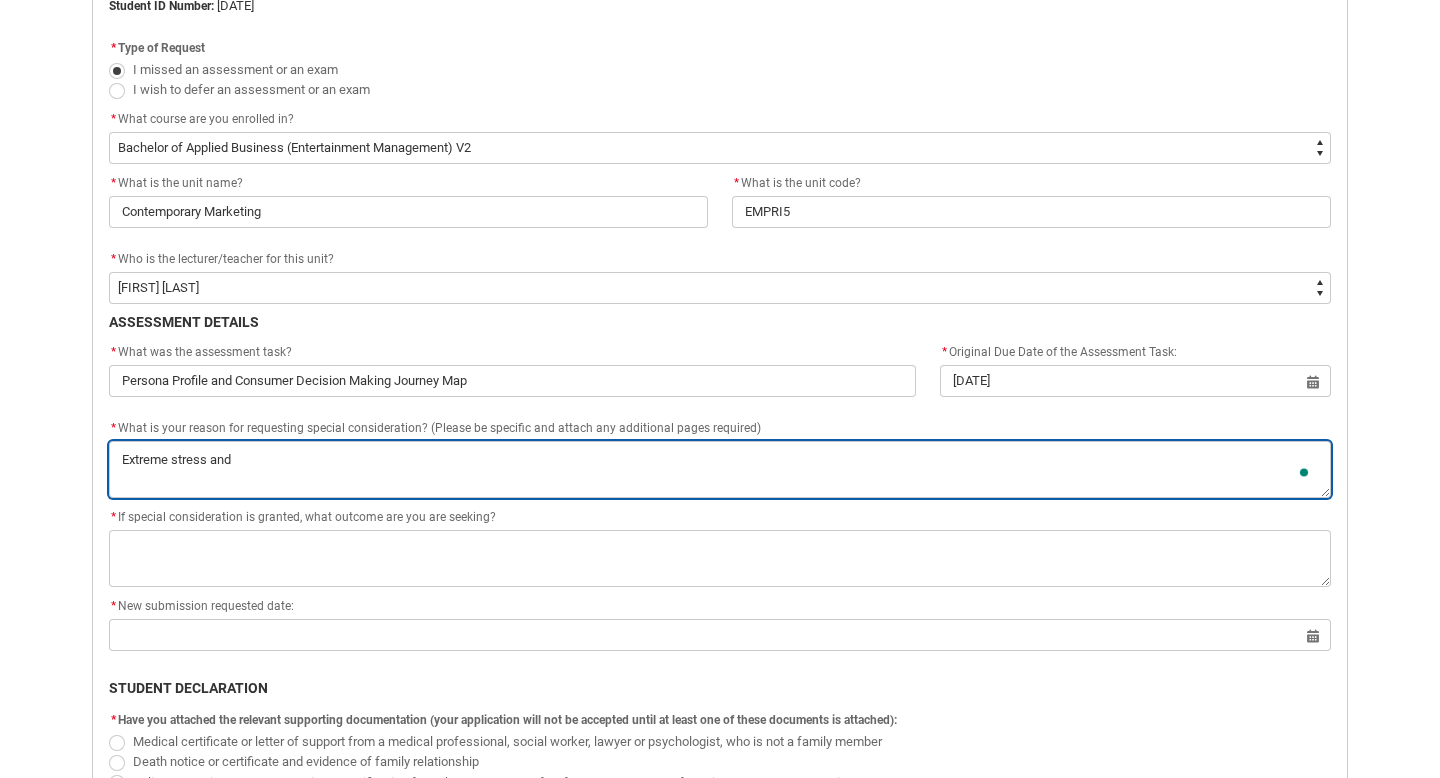 type on "Extreme stress and" 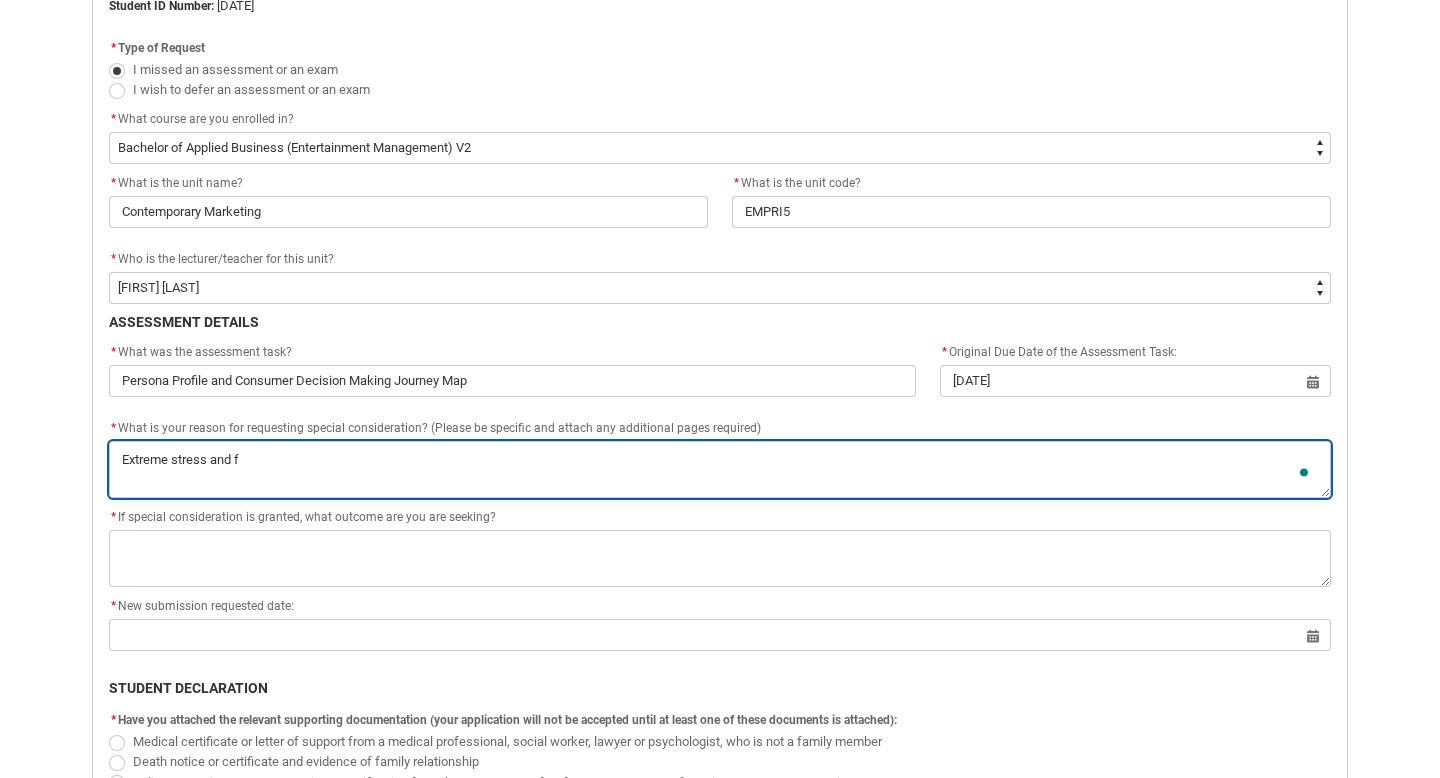 type on "Extreme stress and" 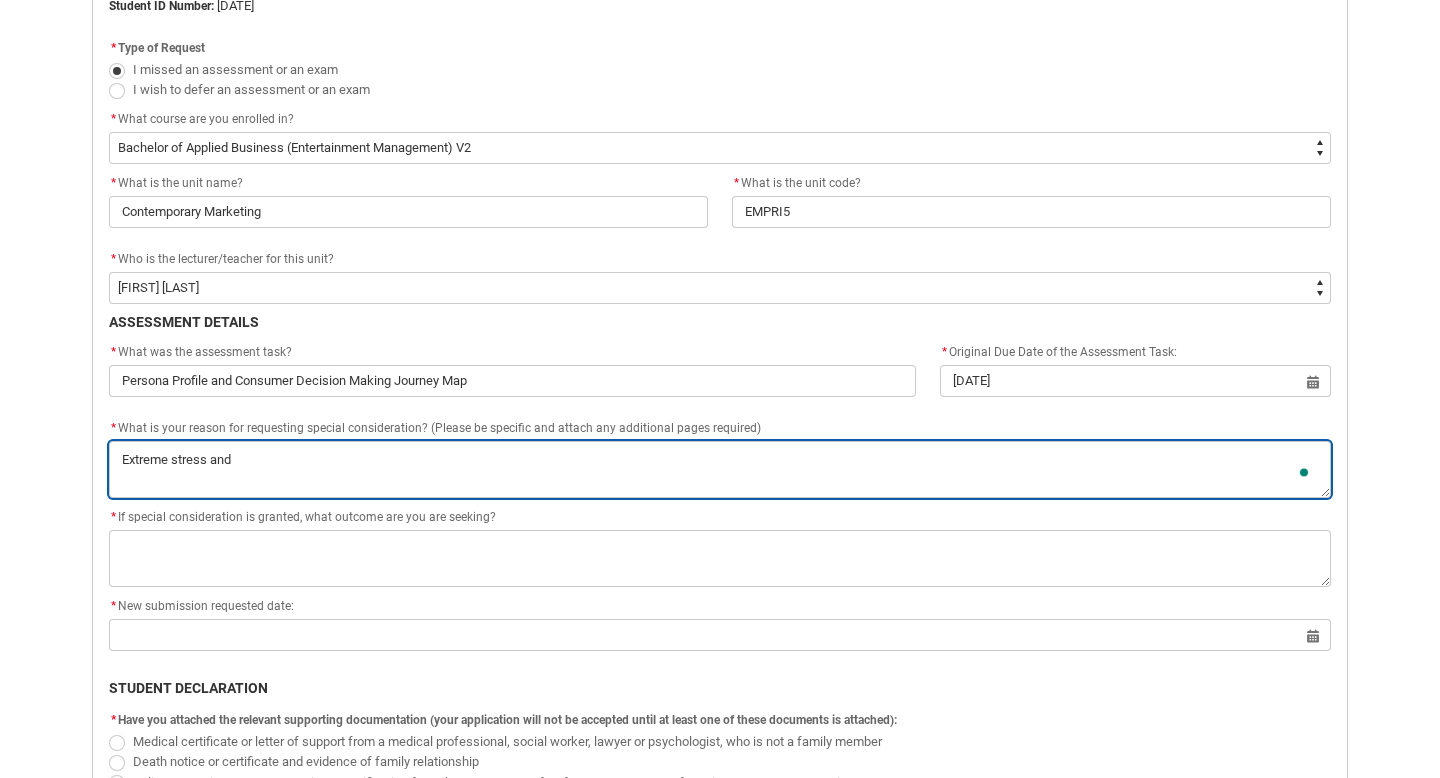 type on "Extreme stress and" 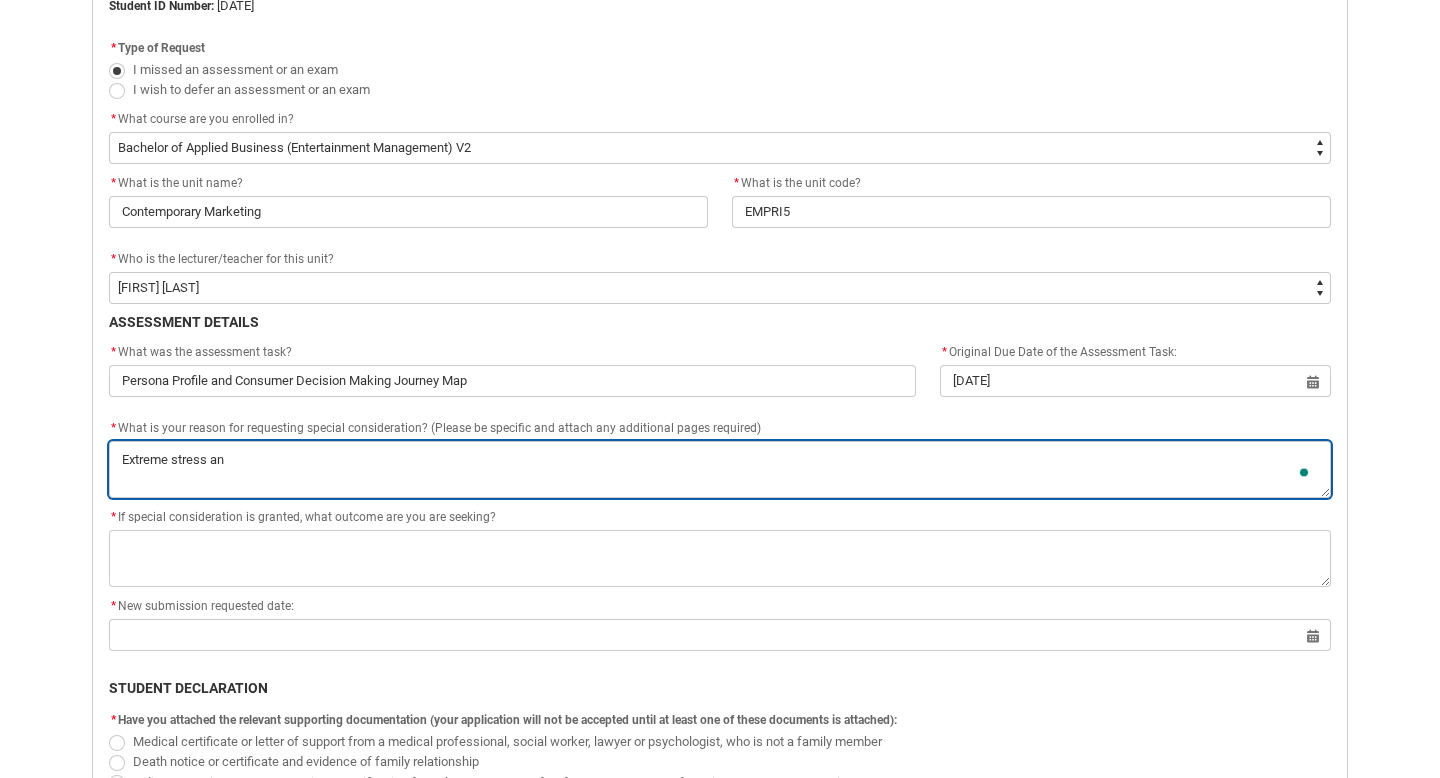 type on "Extreme stress a" 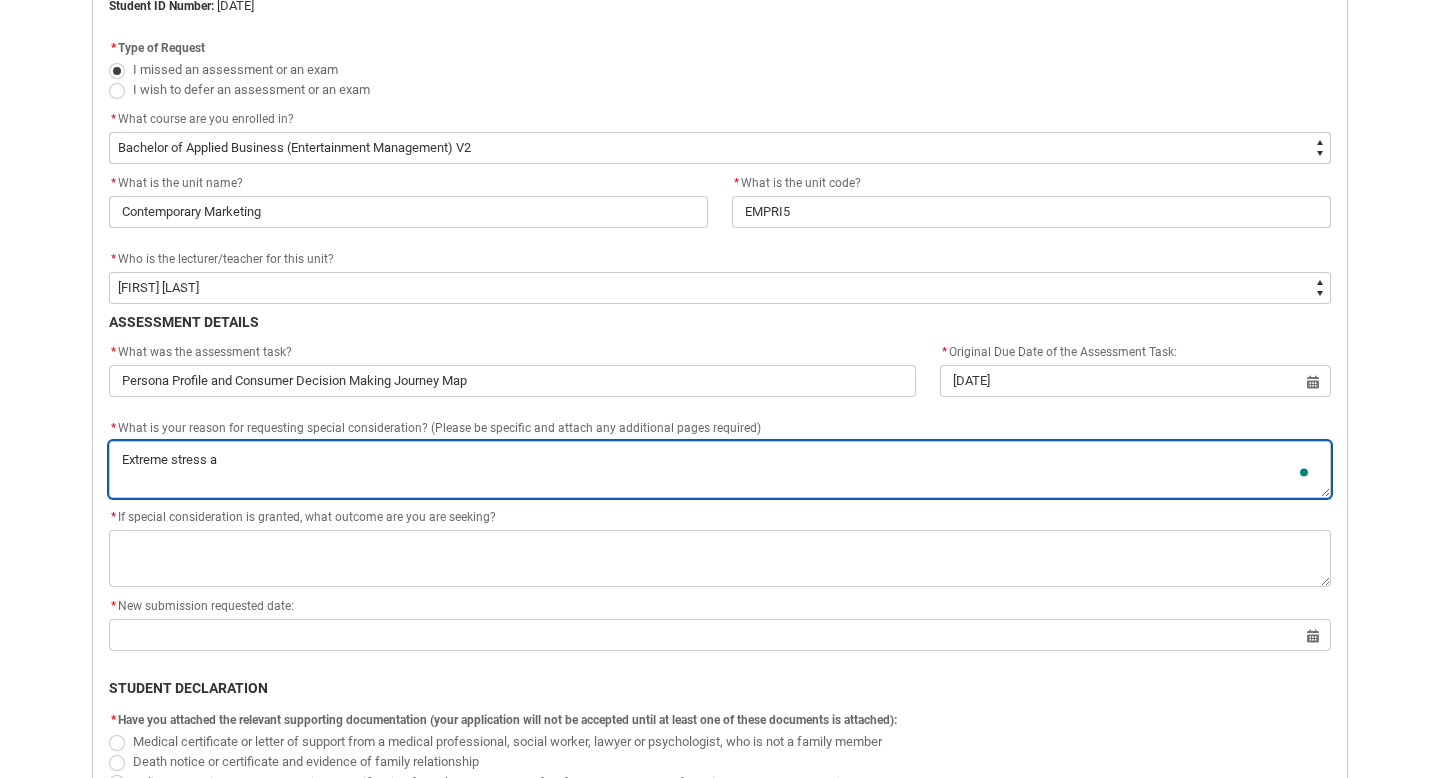 type on "Extreme stress" 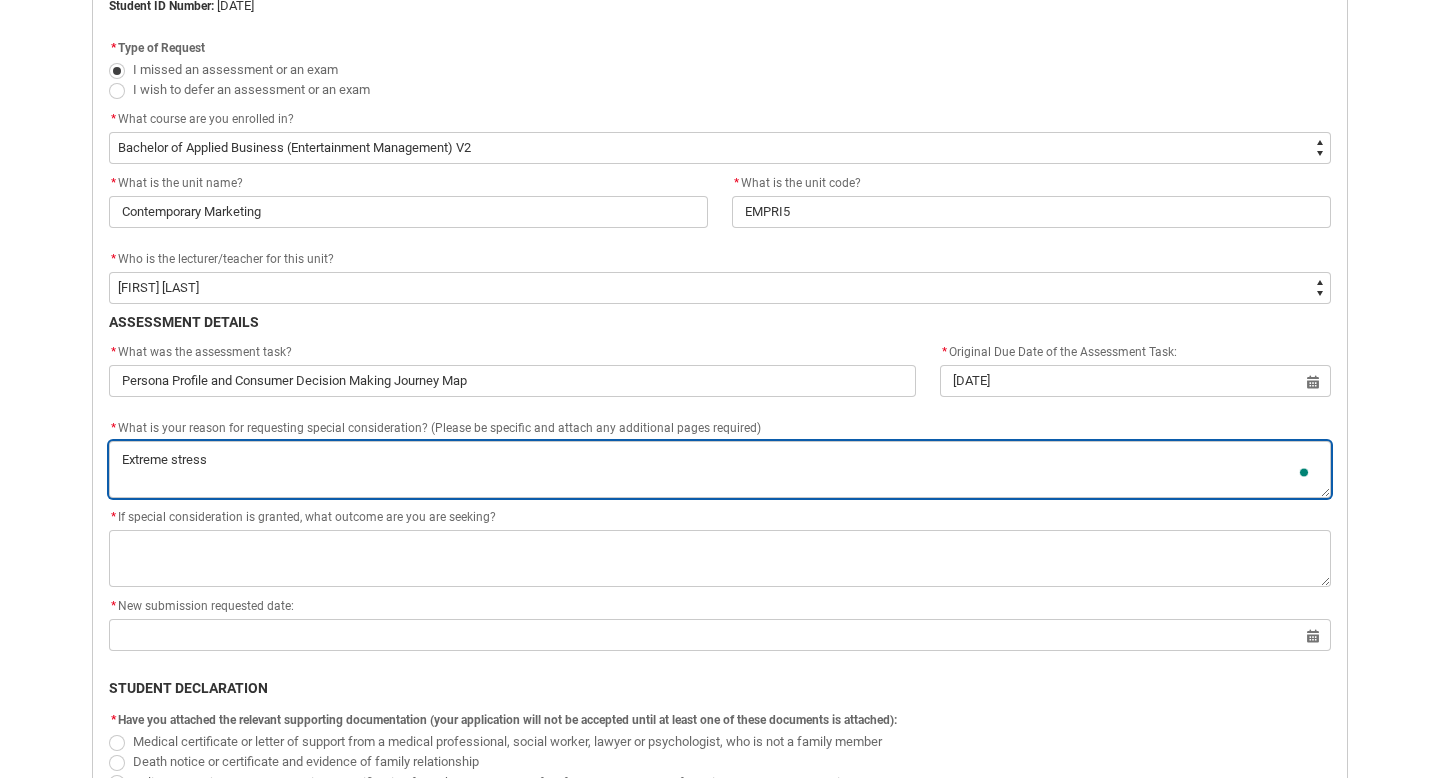 type on "Extreme stress -" 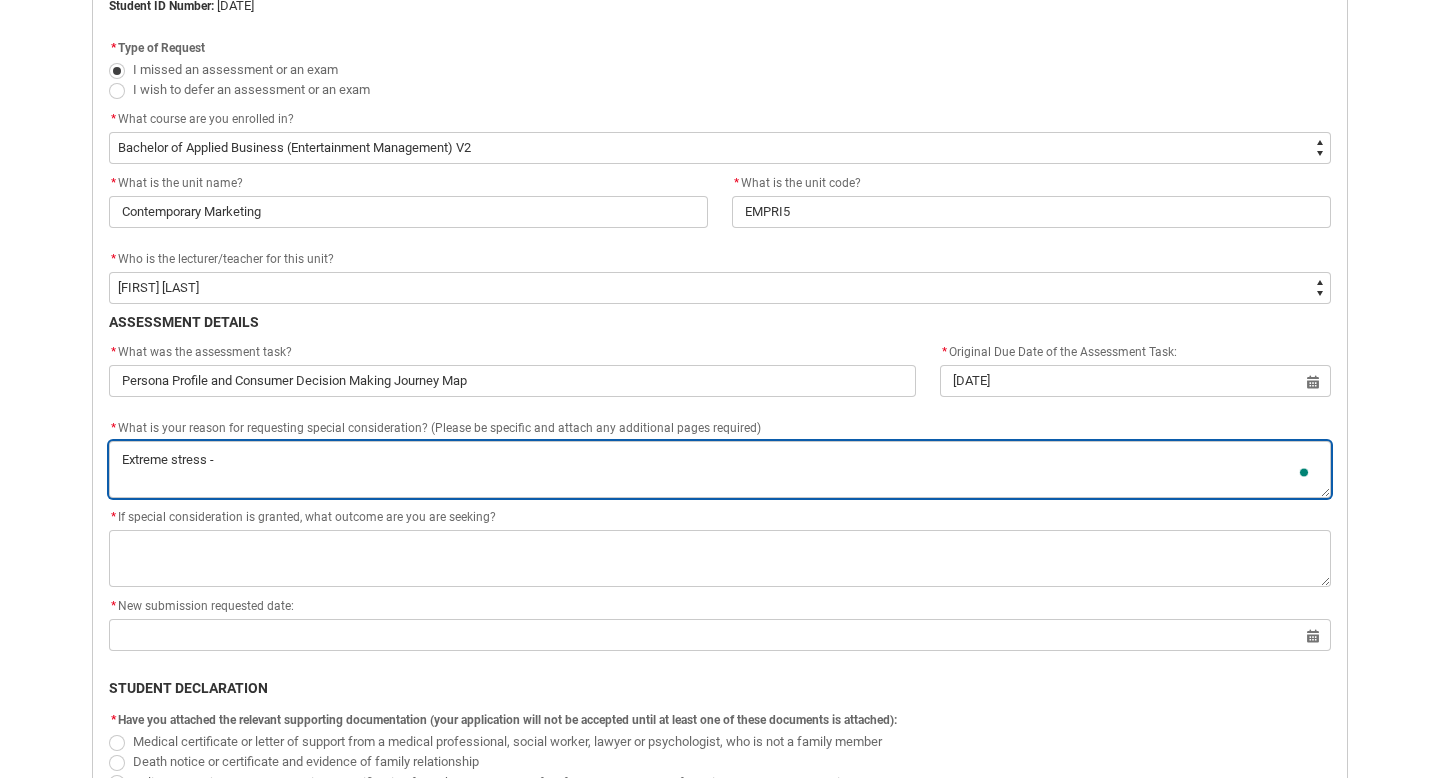 type on "Extreme stress -" 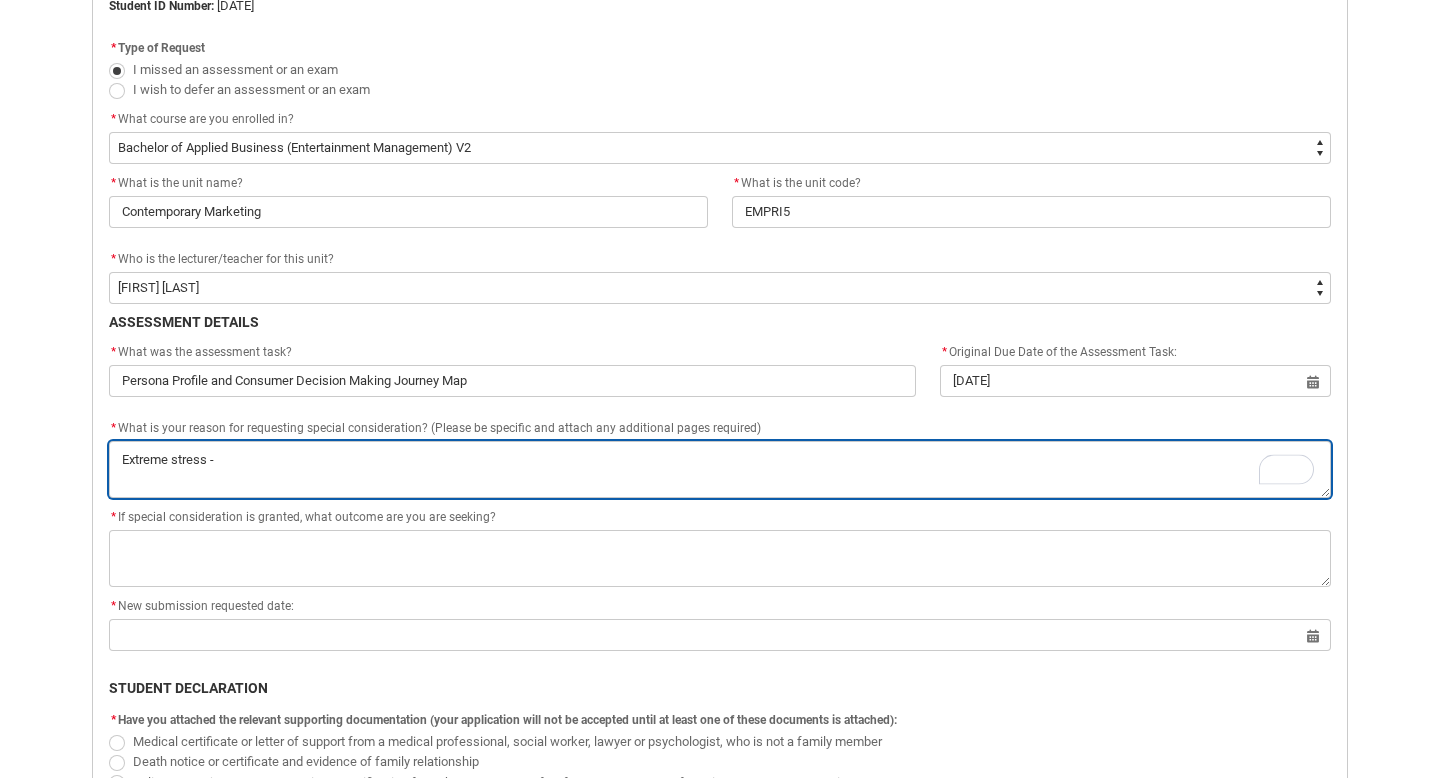 type on "Extreme stress - t" 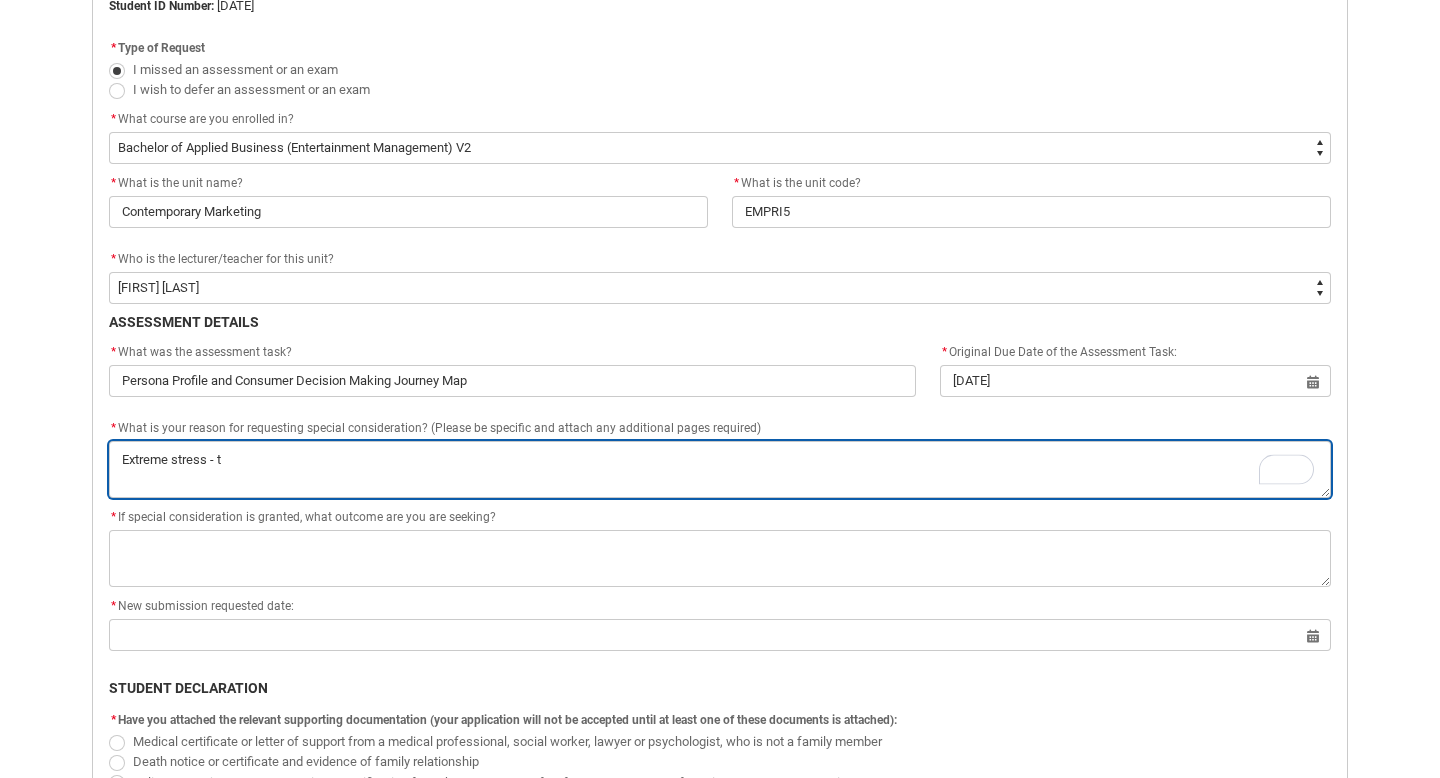 type on "Extreme stress - tu" 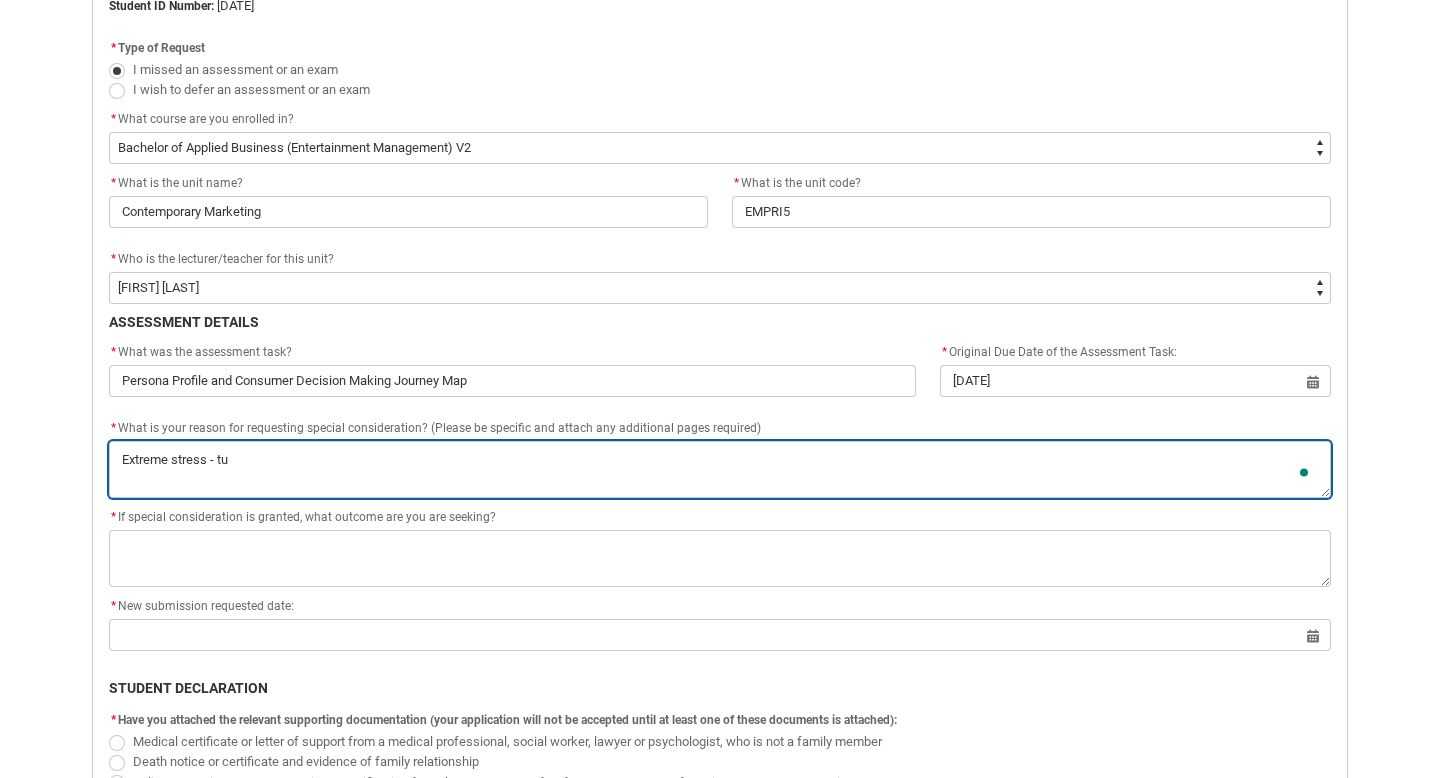 type on "Extreme stress - tur" 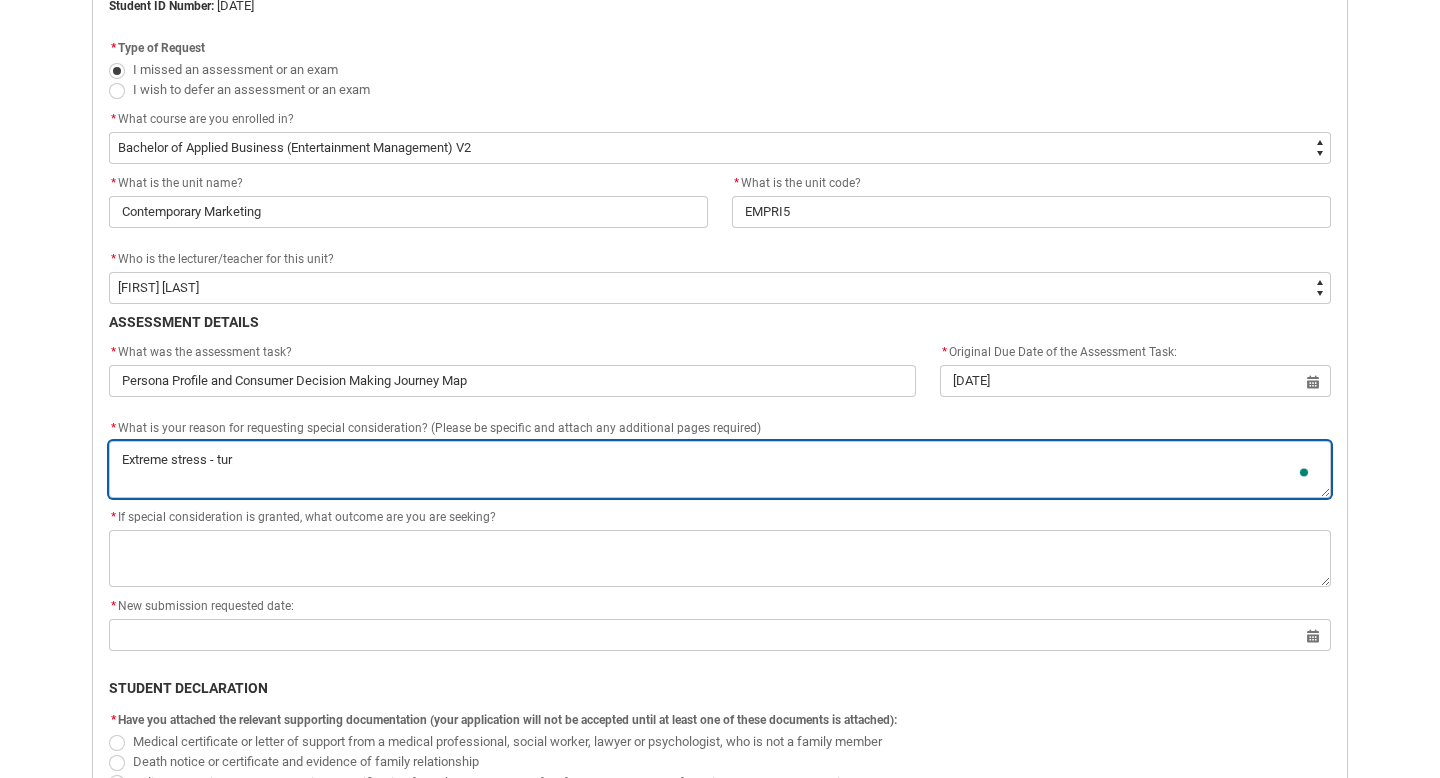 type on "Extreme stress - turn" 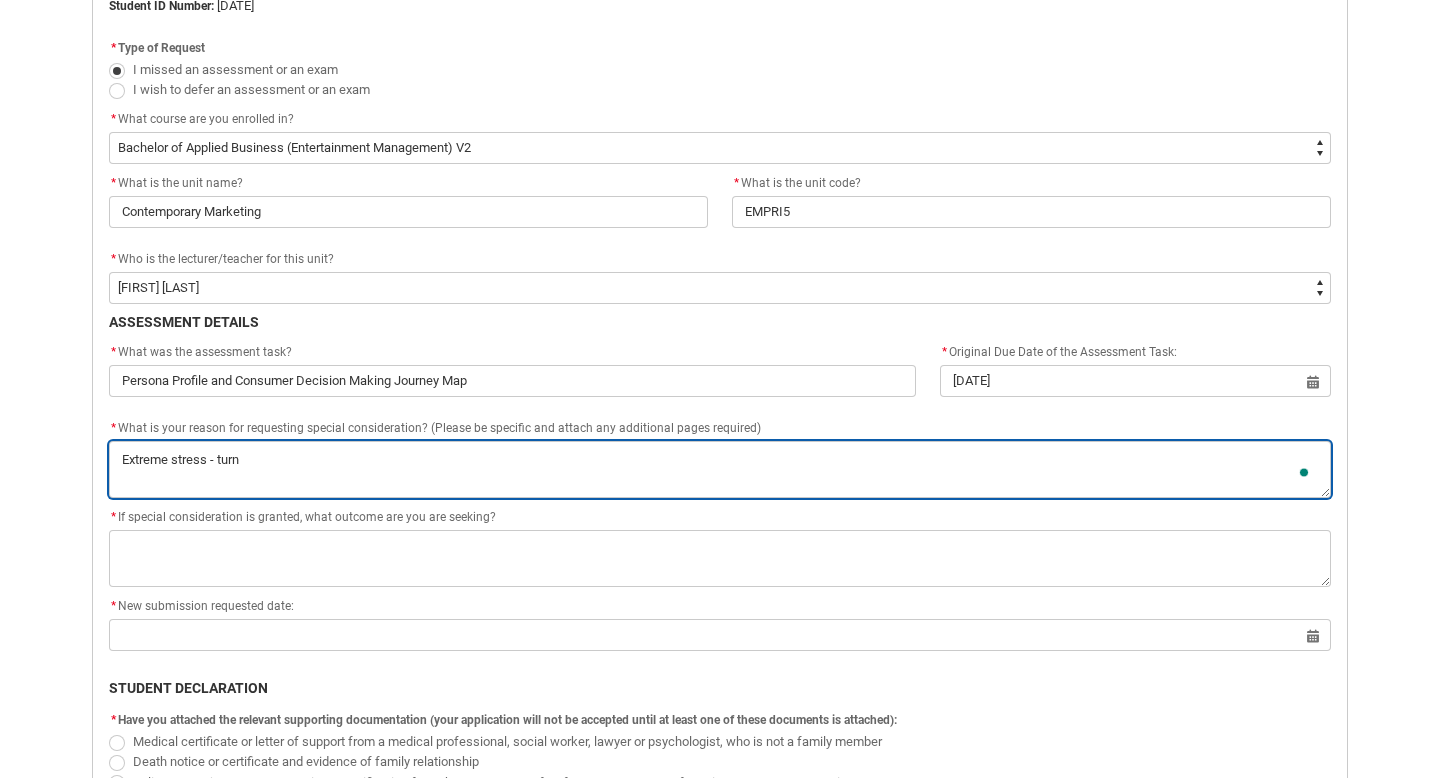 type on "Extreme stress - turne" 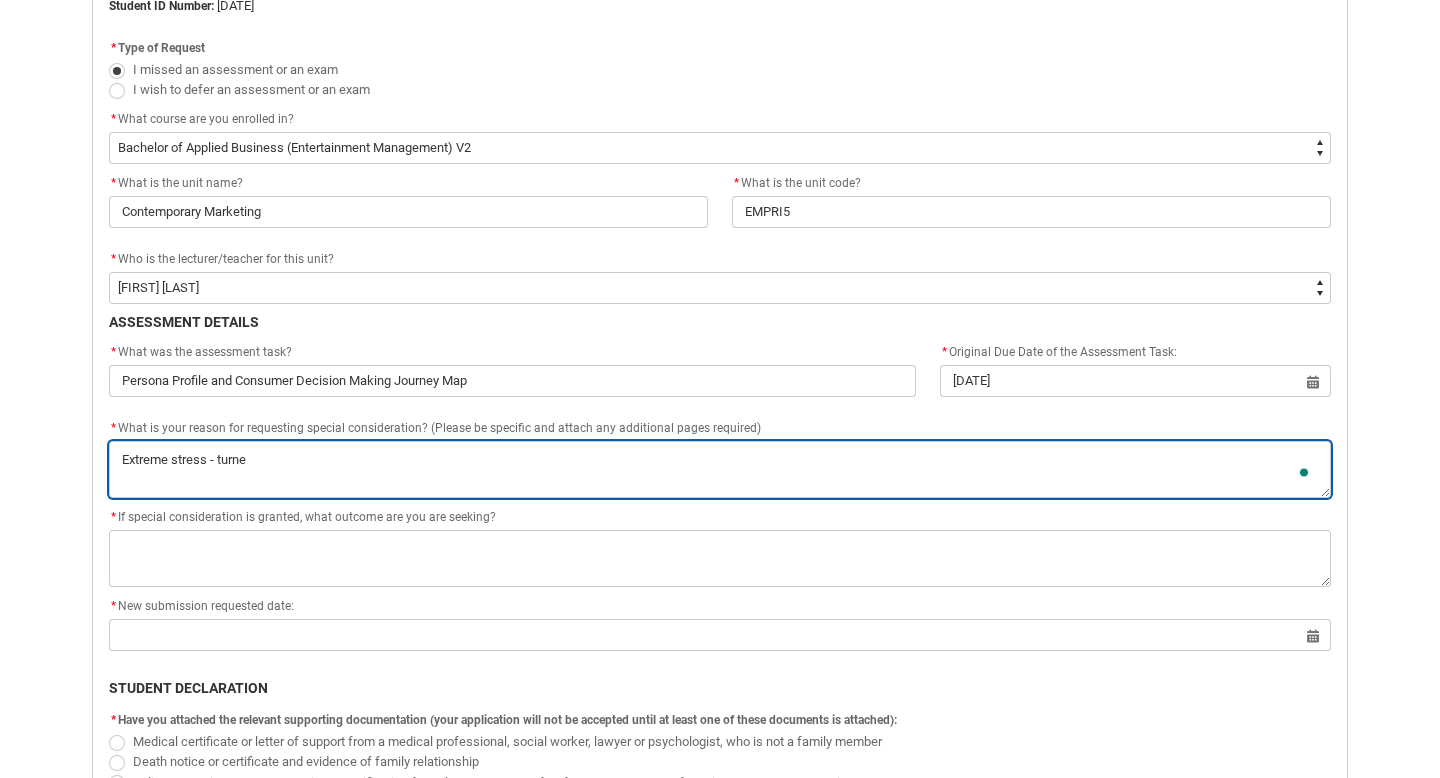 type on "Extreme stress - turned" 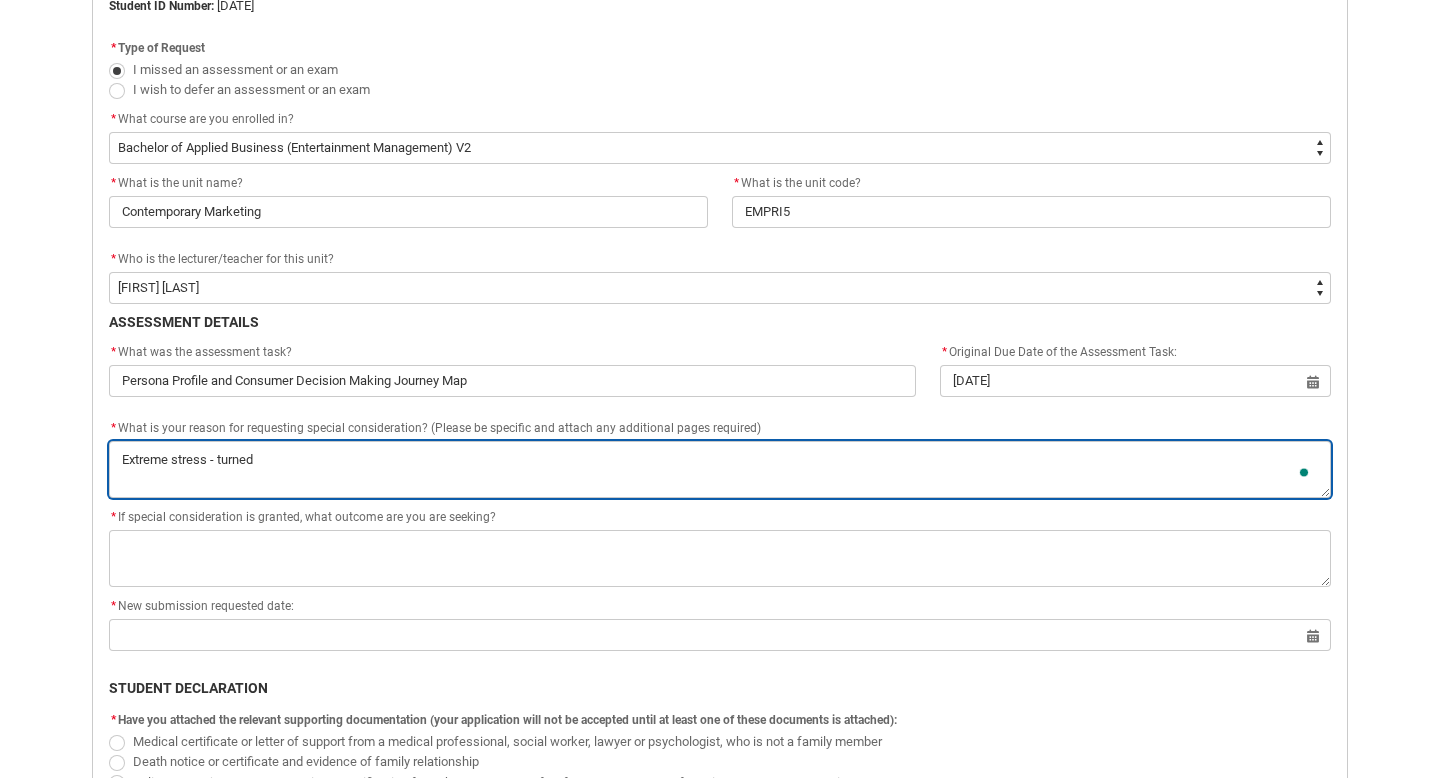 type on "Extreme stress - turned" 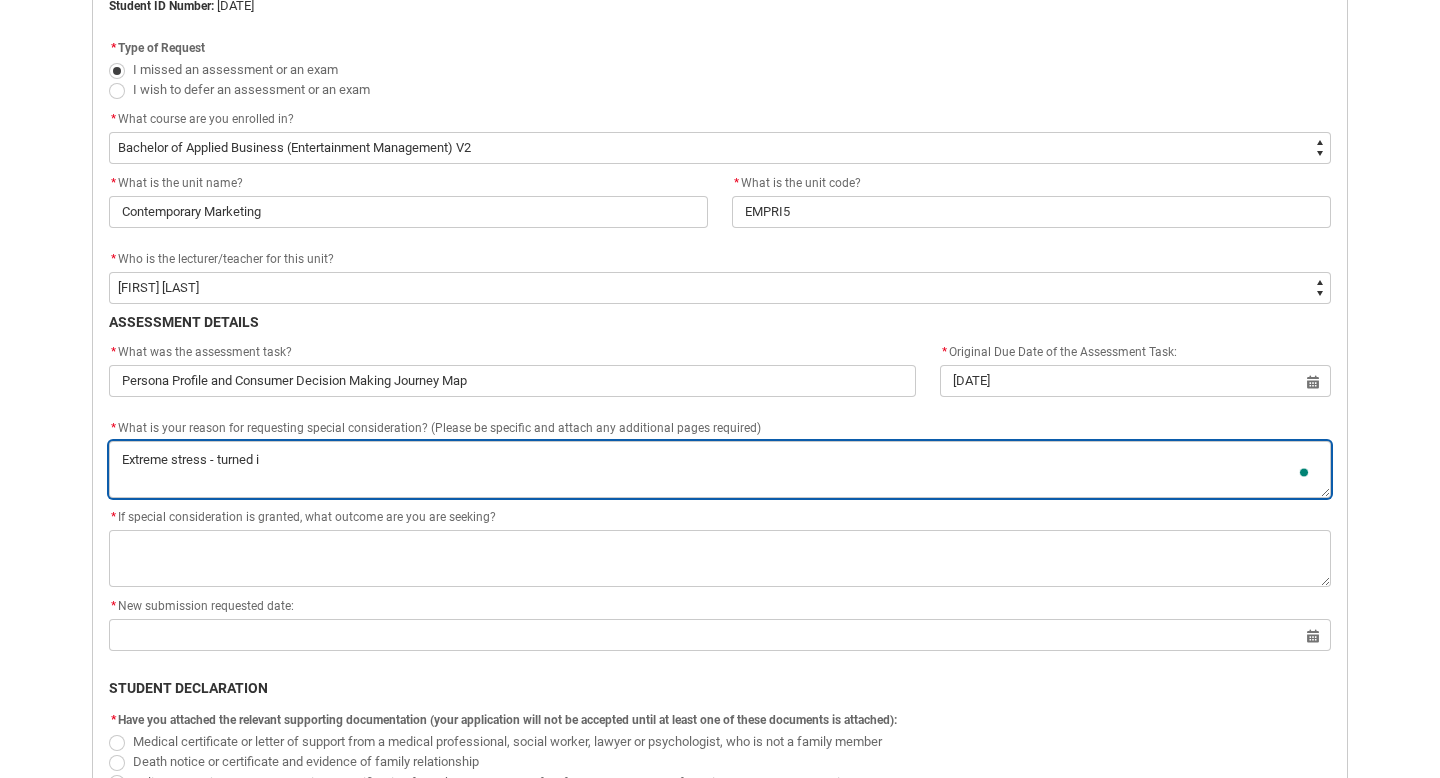 type on "Extreme stress - turned in" 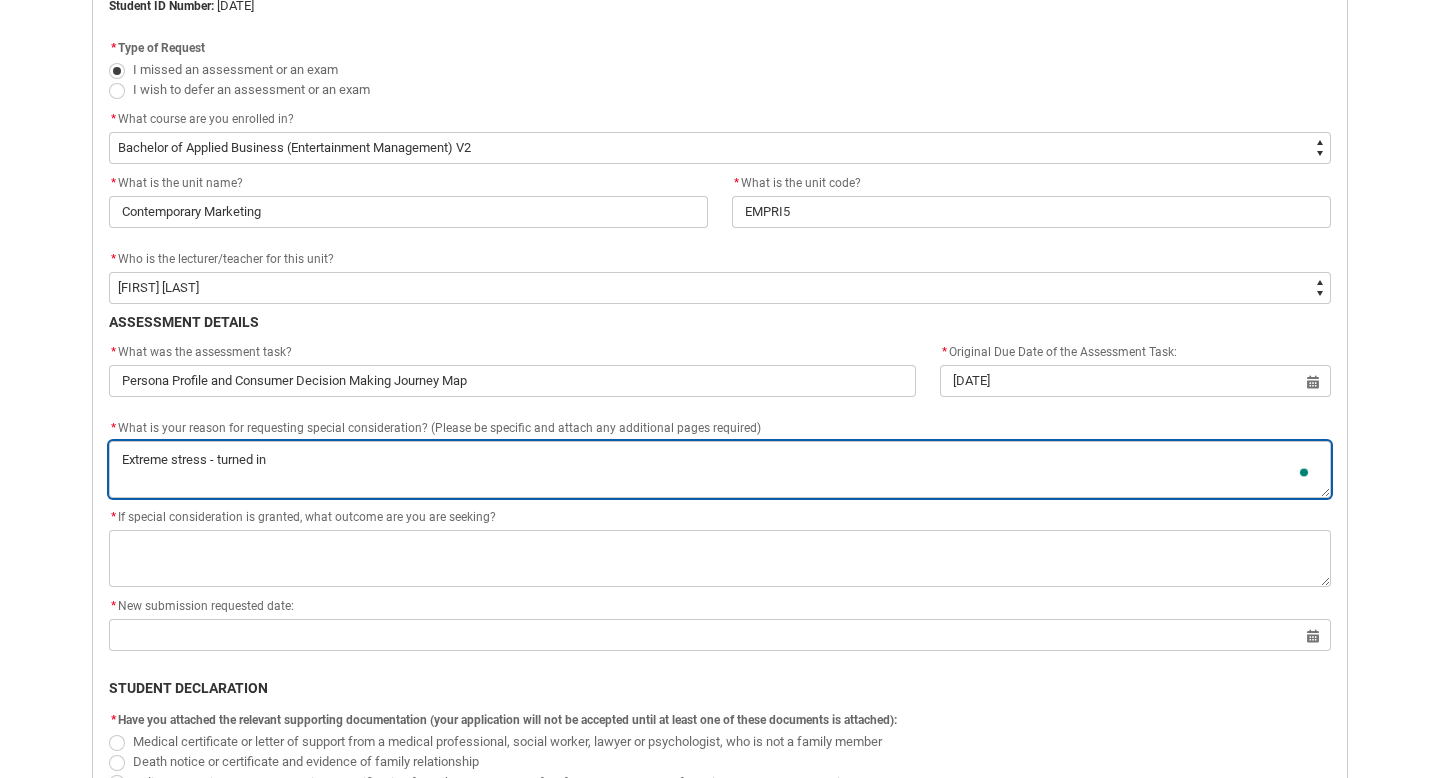 type on "Extreme stress - turned int" 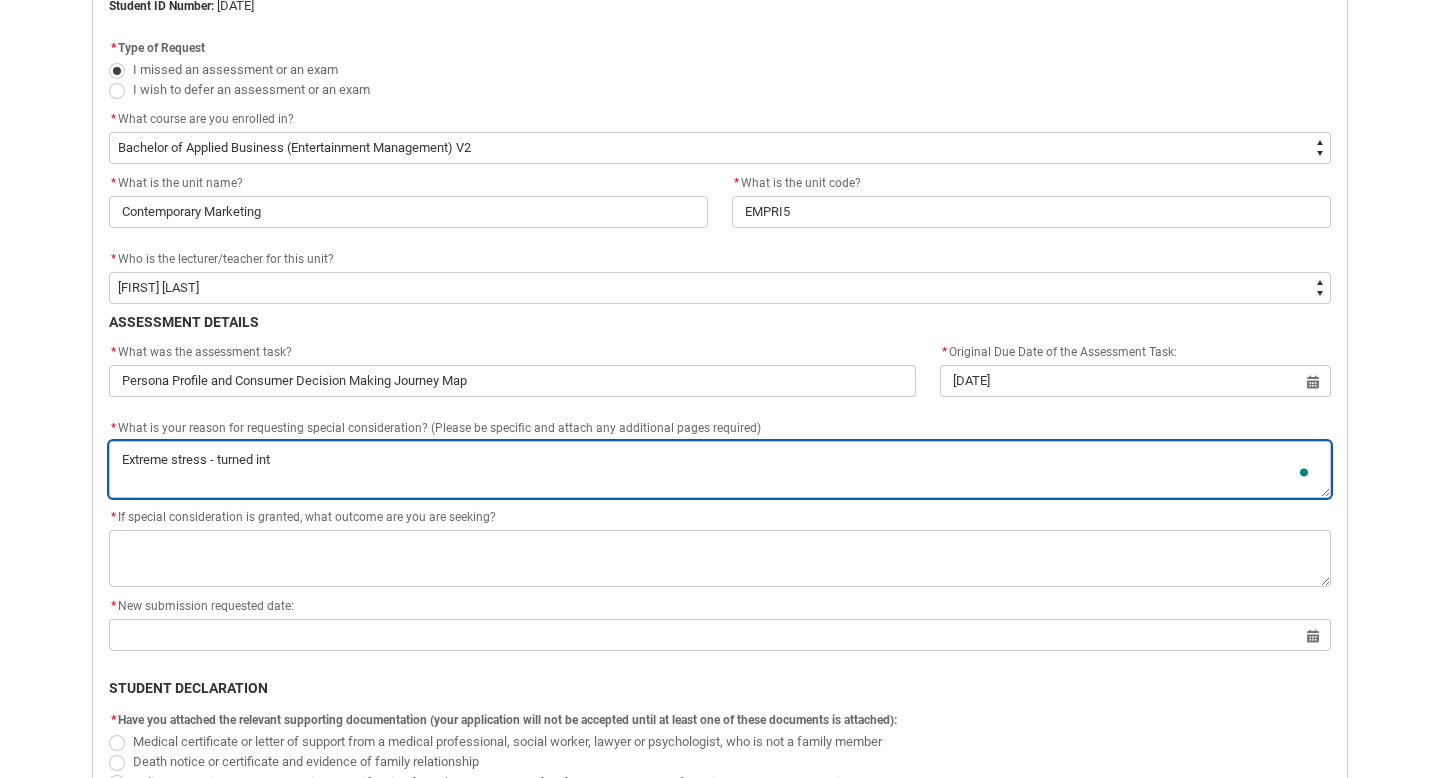 type on "Extreme stress - turned into" 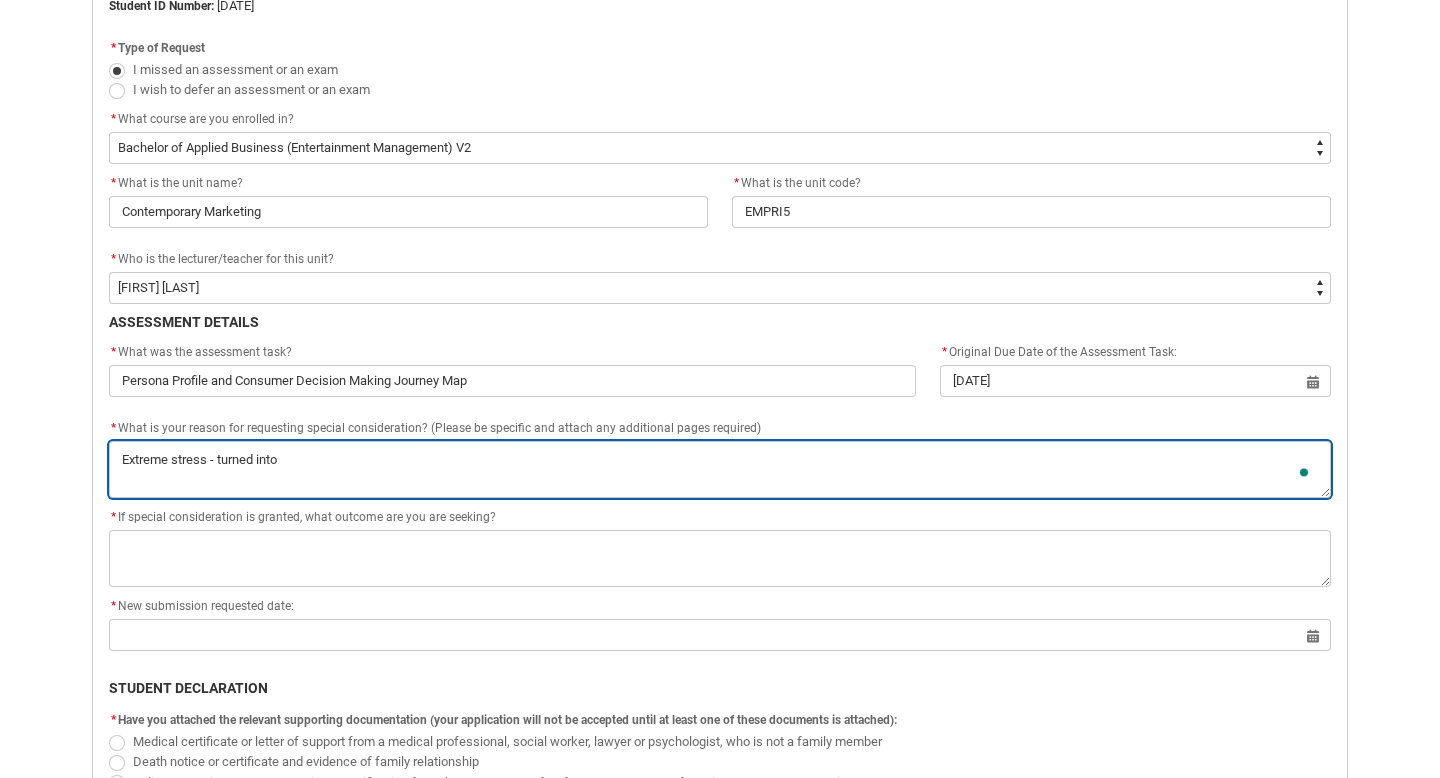 type on "Extreme stress - turned into" 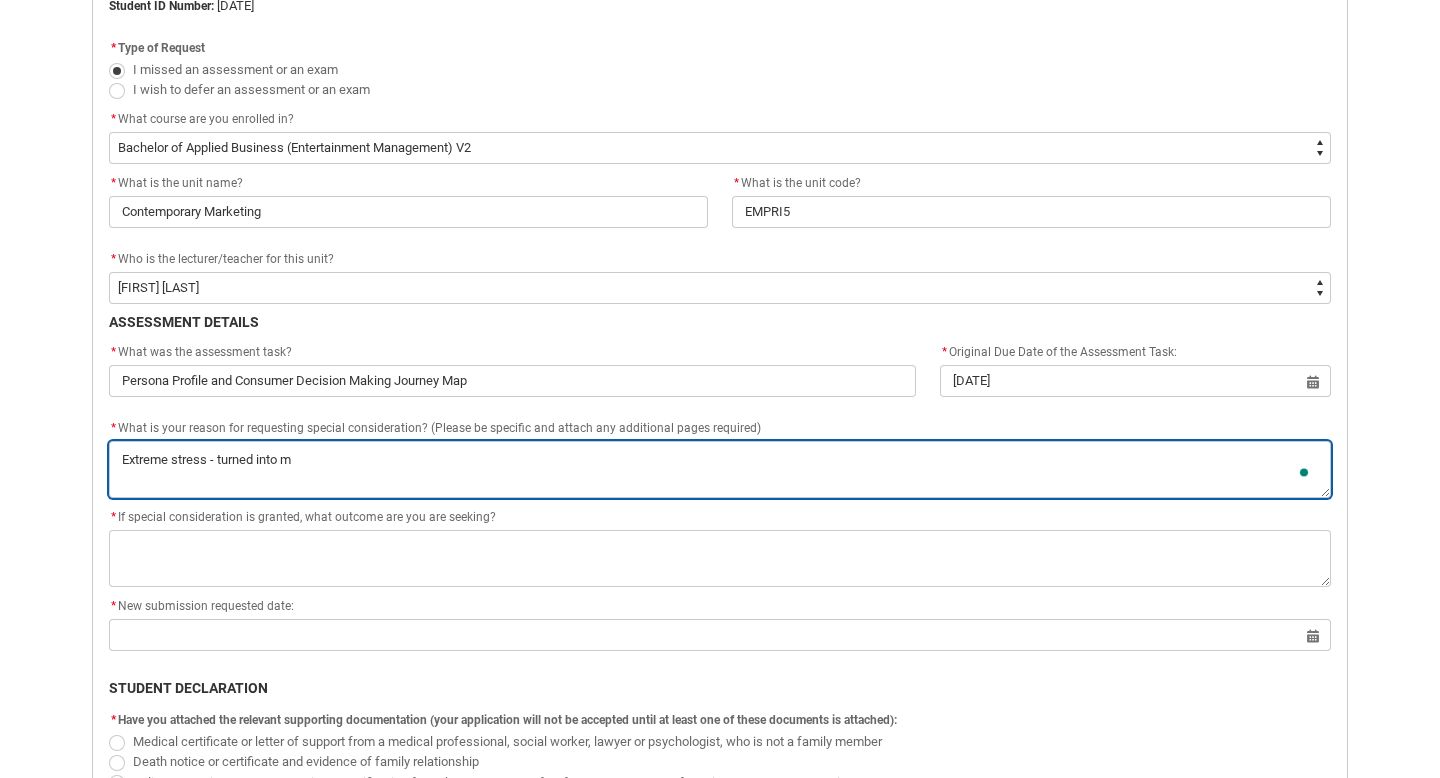 type on "Extreme stress - turned into mi" 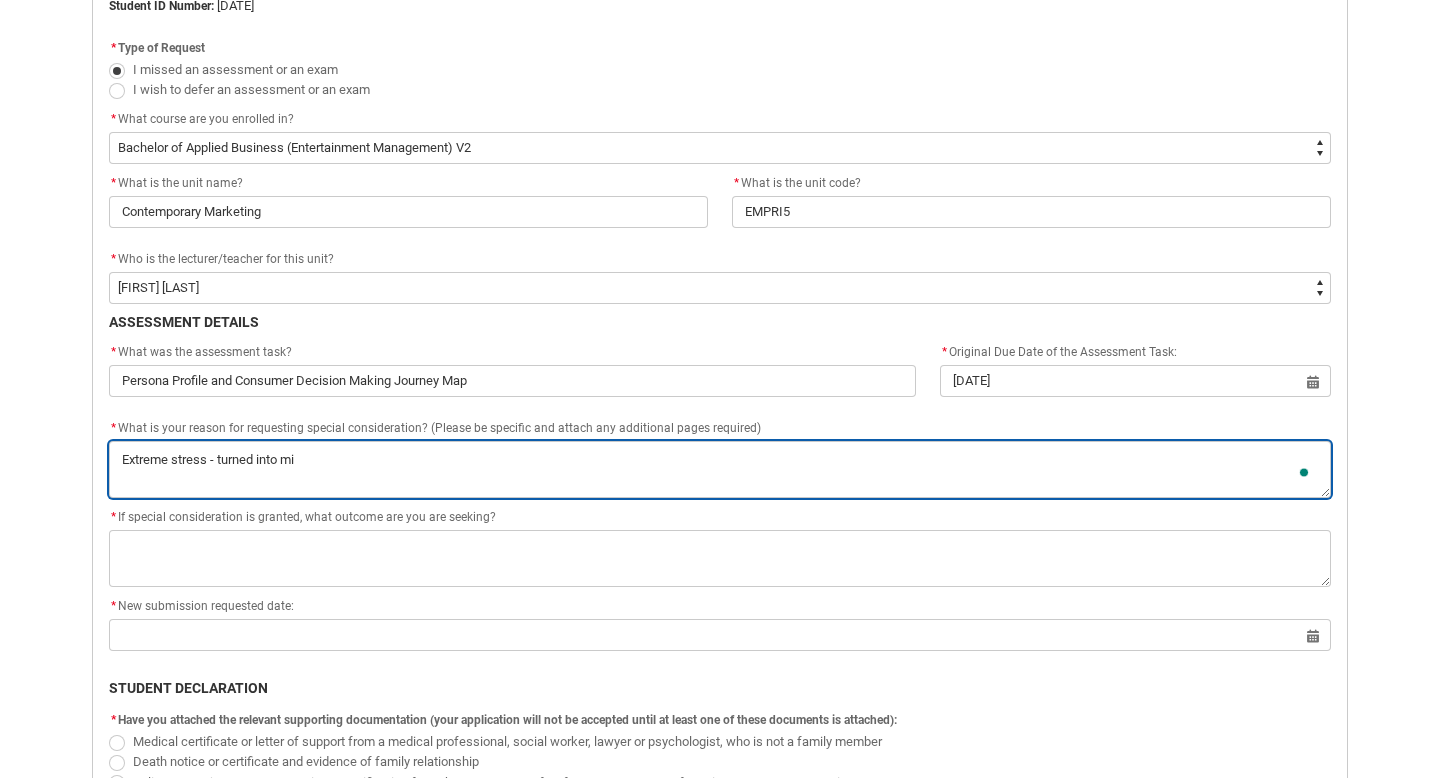 type on "Extreme stress - turned into mig" 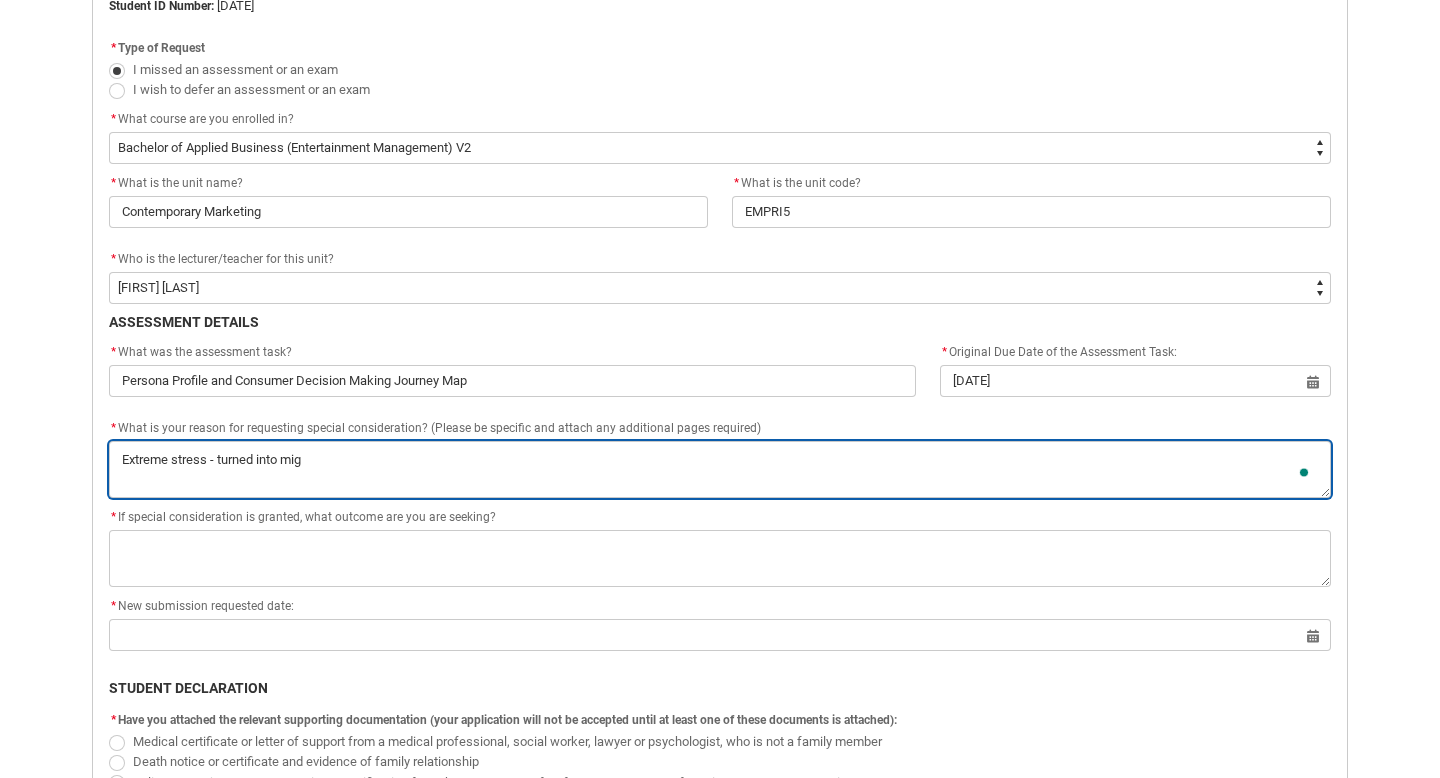 type on "Extreme stress - turned into migr" 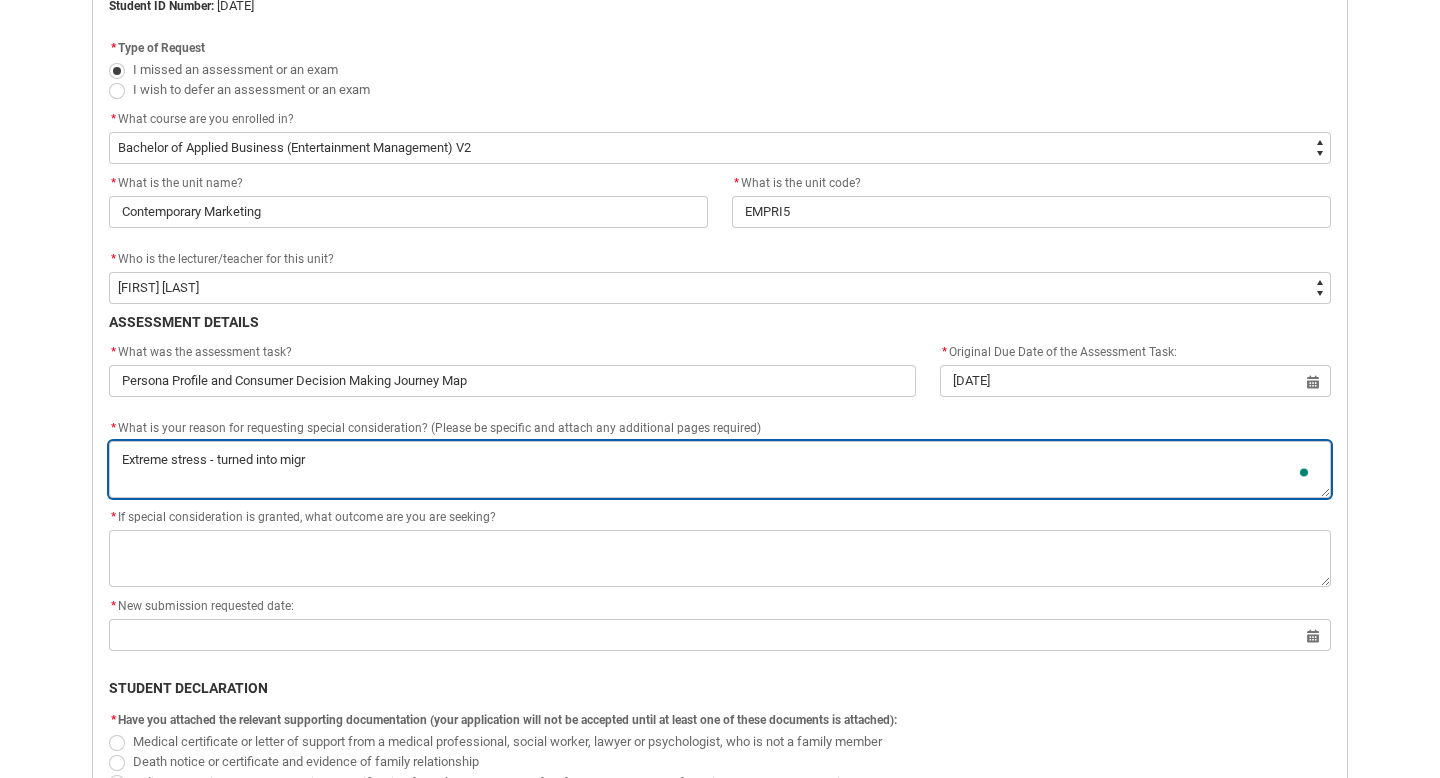 type on "Extreme stress - turned into migra" 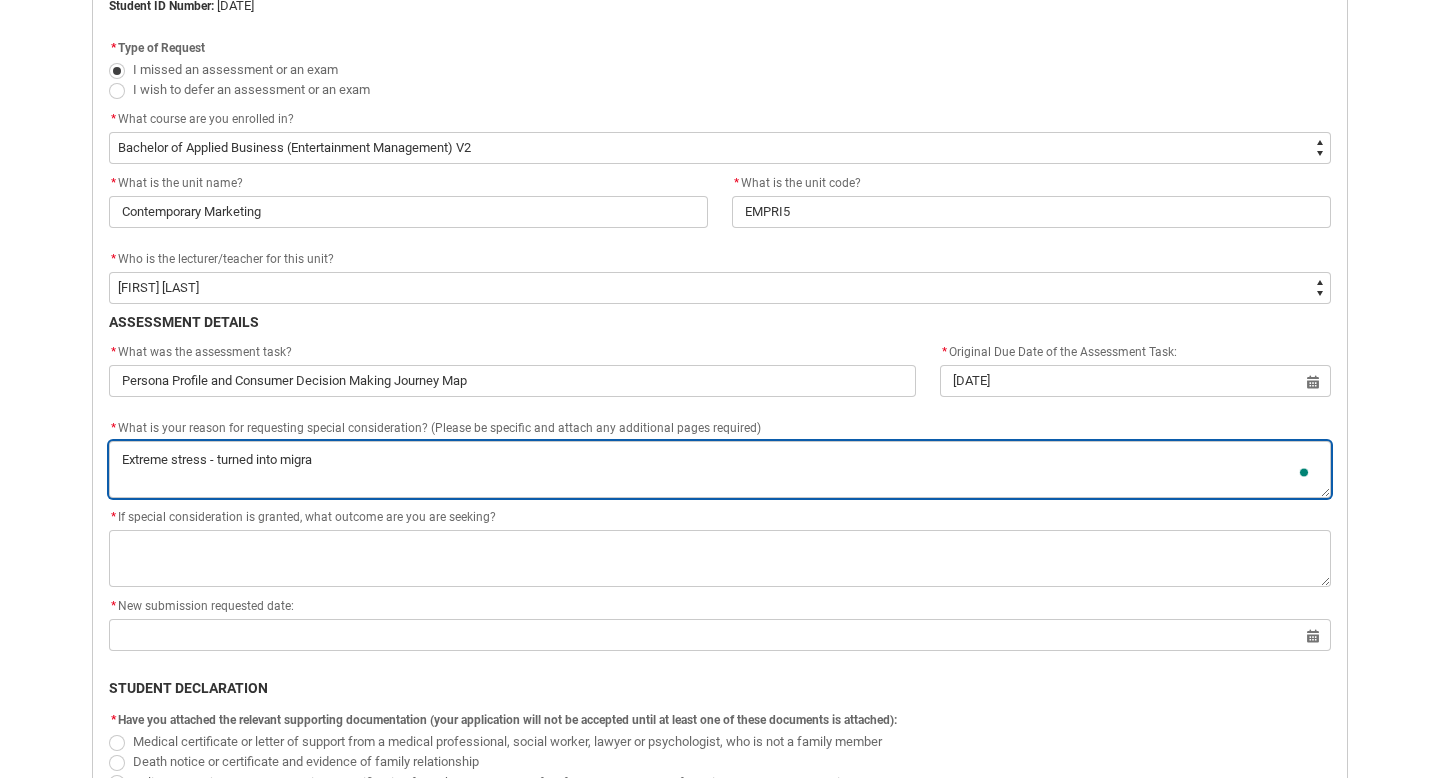 type on "Extreme stress - turned into migrai" 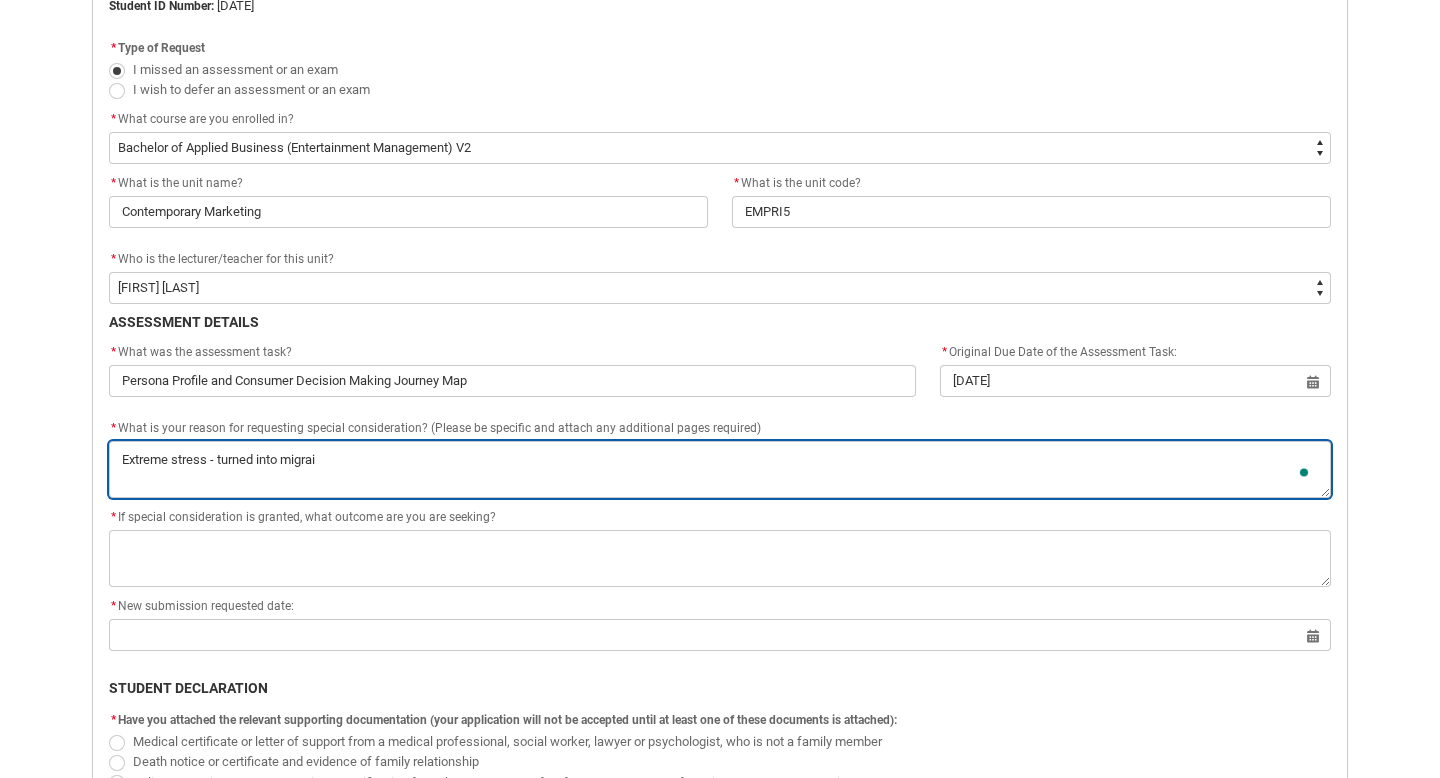 type on "Extreme stress - turned into migrain" 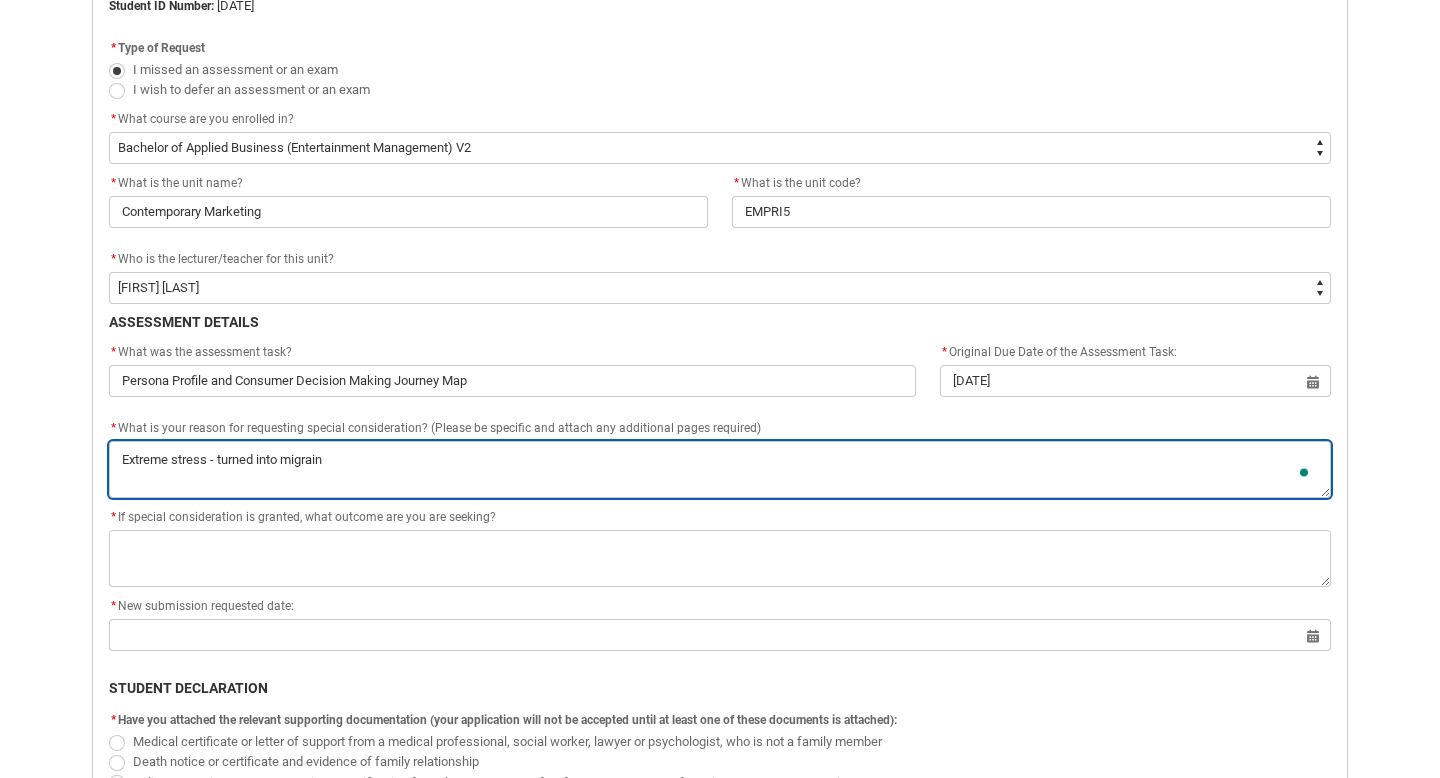 type on "Extreme stress - turned into migraine" 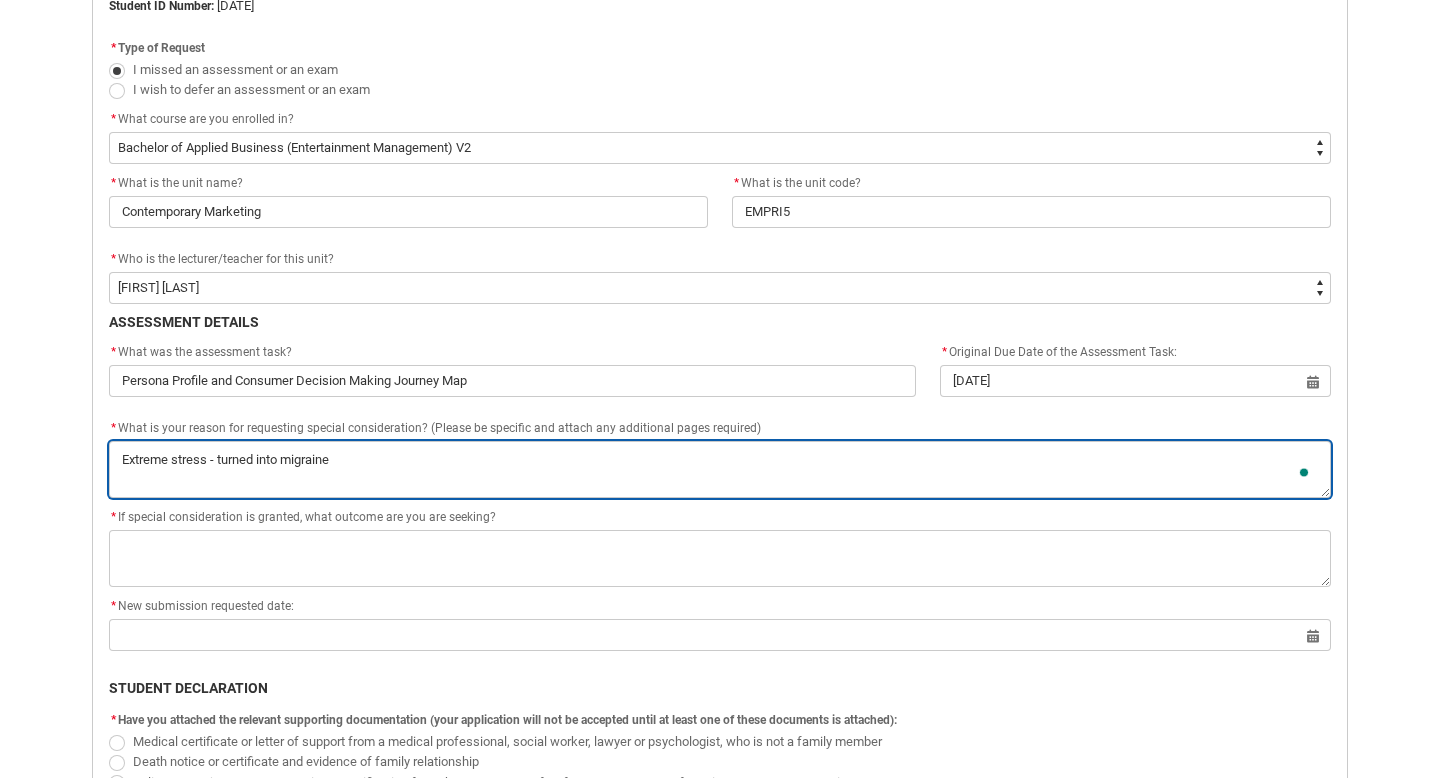 type on "Extreme stress - turned into migraines" 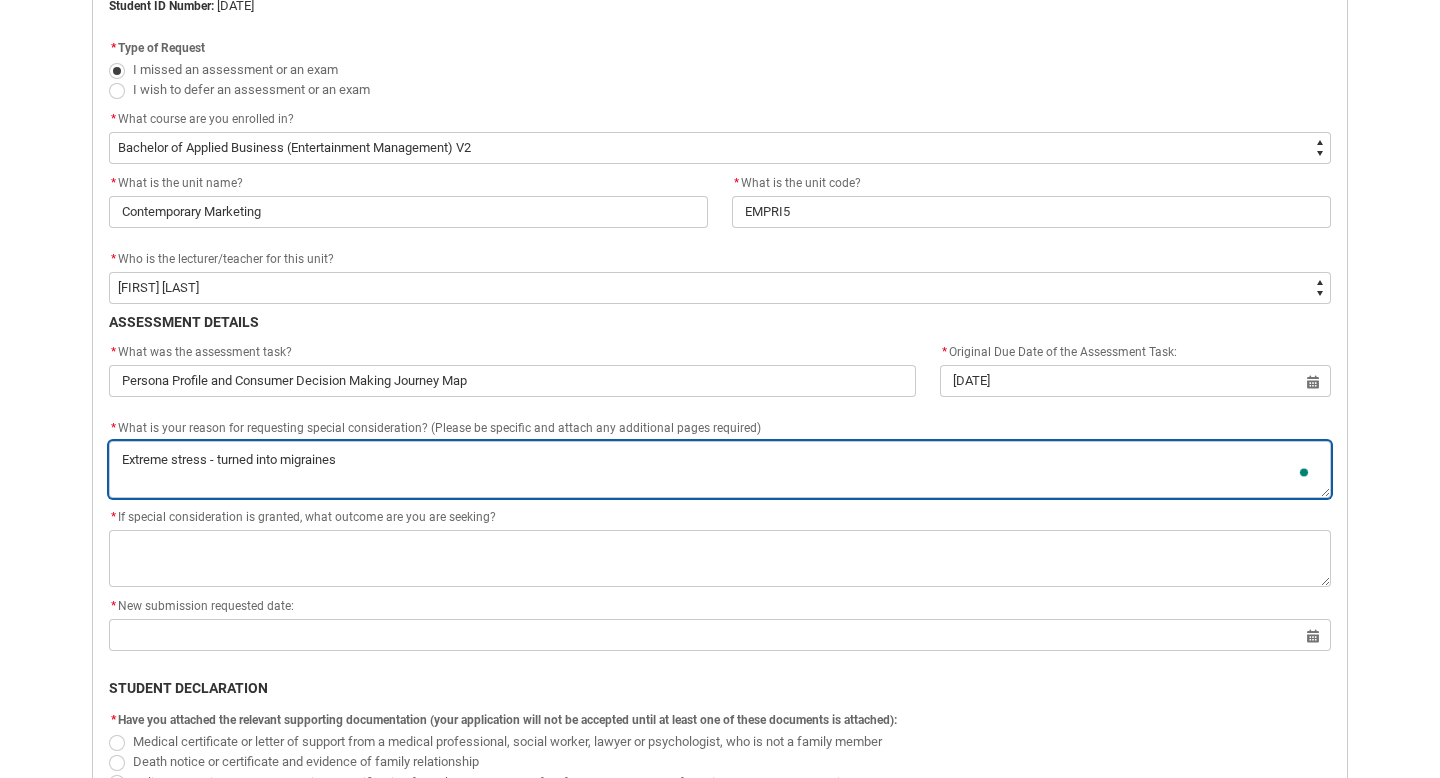 type on "Extreme stress - turned into migraines" 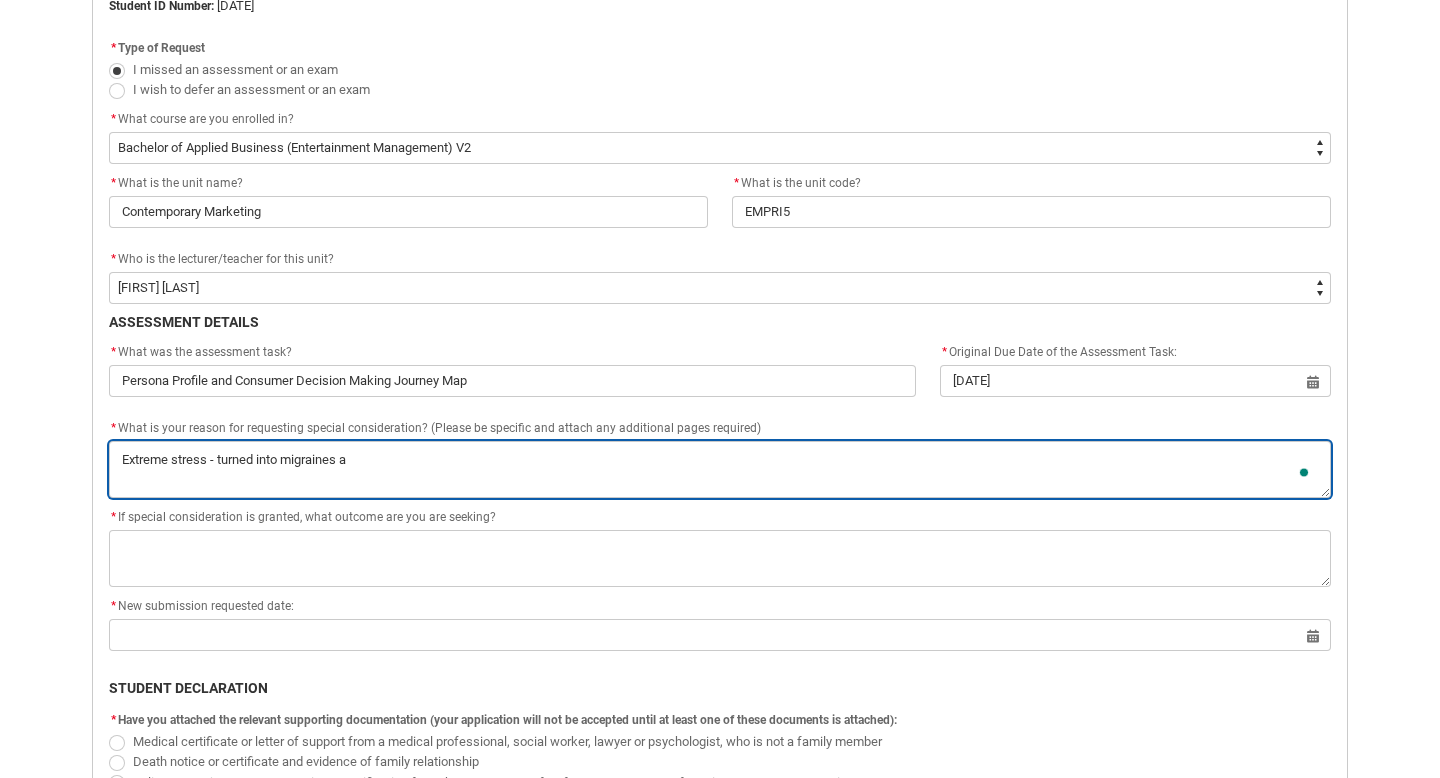 type on "Extreme stress - turned into migraines an" 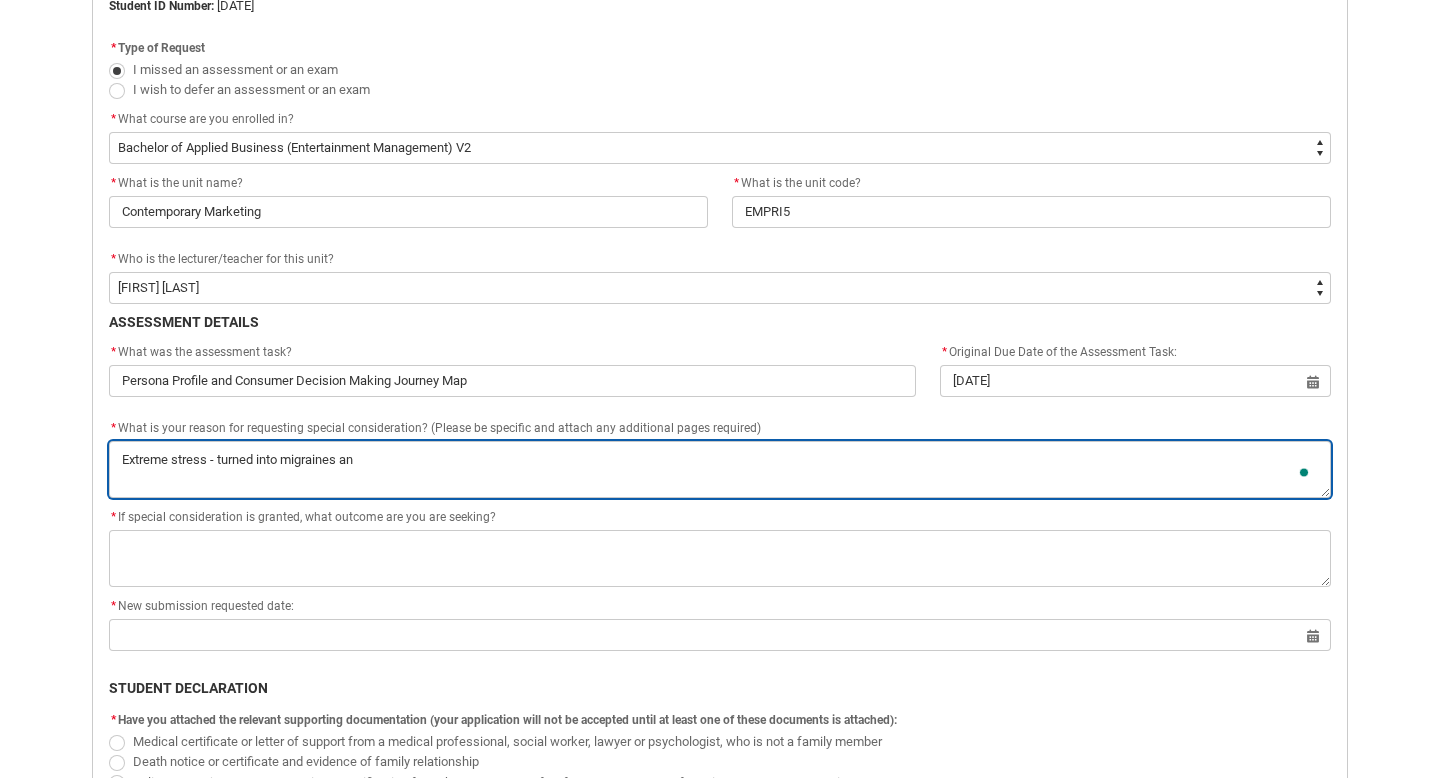 type on "Extreme stress - turned into migraines and" 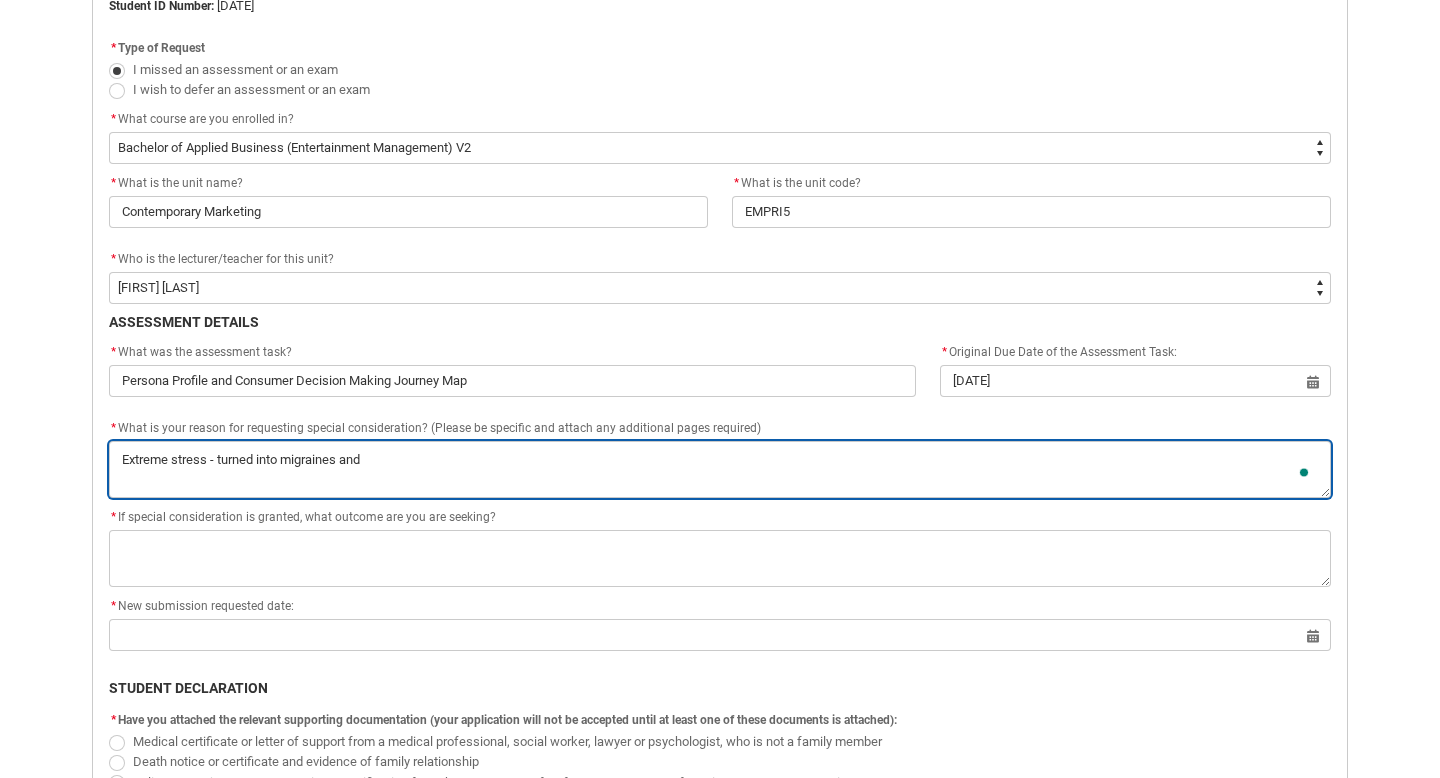 type on "Extreme stress - turned into migraines and" 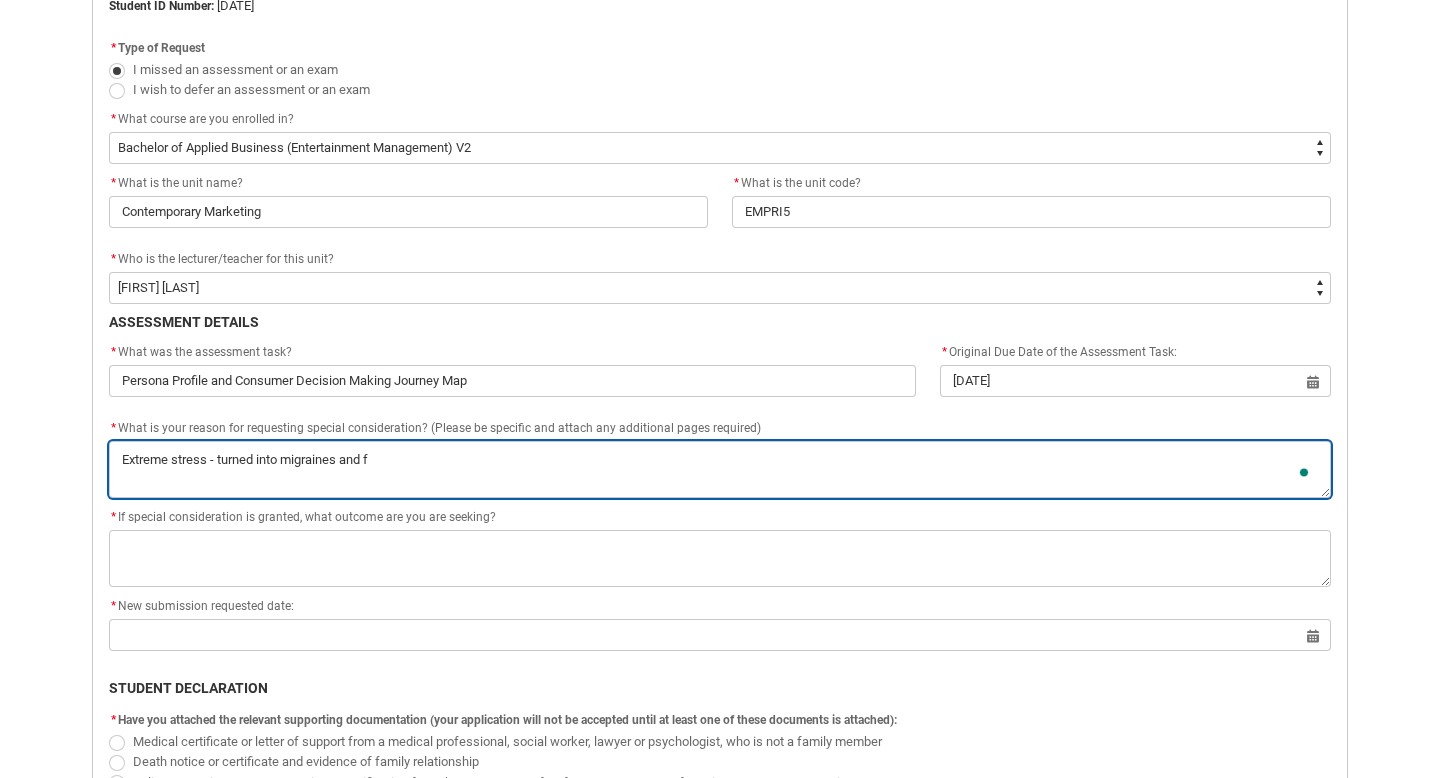 type on "Extreme stress - turned into migraines and fa" 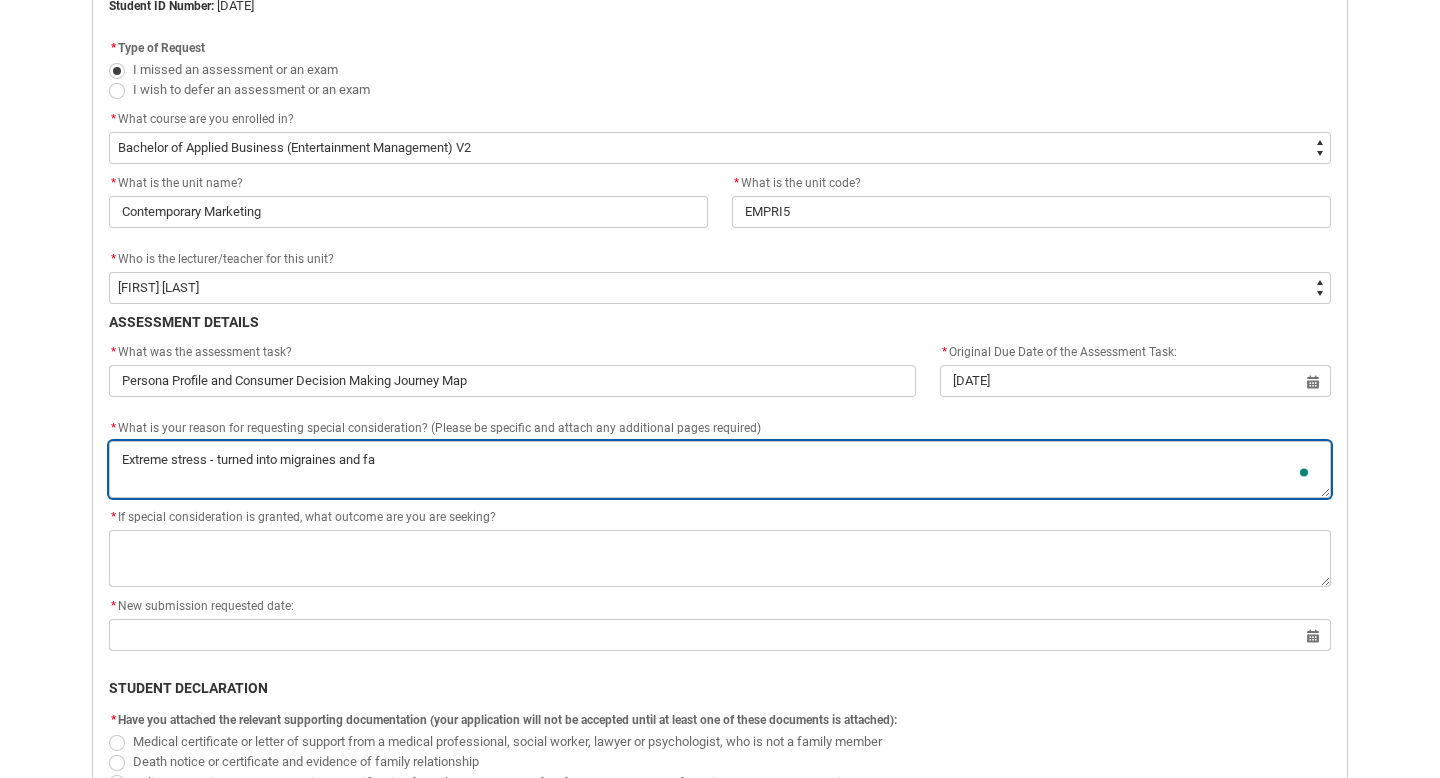 type on "Extreme stress - turned into migraines and fat" 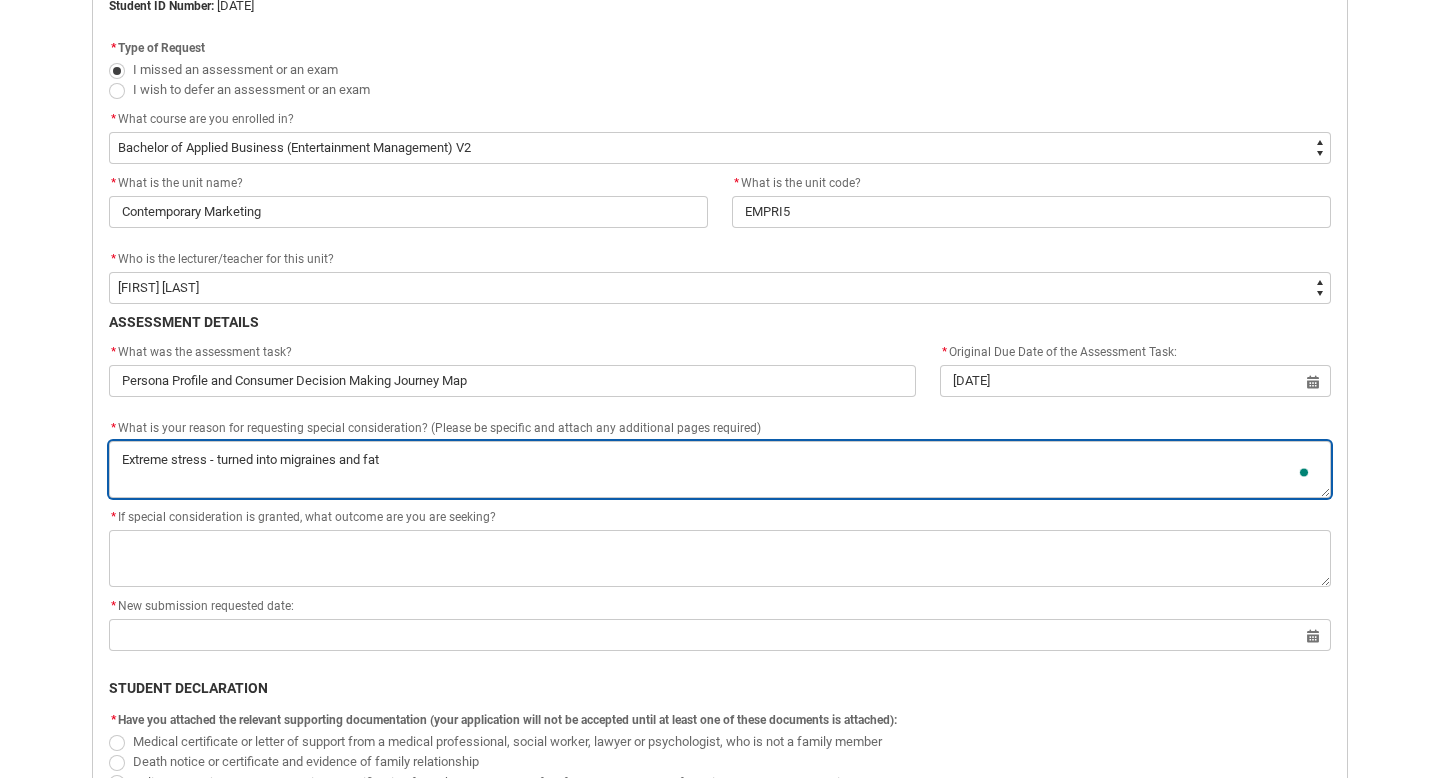 type on "Extreme stress - turned into migraines and fati" 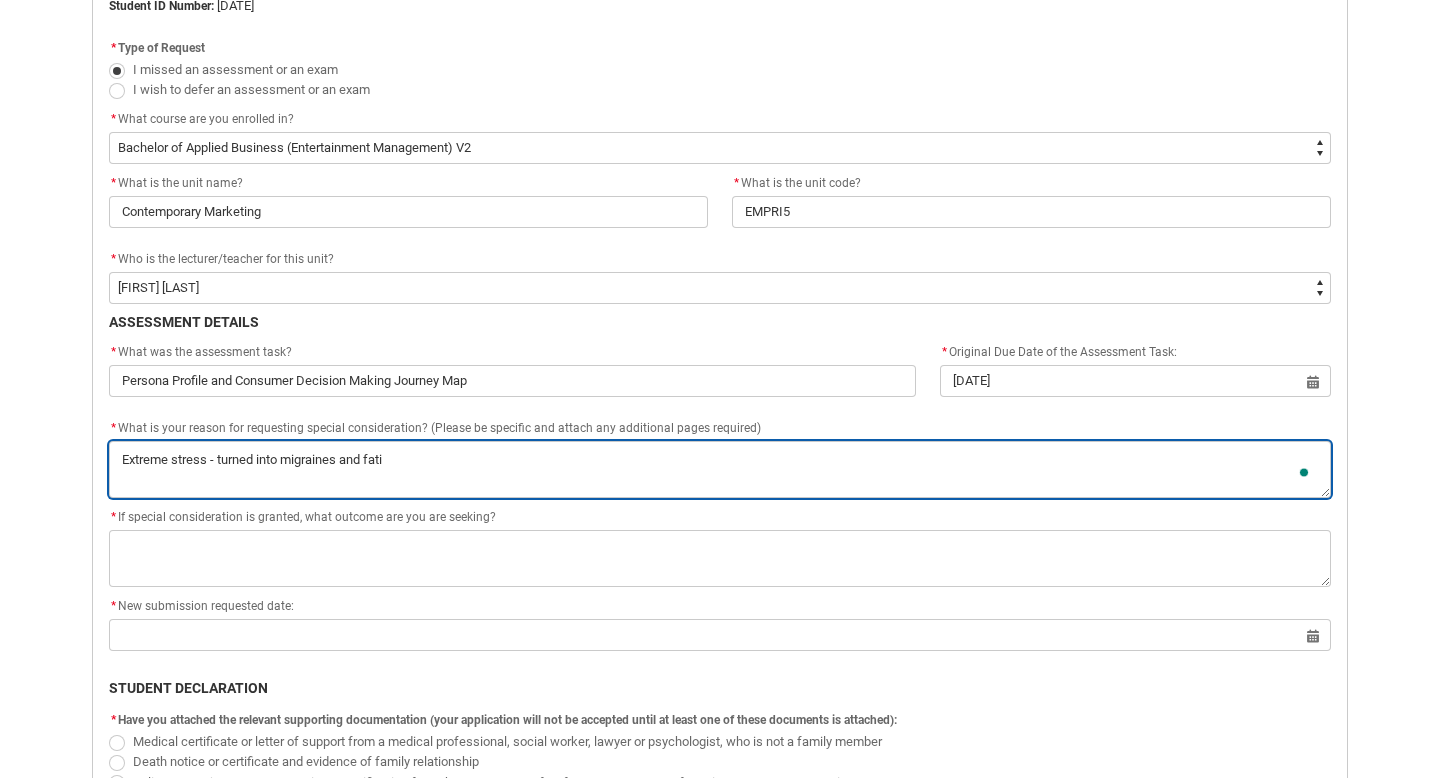 type on "Extreme stress - turned into migraines and fatig" 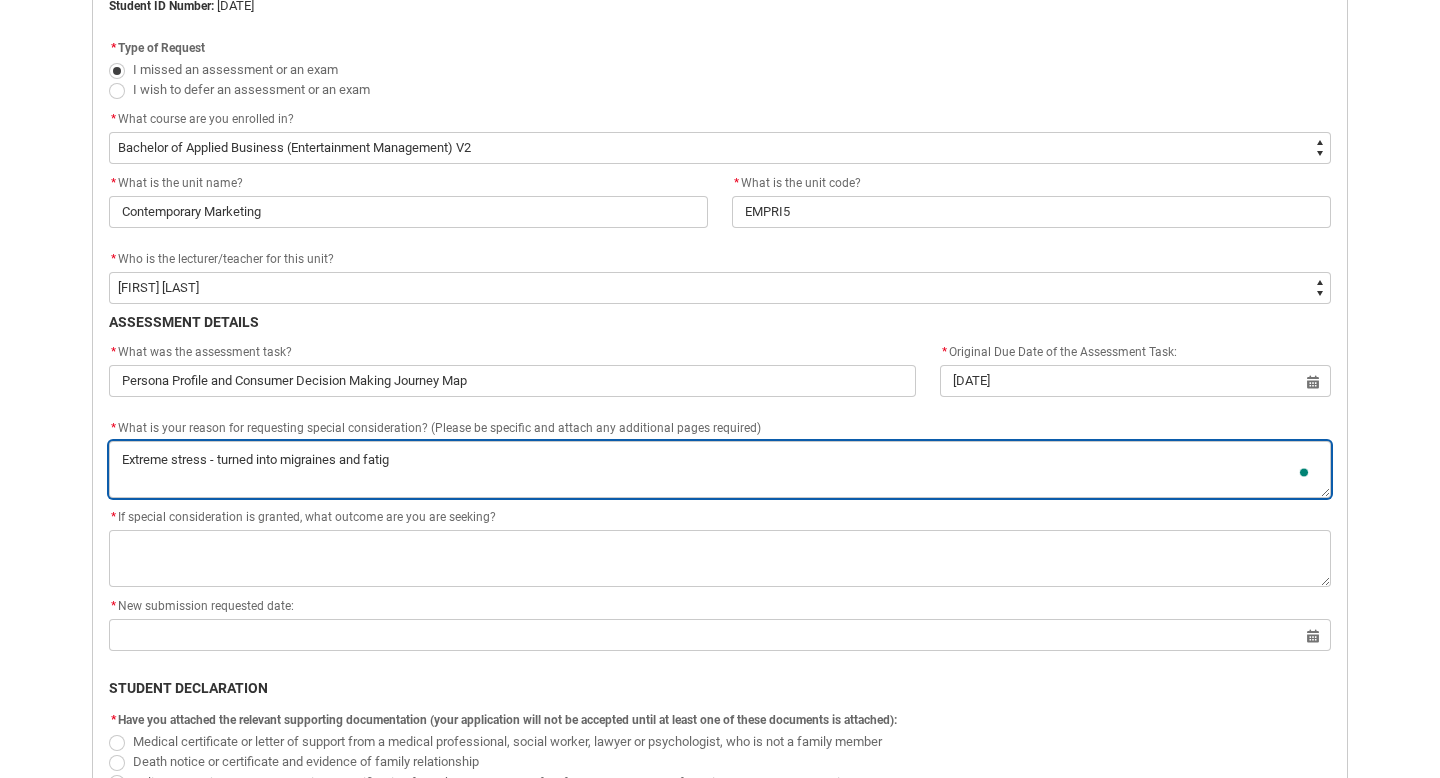 type on "Extreme stress - turned into migraines and fatigu" 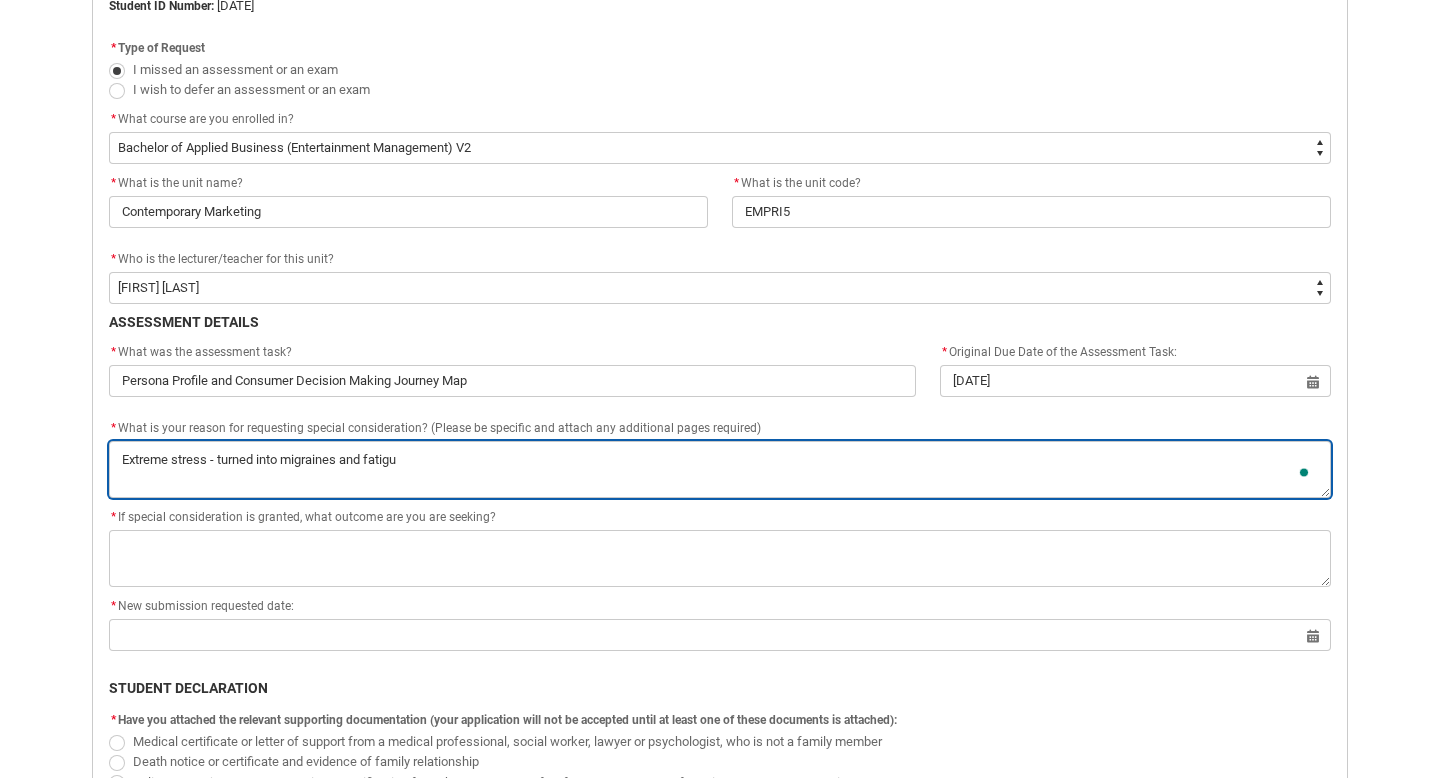 type on "Extreme stress - turned into migraines and fatigue." 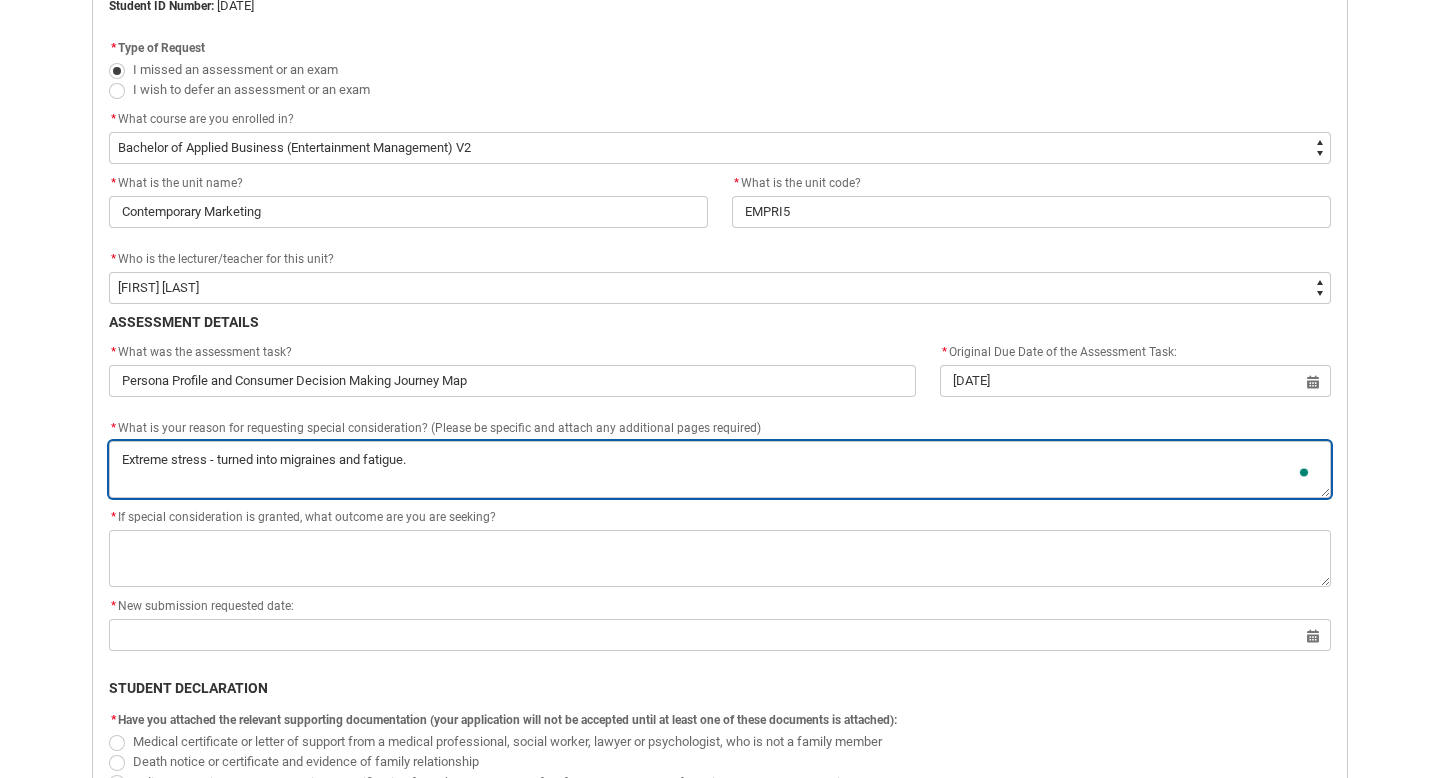 type on "Extreme stress - turned into migraines and fatigue." 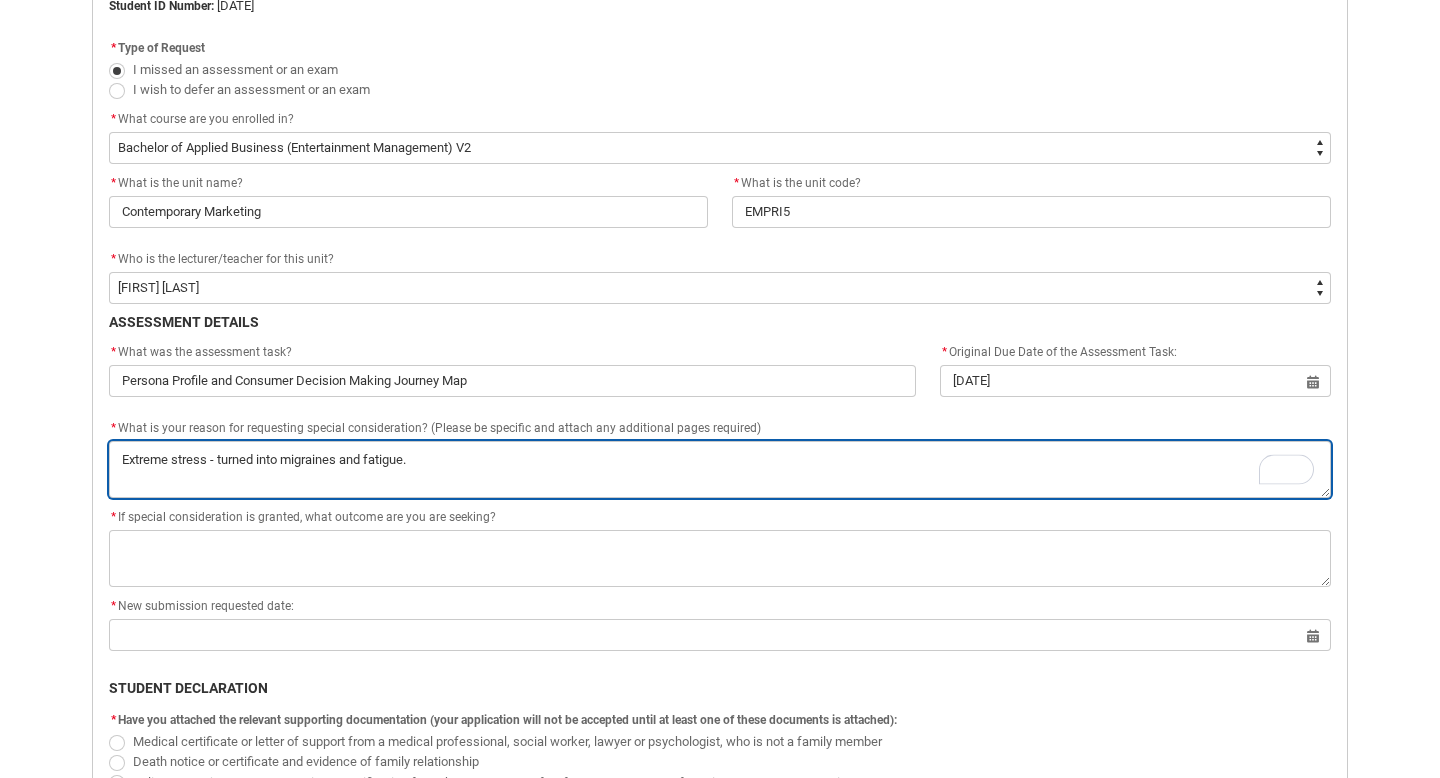 click on "*" at bounding box center [720, 469] 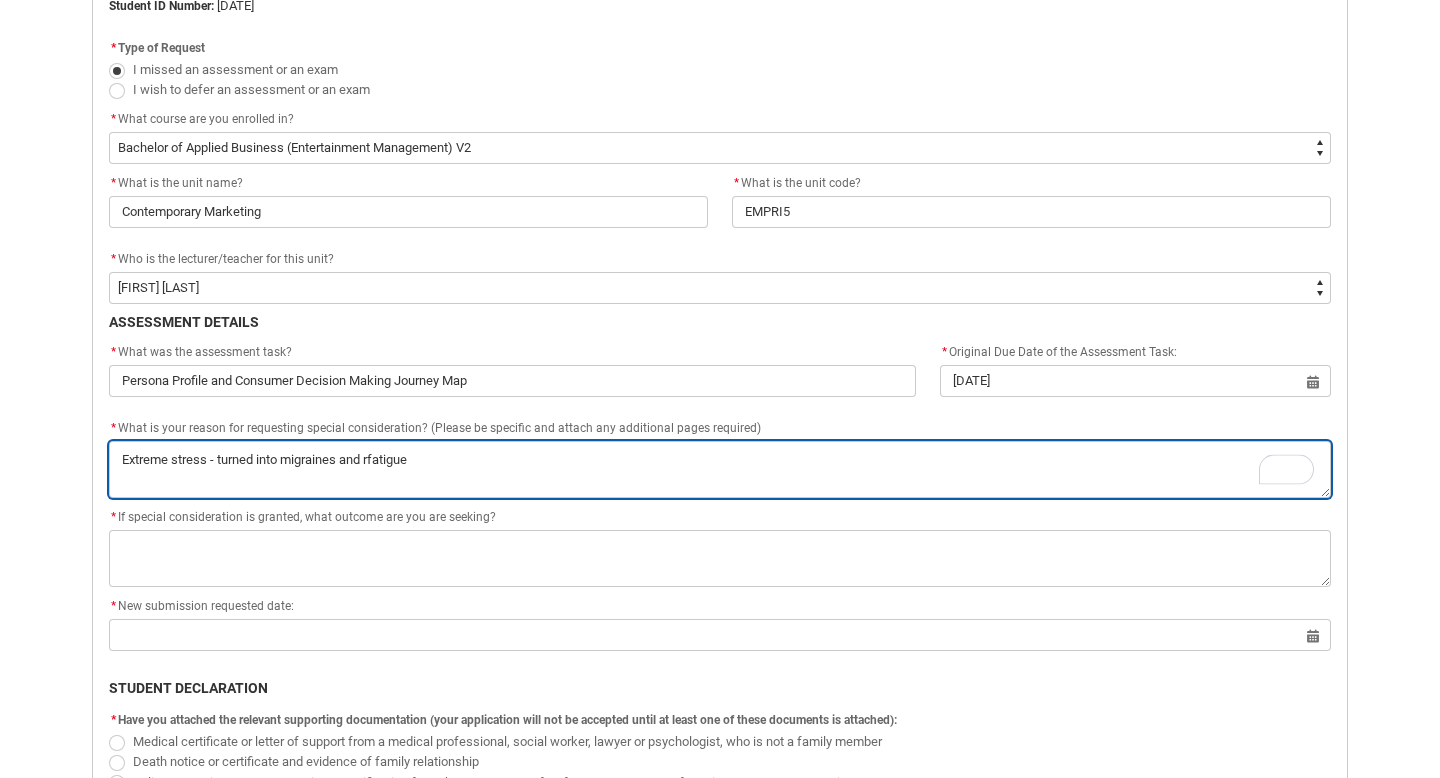type on "Extreme stress - turned into migraines and refatigue." 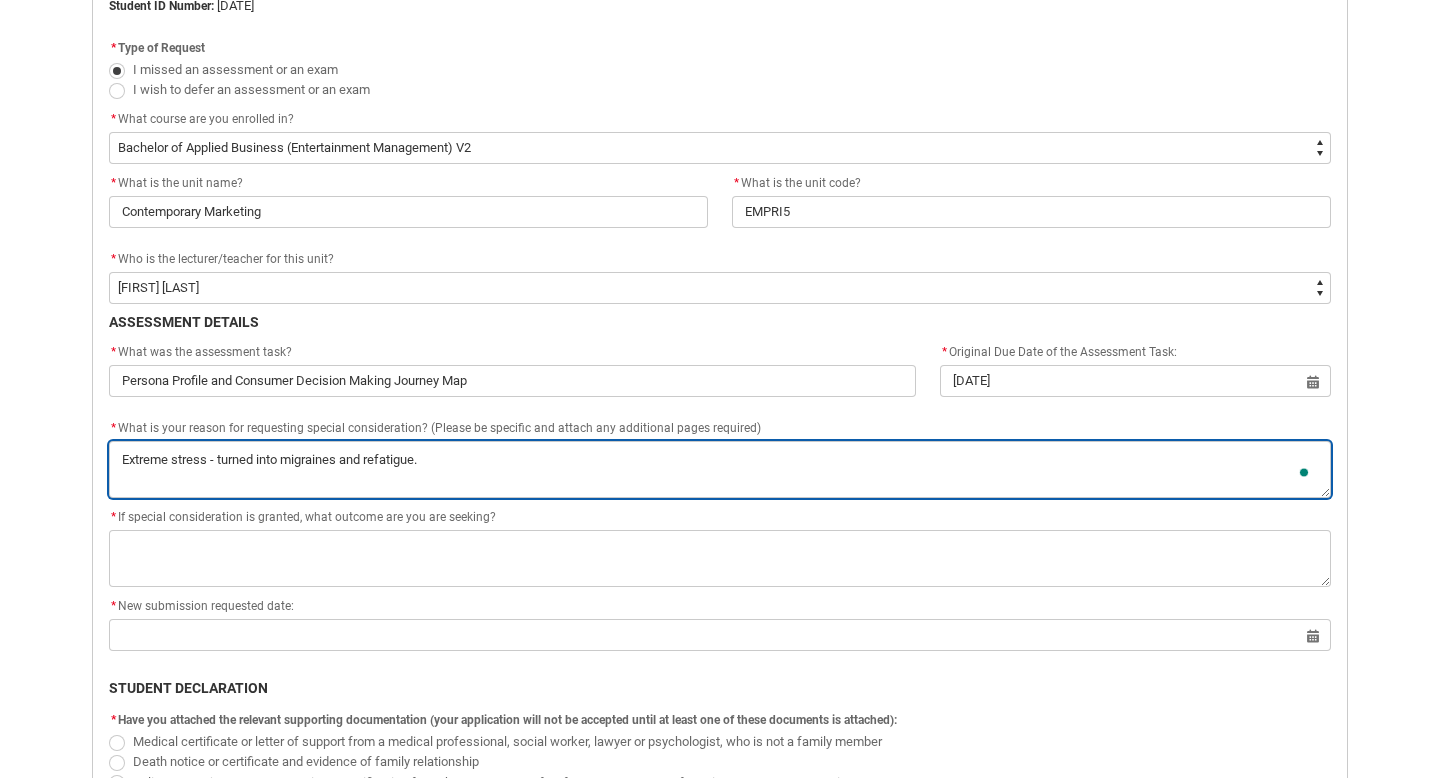 type on "Extreme stress - turned into migraines and reafatigue" 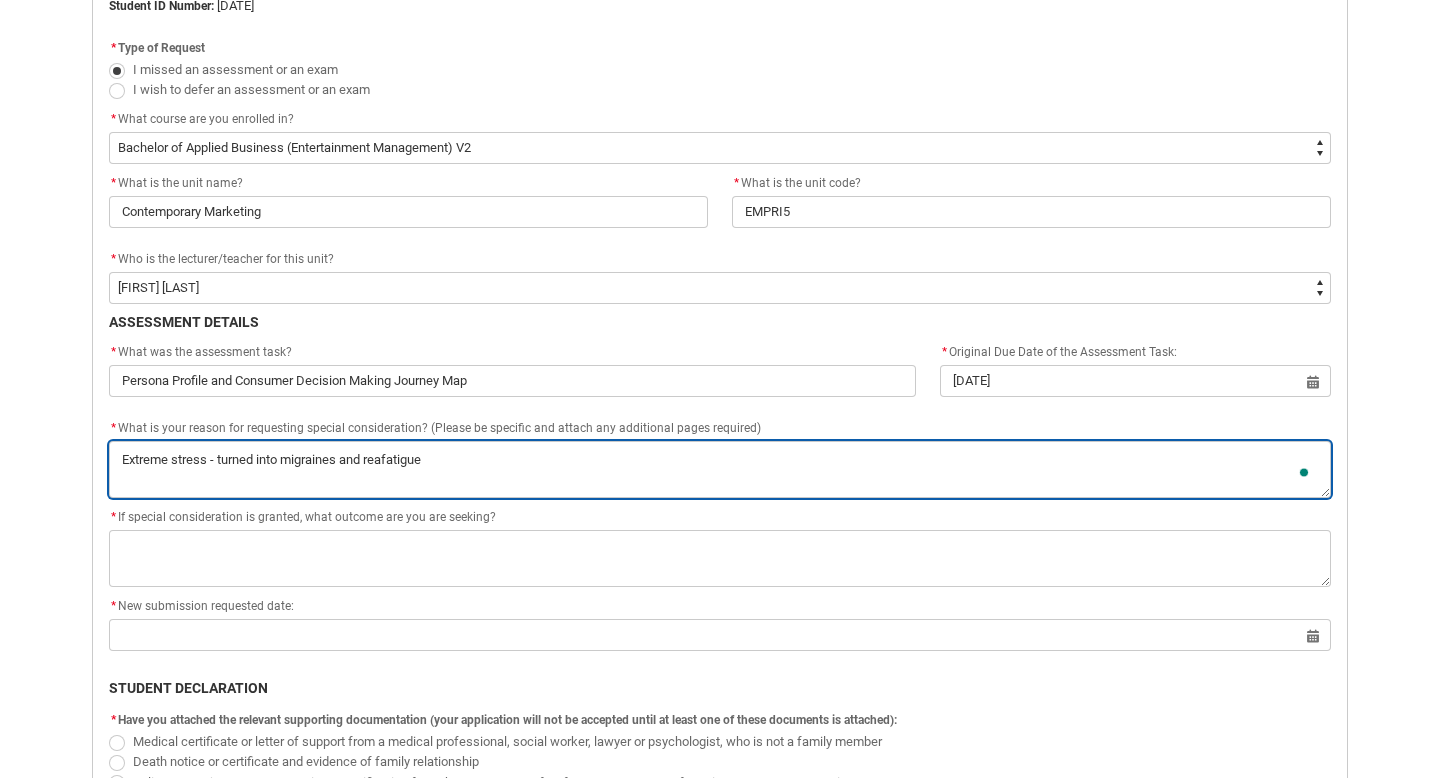 type on "Extreme stress - turned into migraines and realfatigue" 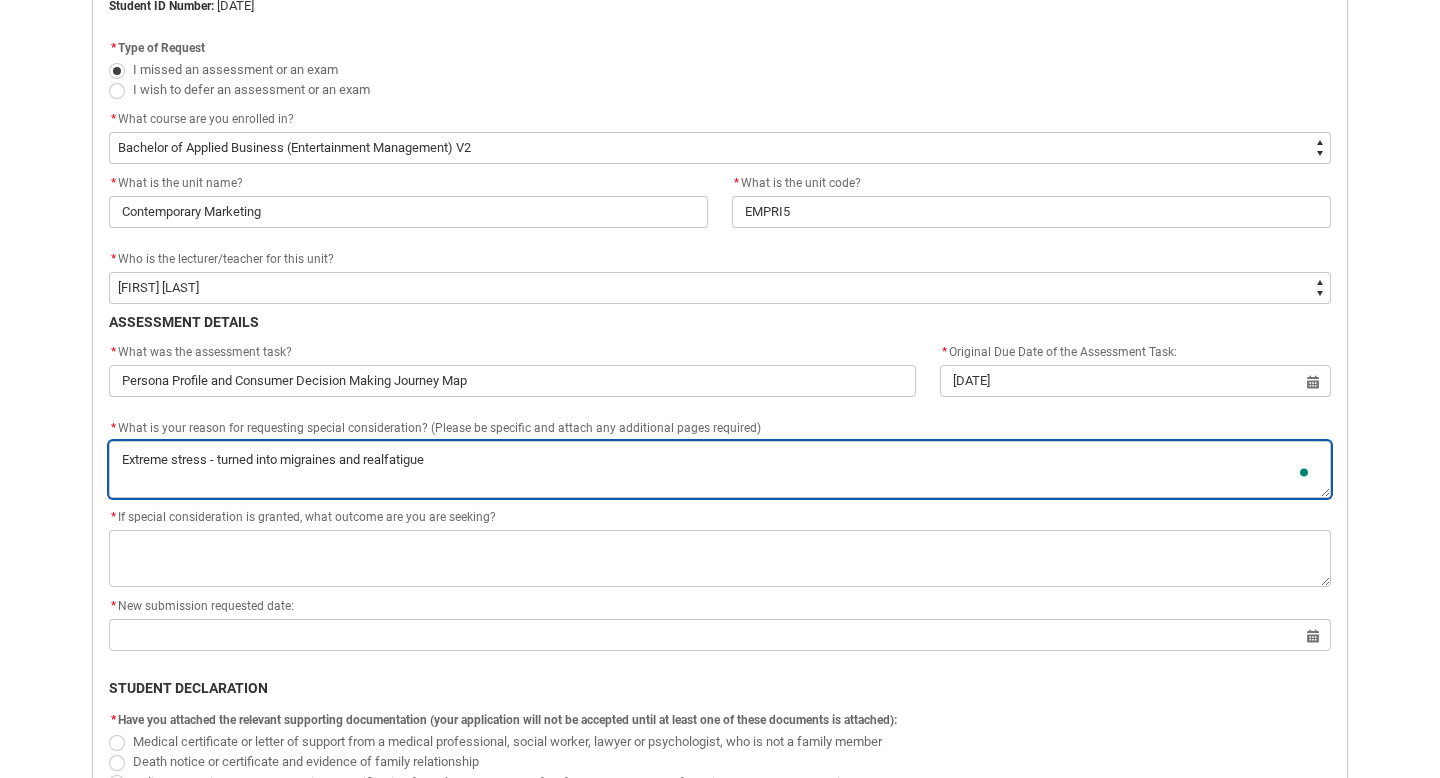 type on "Extreme stress - turned into migraines and reallfatigue" 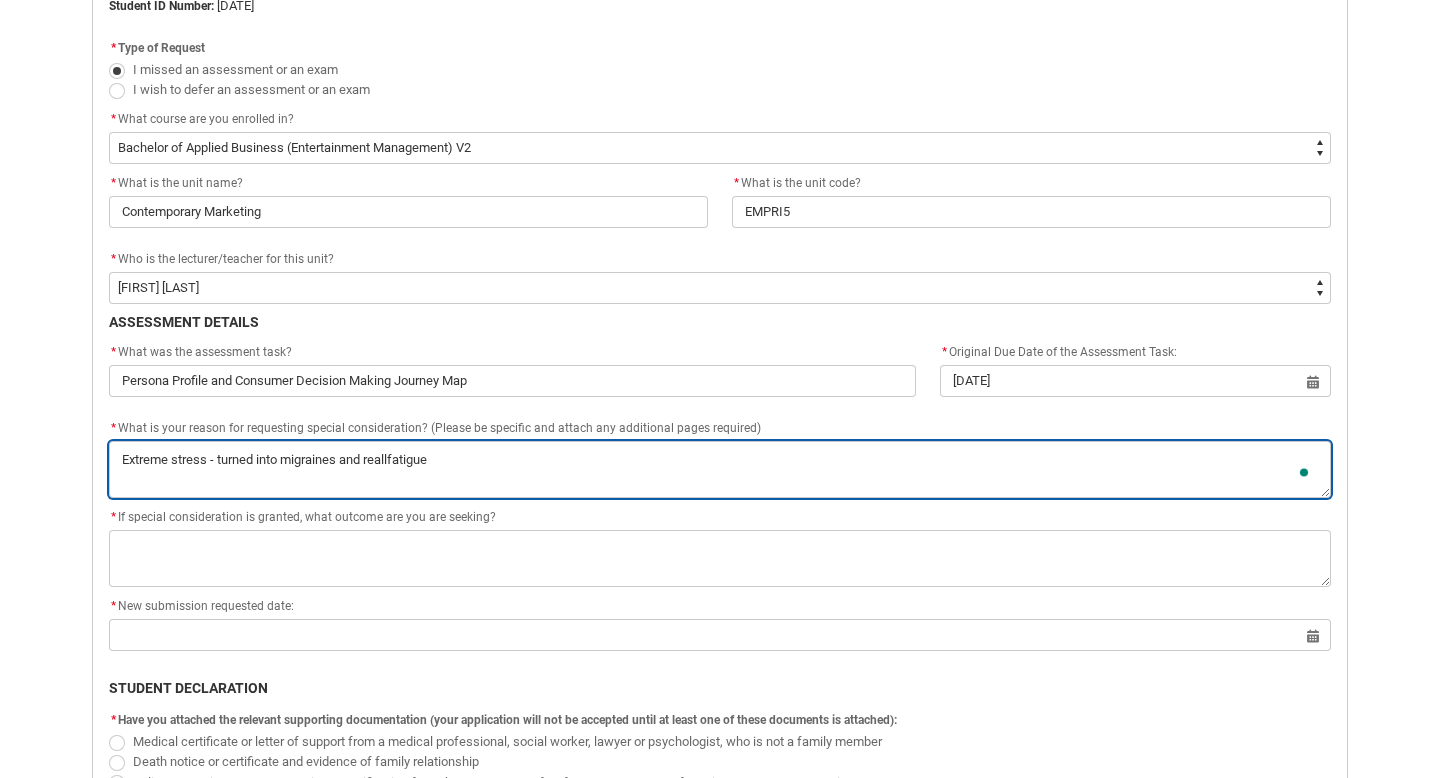 type on "Extreme stress - turned into migraines and reallyfatigue" 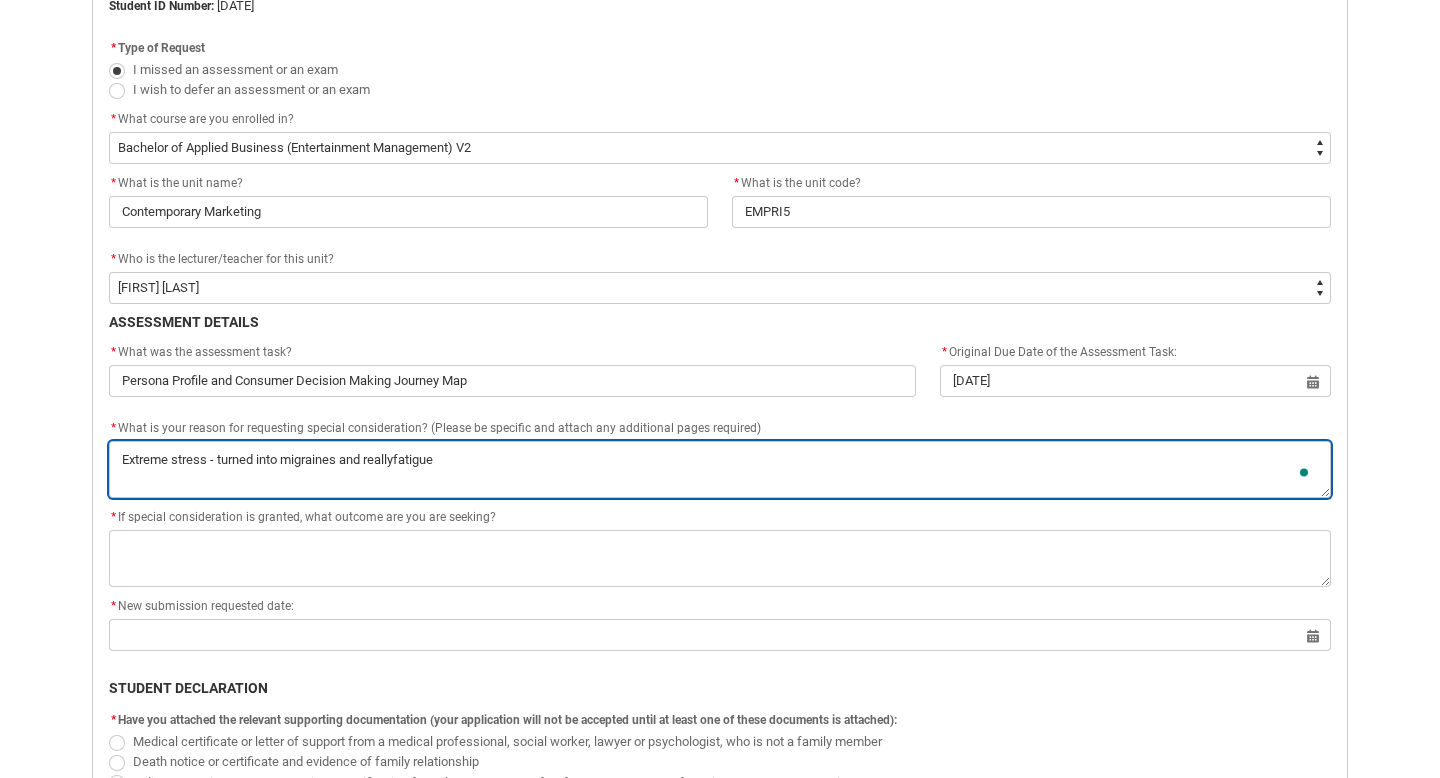 type on "Extreme stress - turned into migraines and really fatigue" 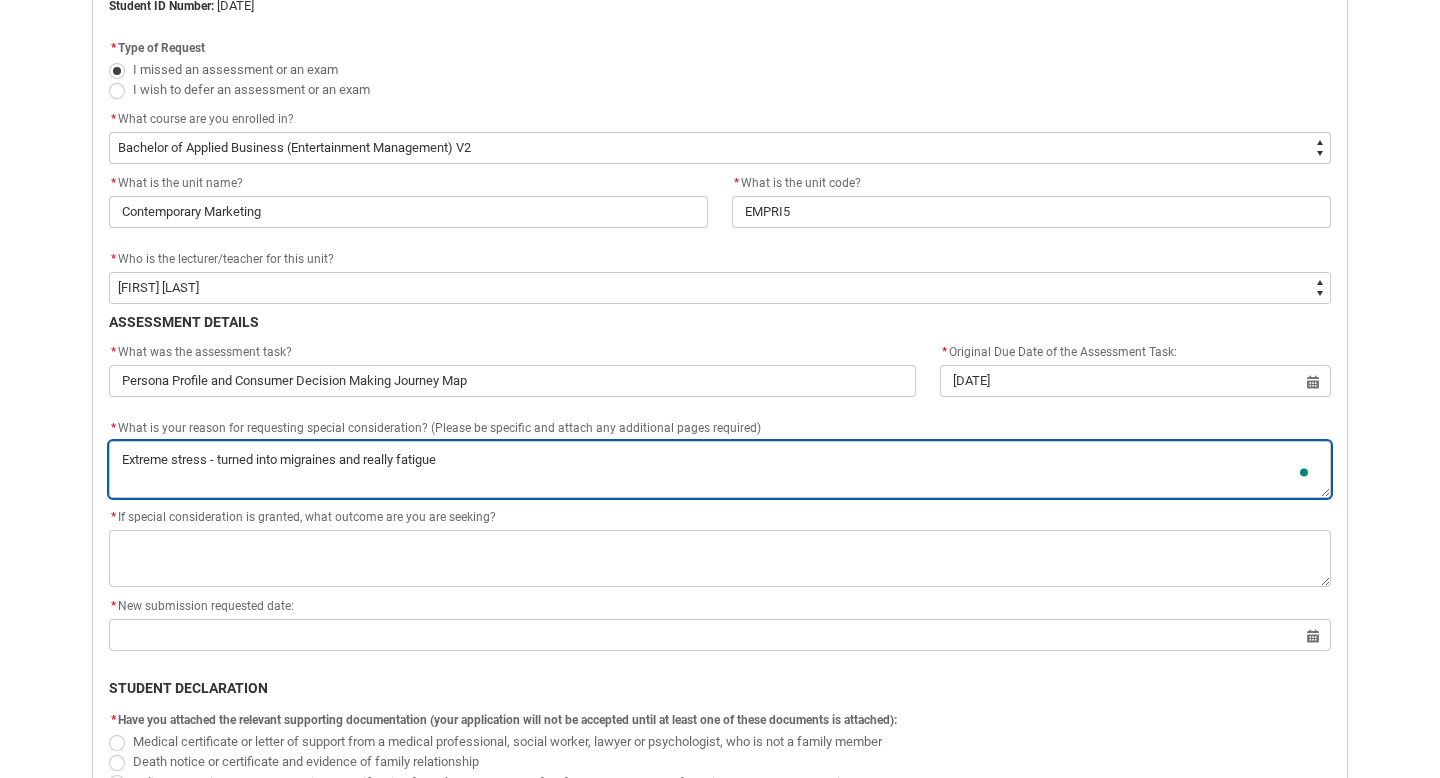 type on "Extreme stress - turned into migraines and really bfatigue" 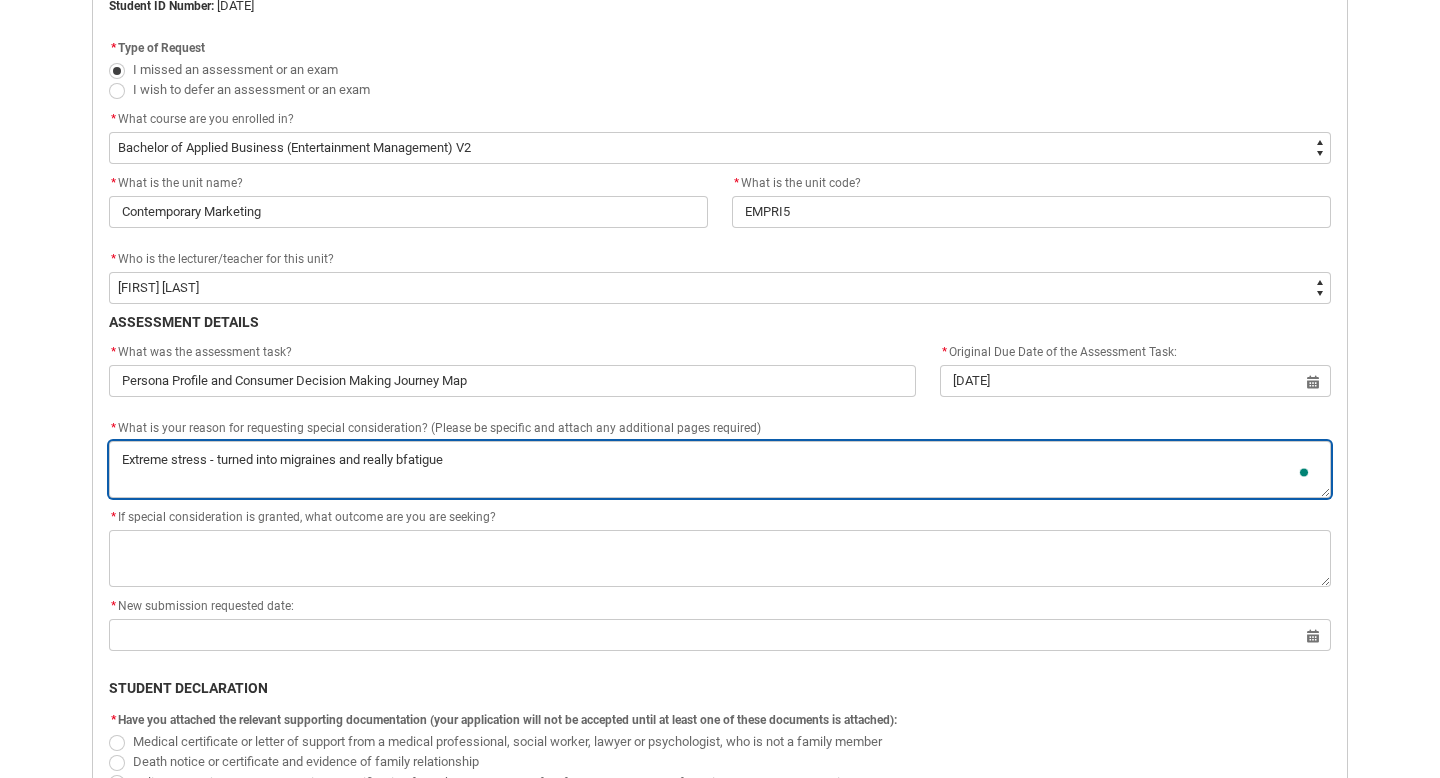 type on "Extreme stress - turned into migraines and really bafatigue" 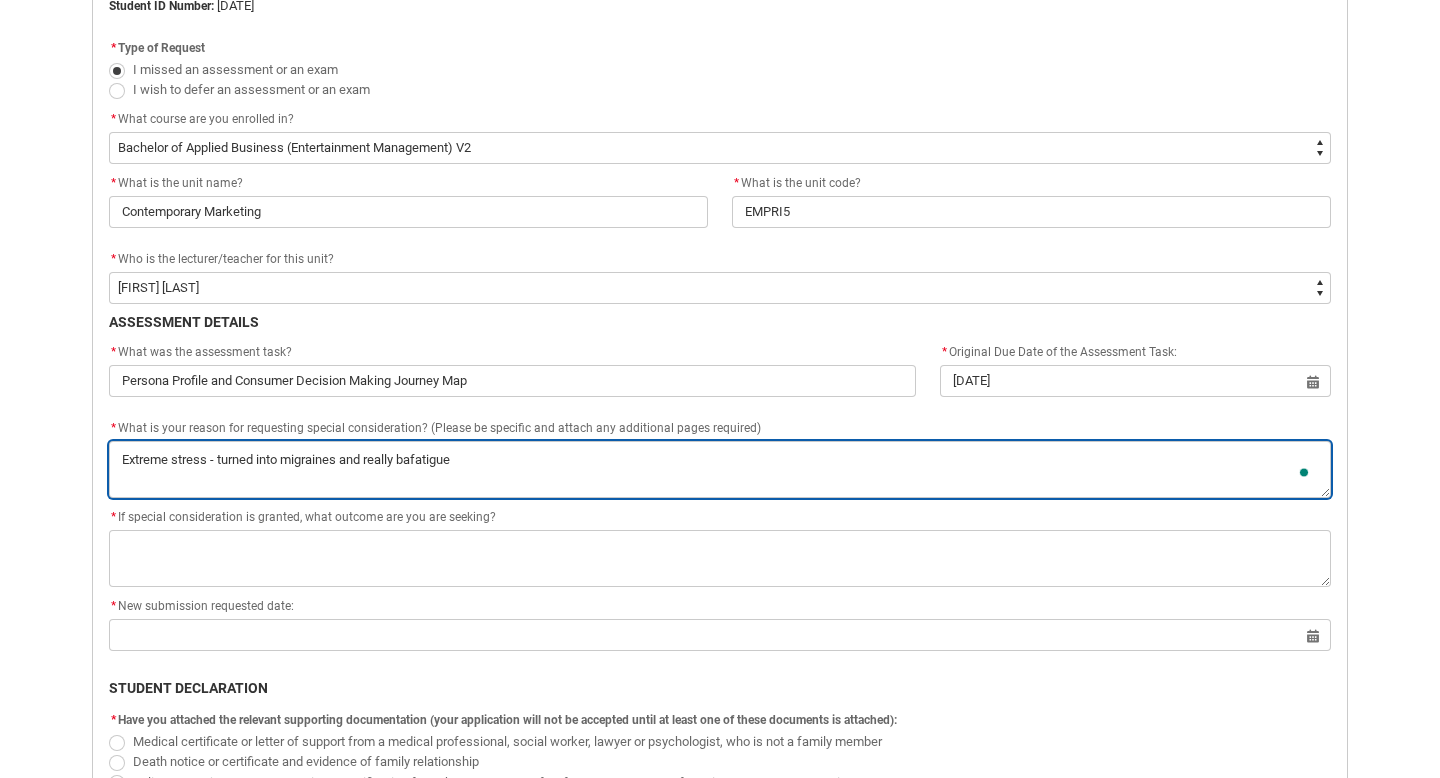 type on "Extreme stress - turned into migraines and really badfatigue" 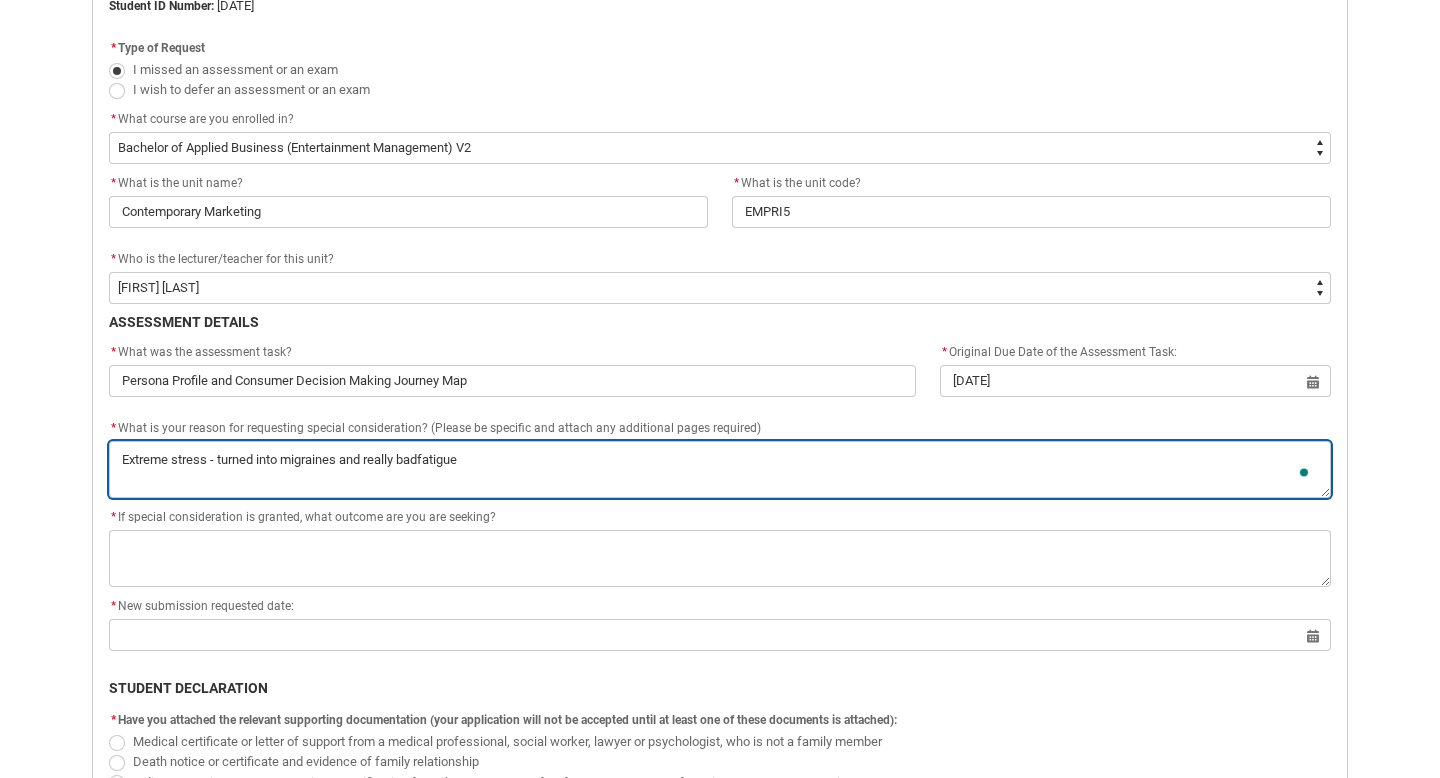 type on "Extreme stress - turned into migraines and really bad fatigue." 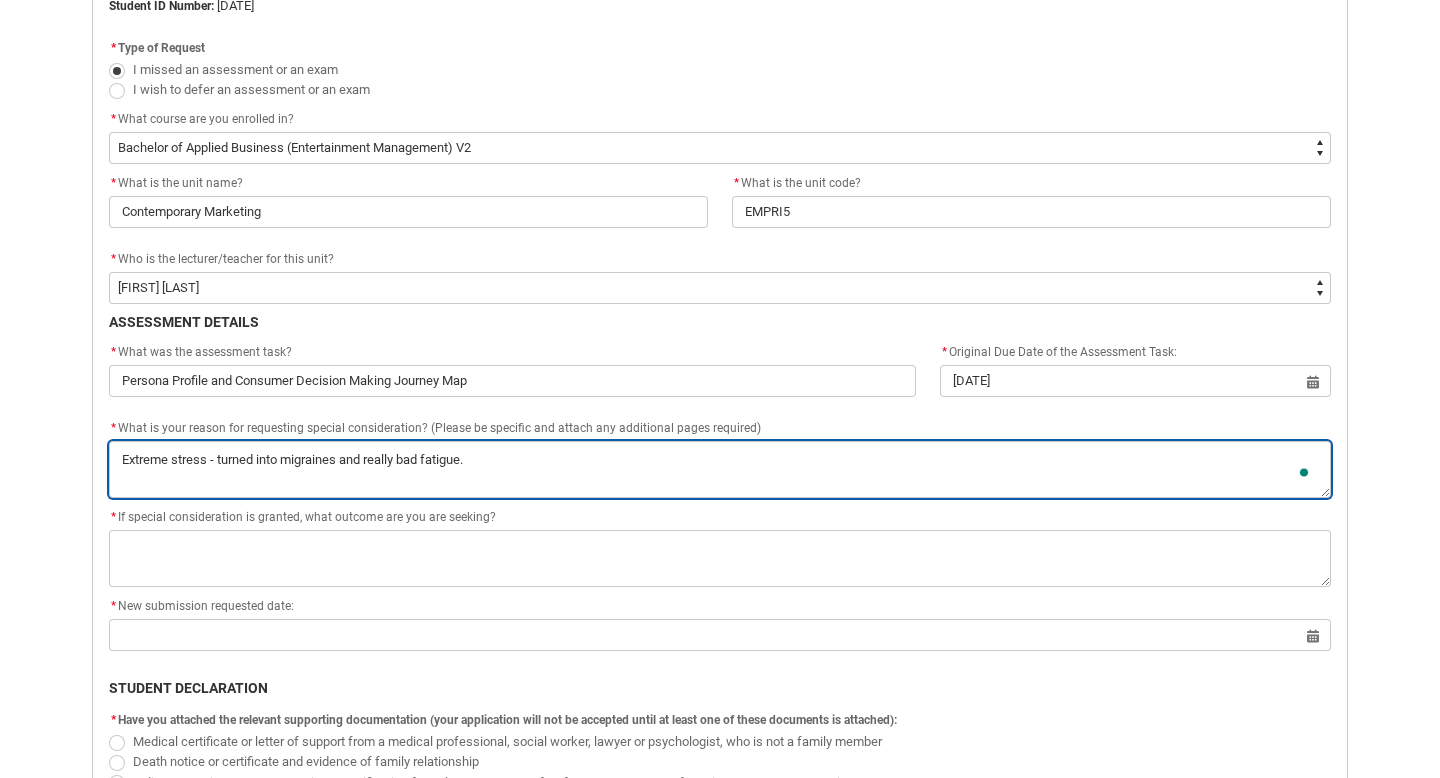 click on "*" at bounding box center (720, 469) 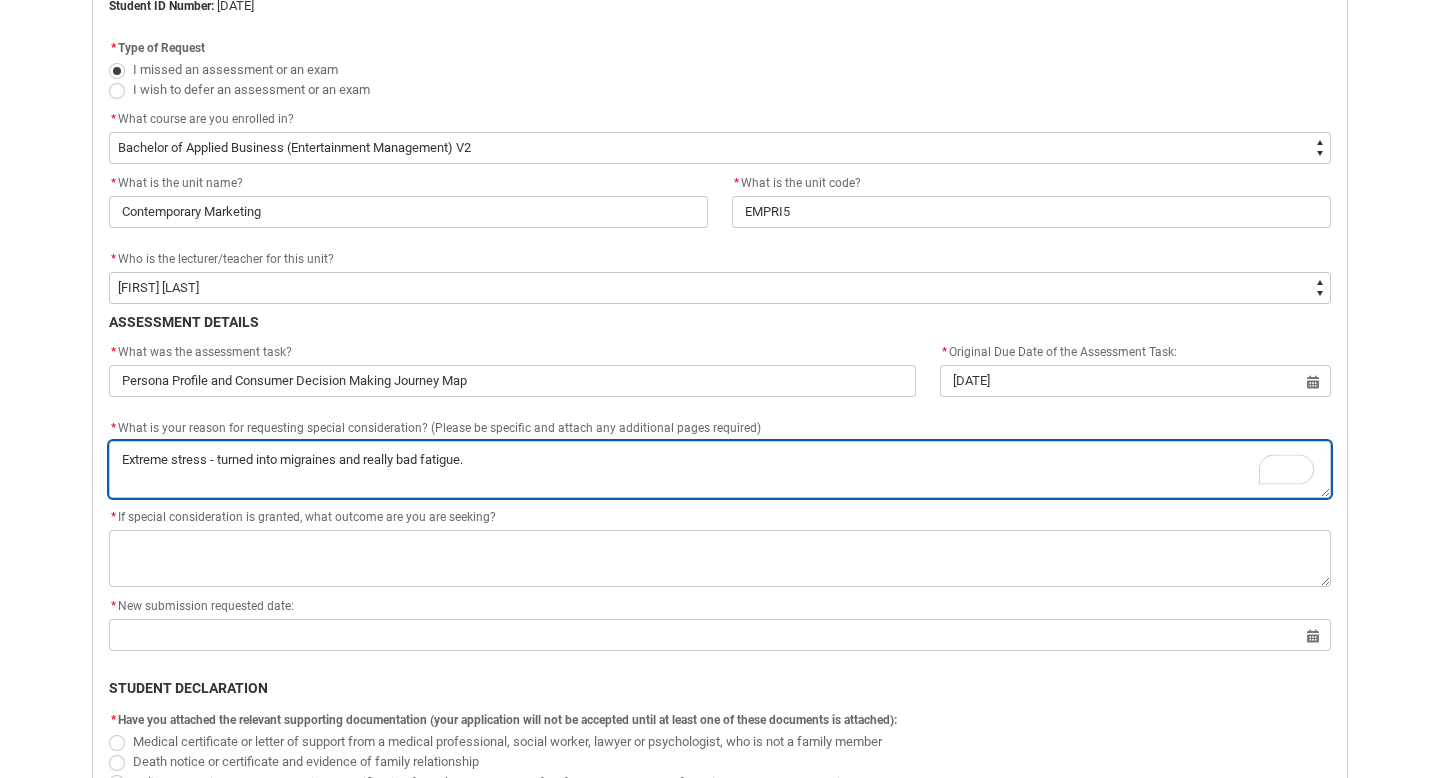 click on "*" at bounding box center (720, 469) 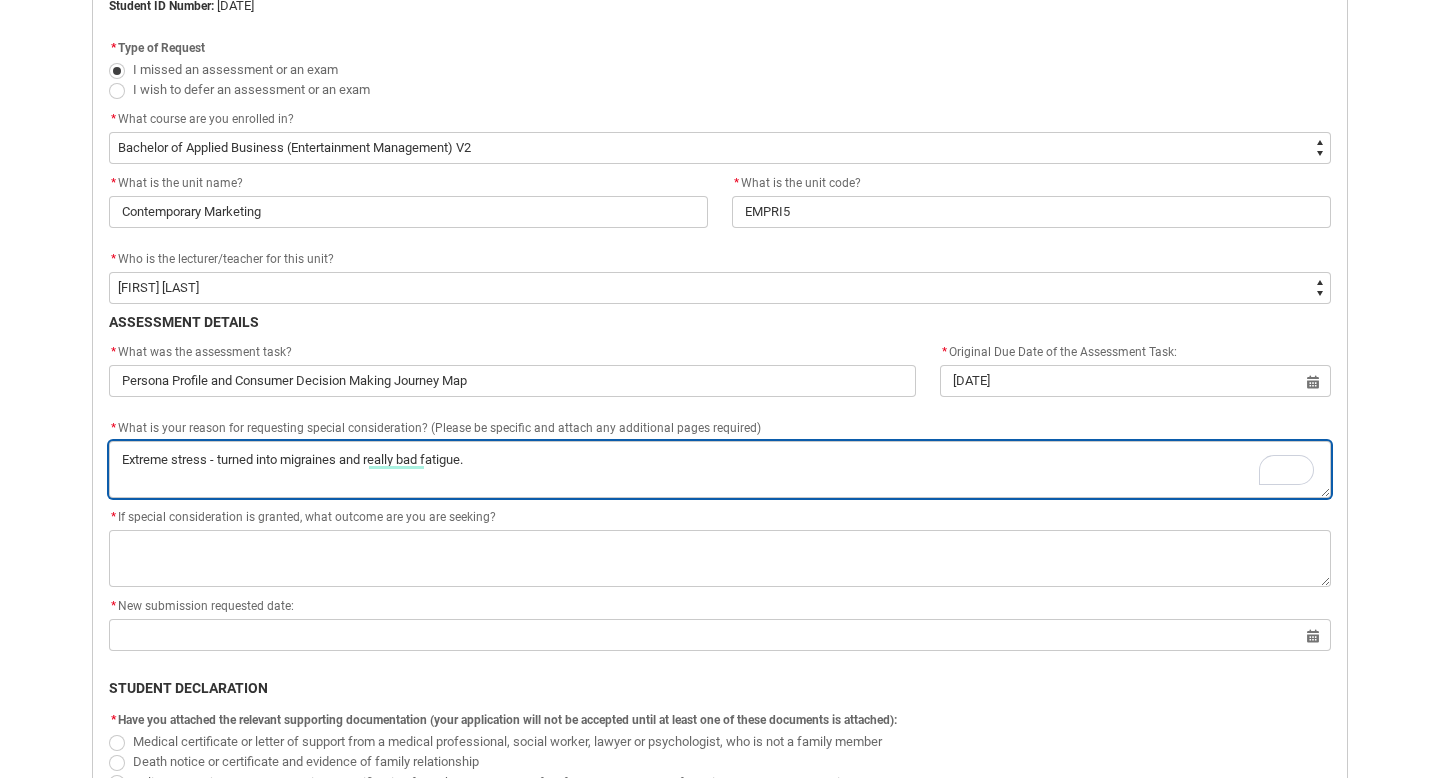 click on "*" at bounding box center [720, 469] 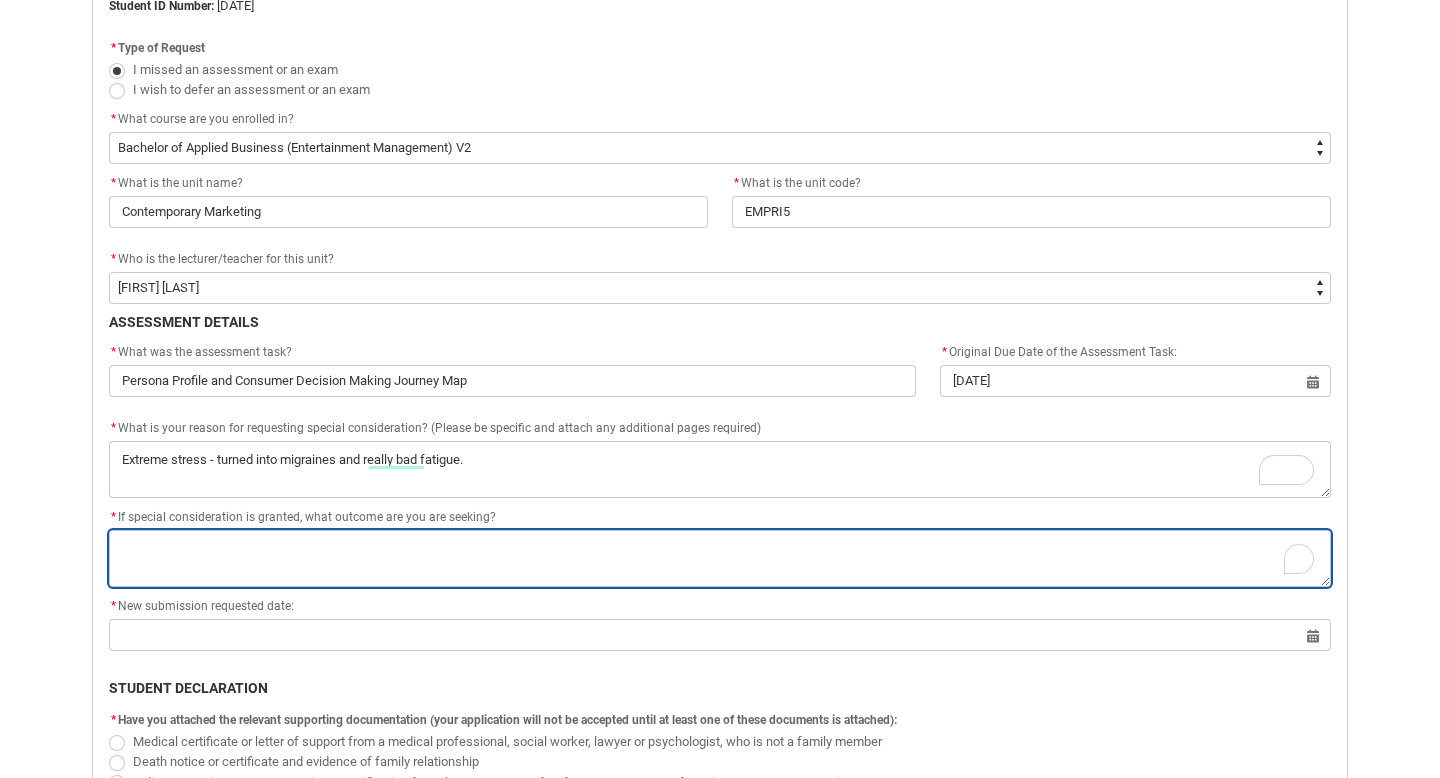 click on "*" at bounding box center [720, 558] 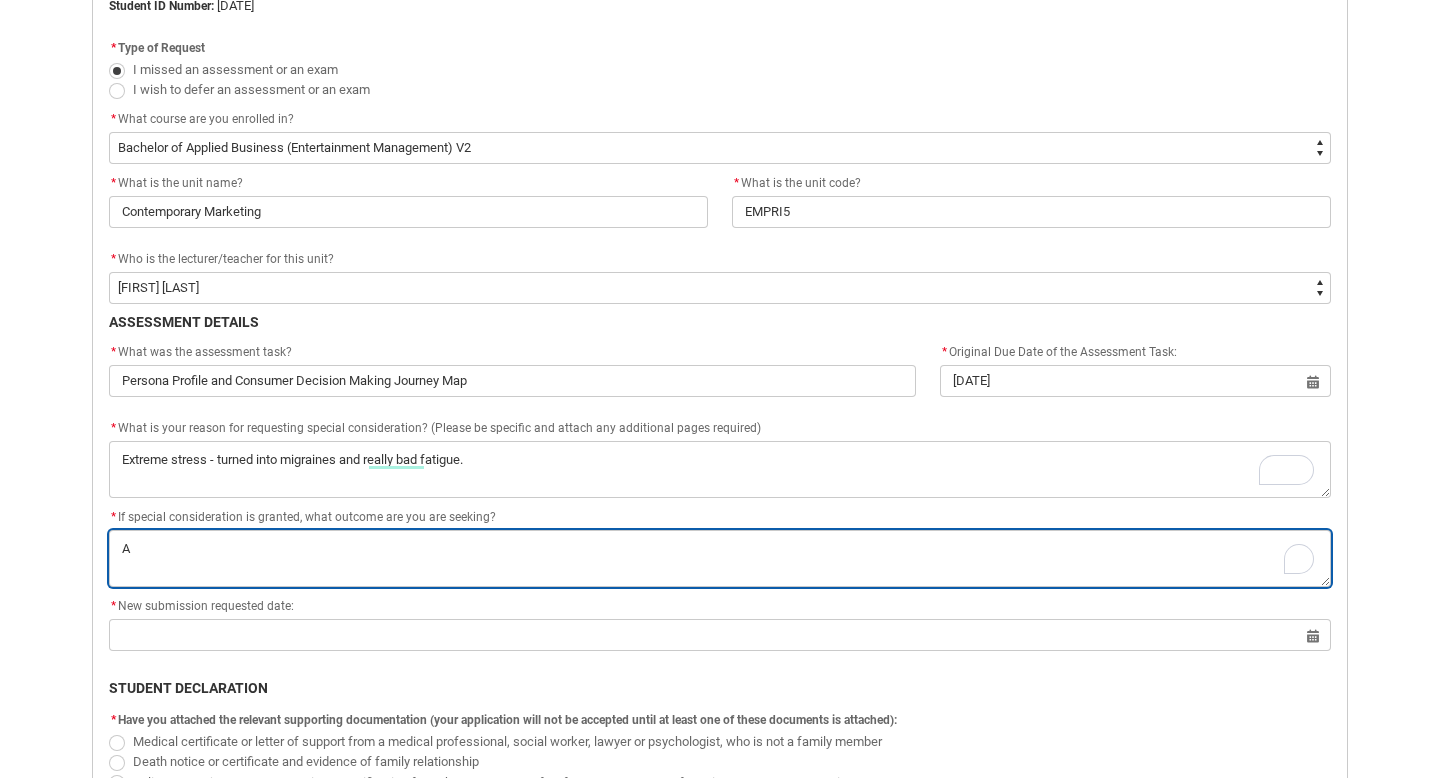 type on "An" 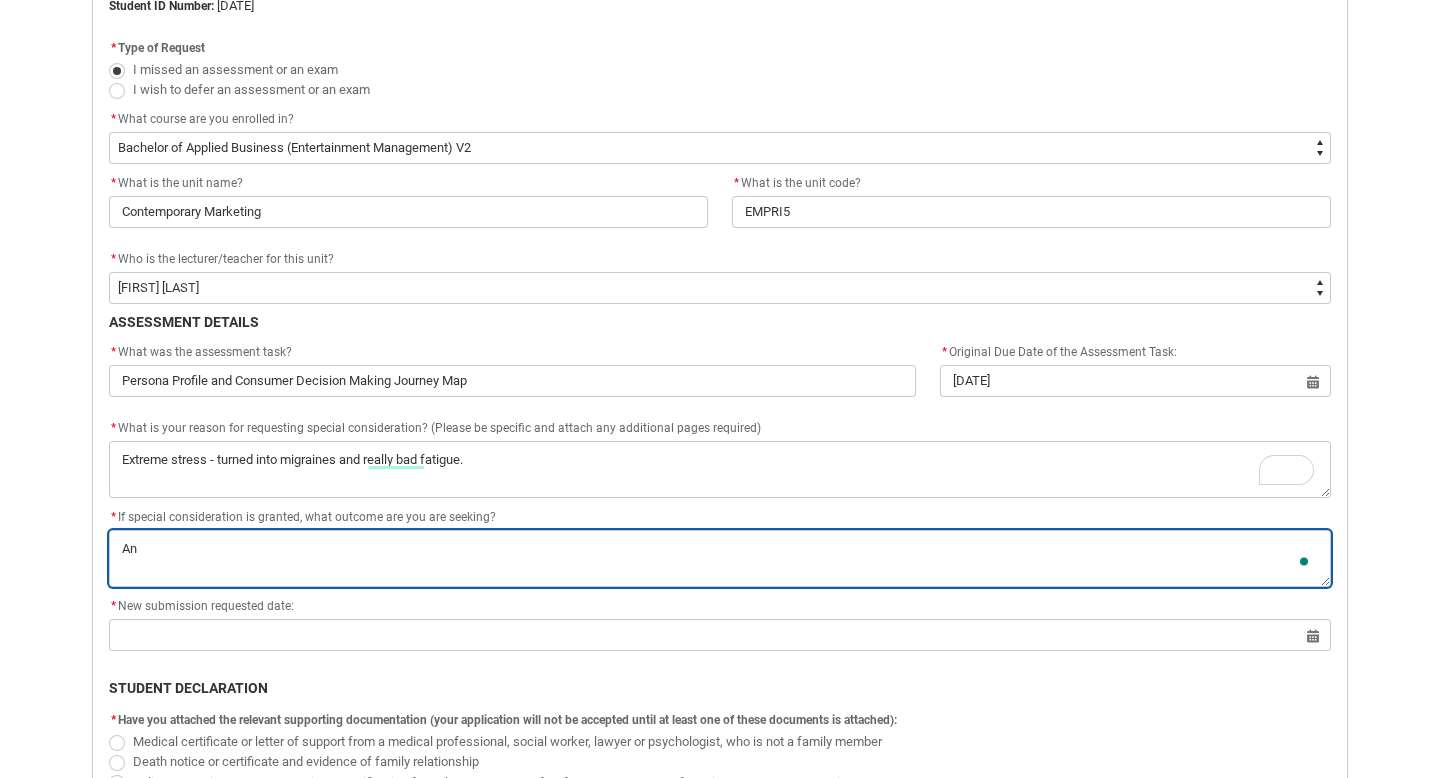 type on "An" 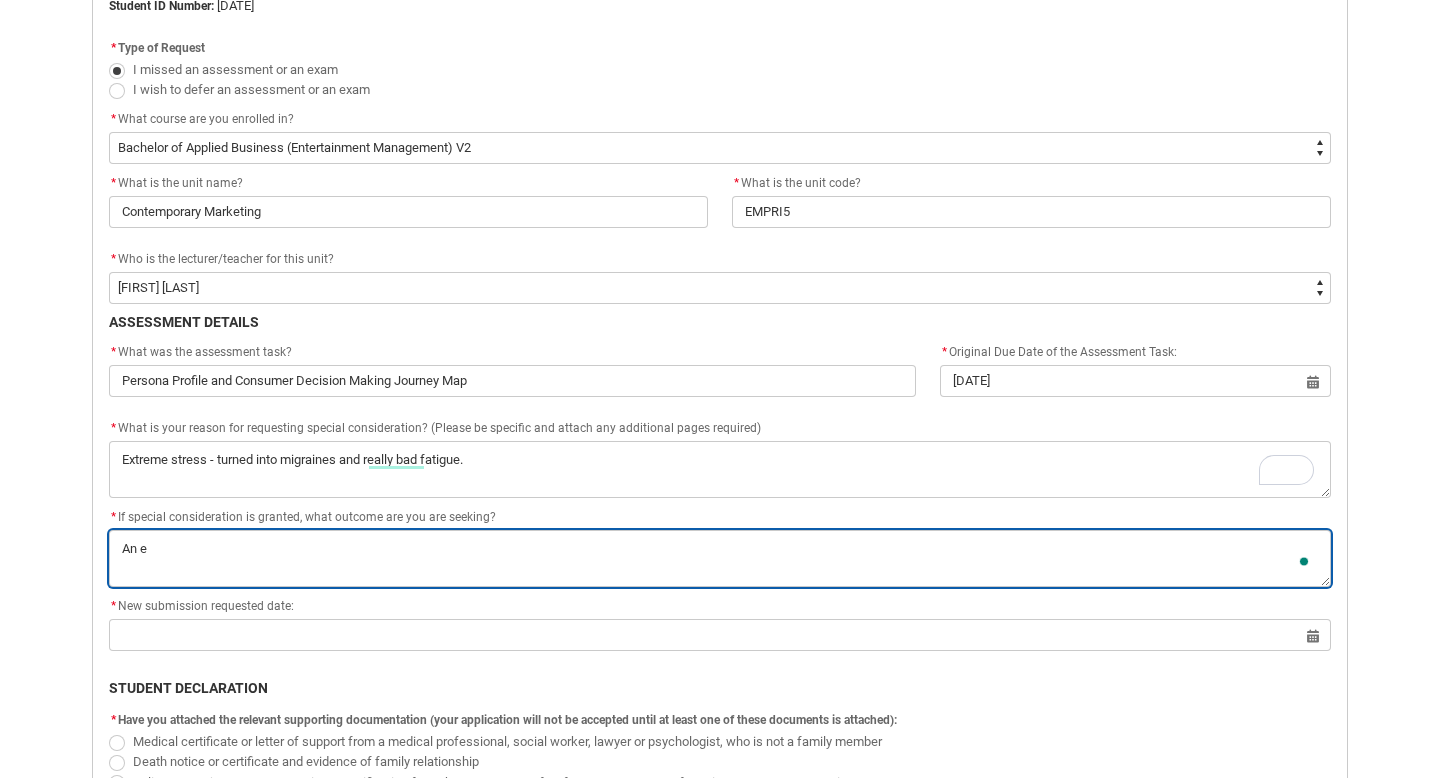 type on "An ex" 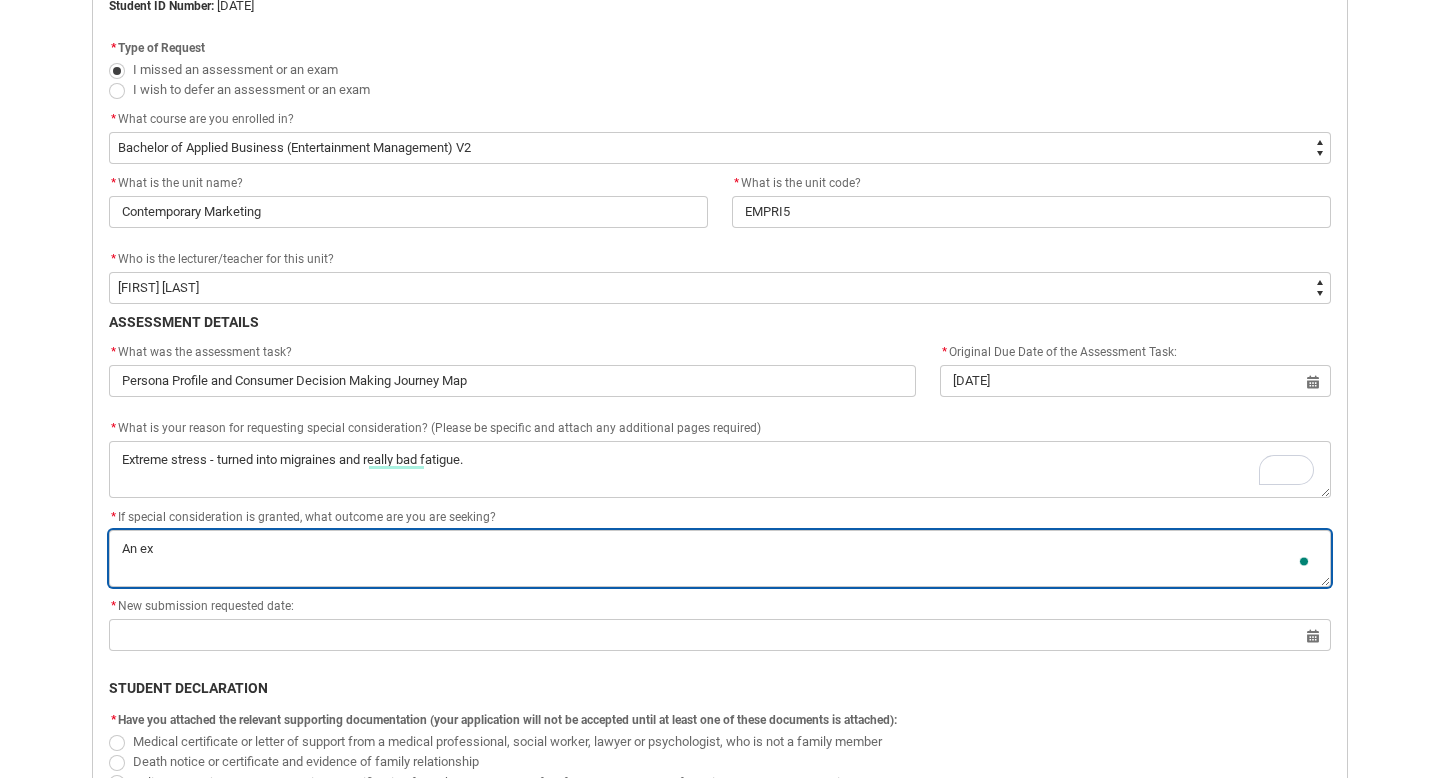 type on "An ext" 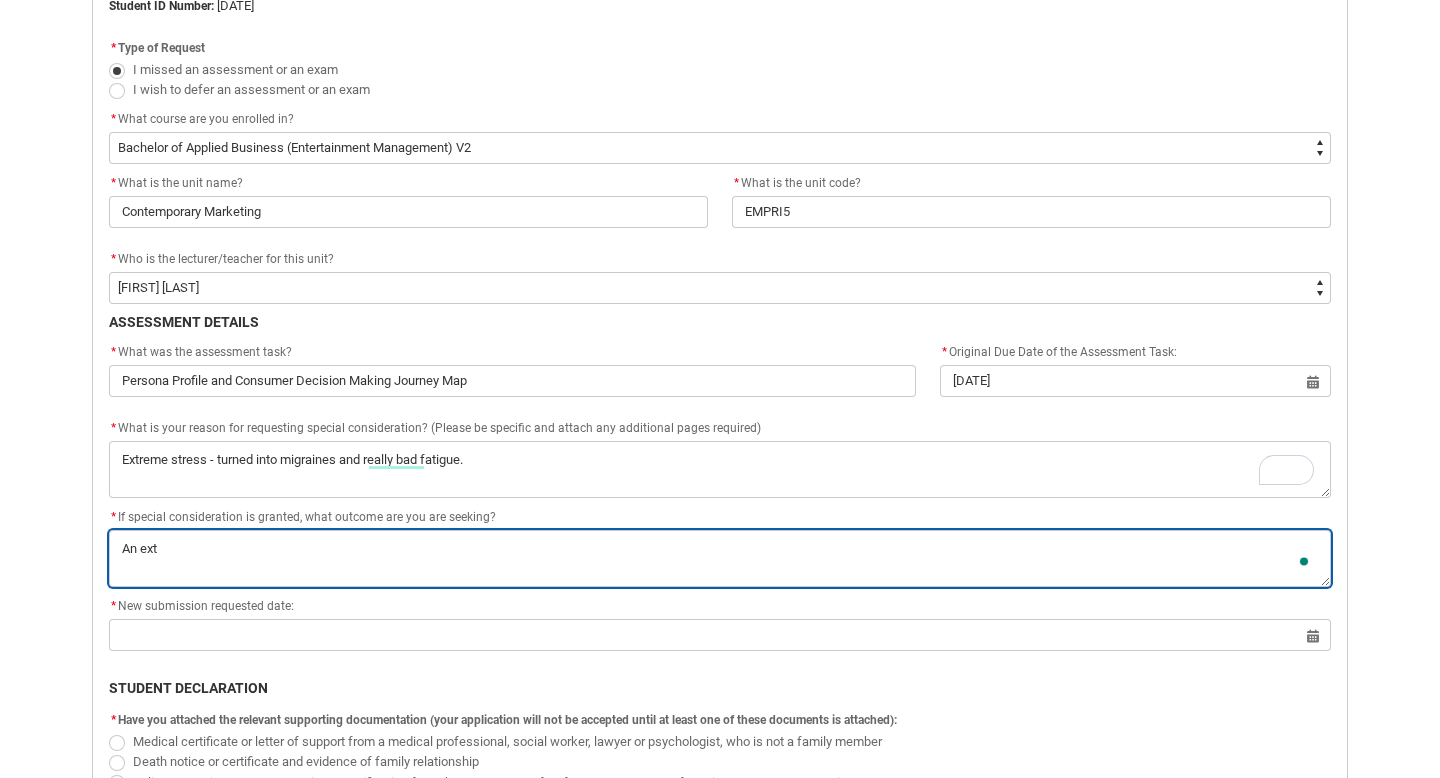 type on "An exte" 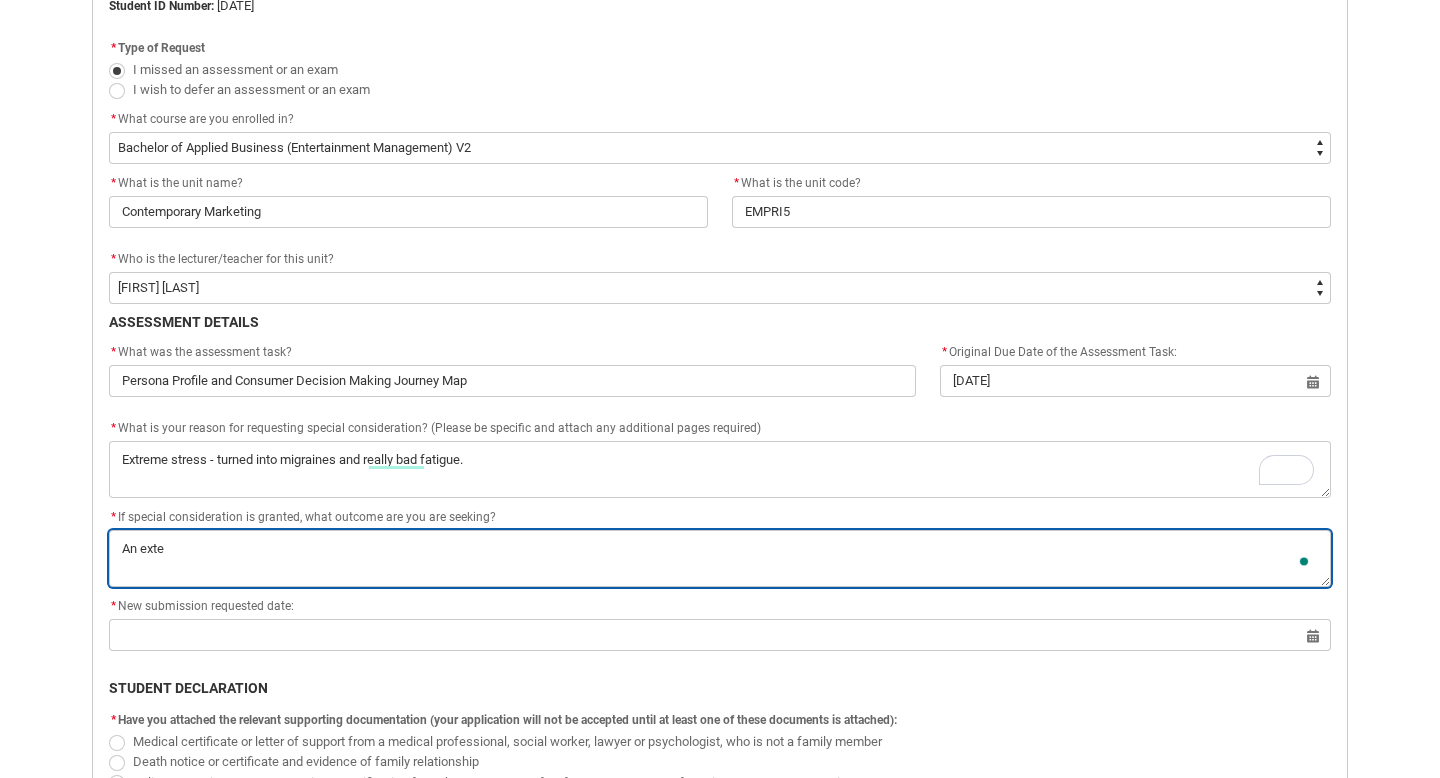 type on "An exten" 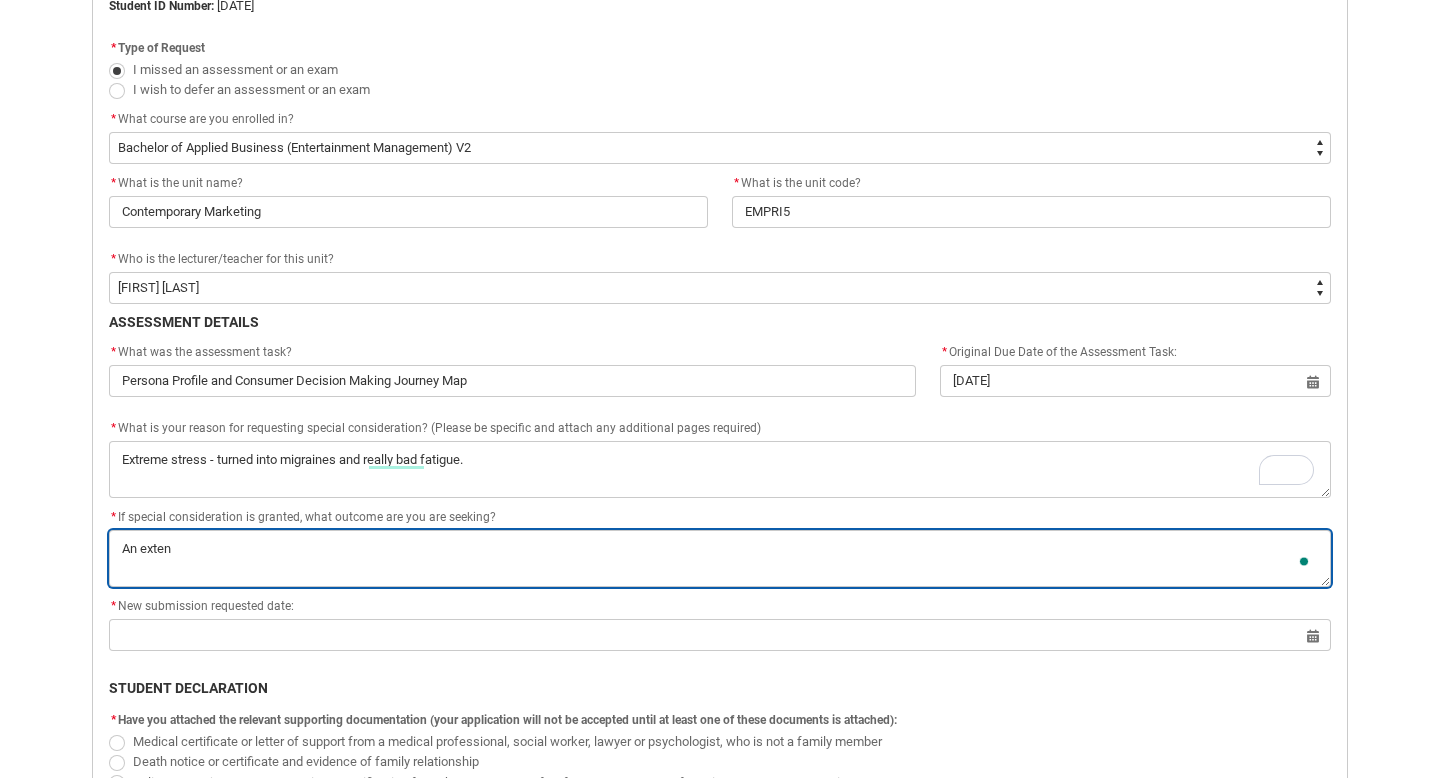 type on "An extens" 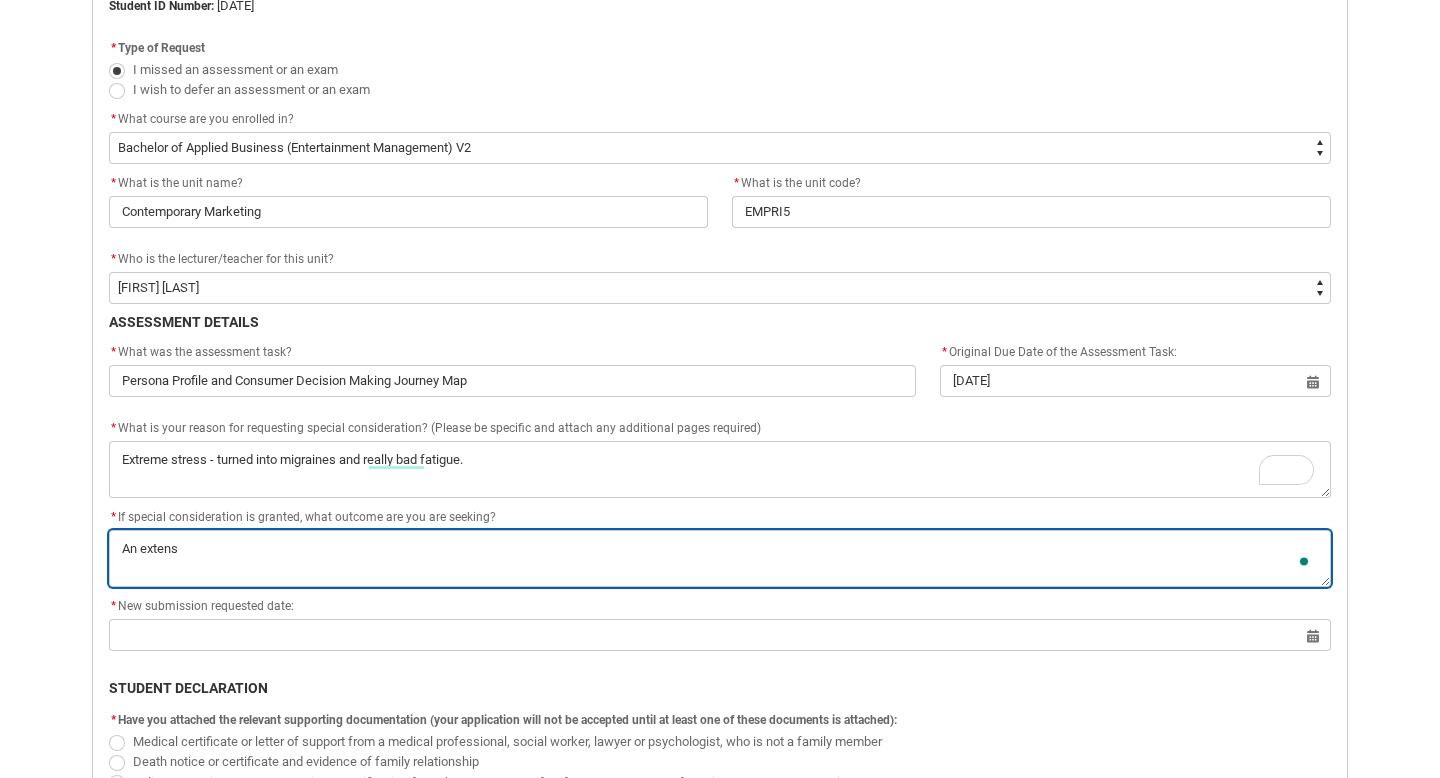 type on "An extensi" 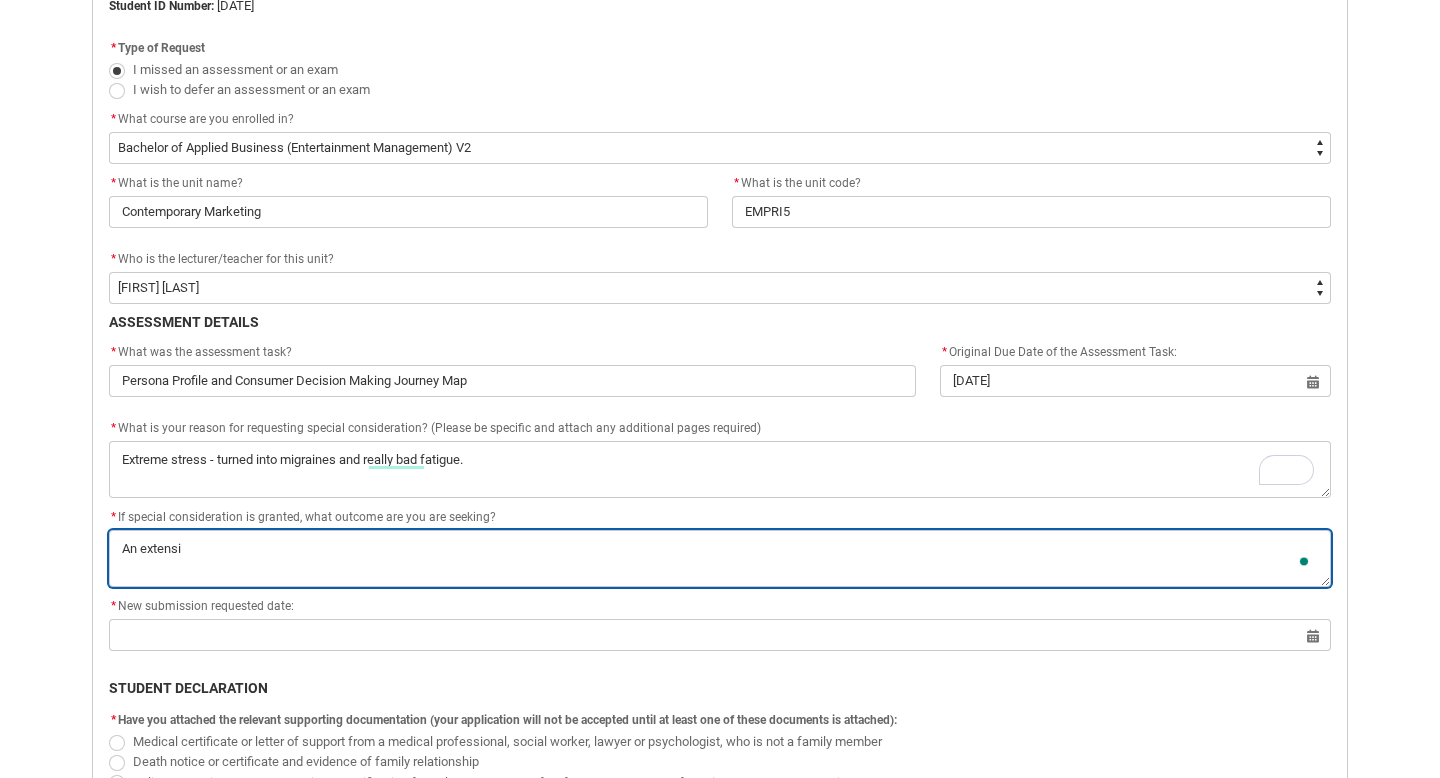 type on "An extensio" 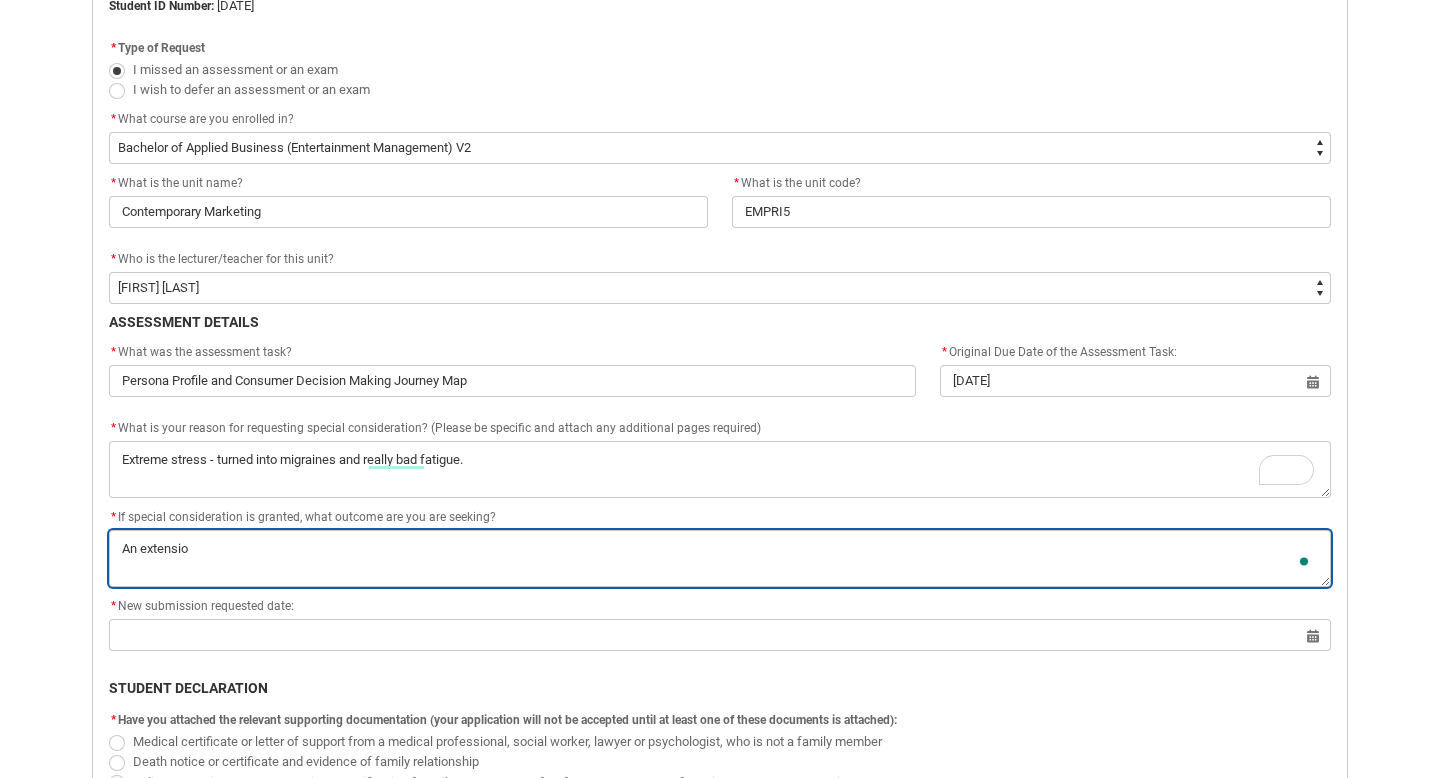 type on "An extension" 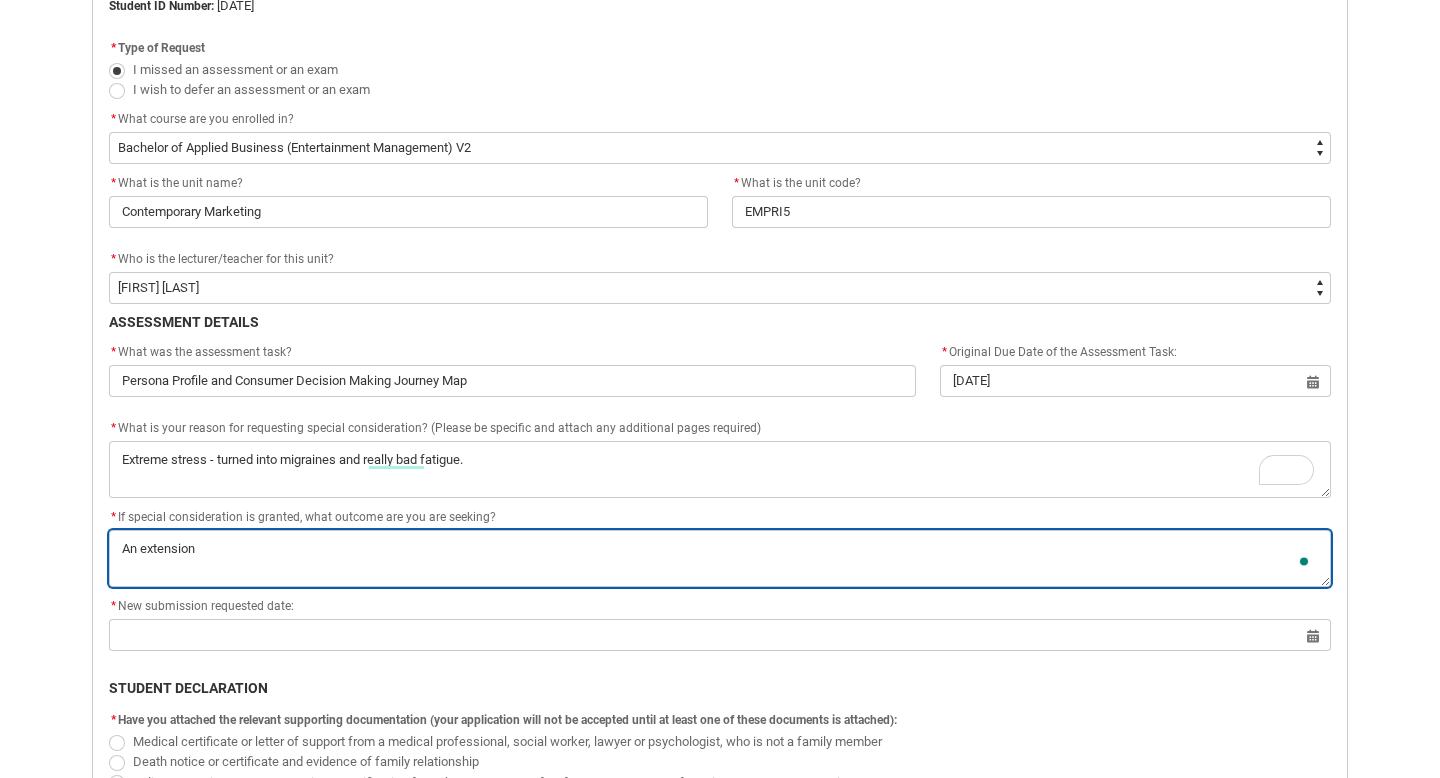 type on "An extension" 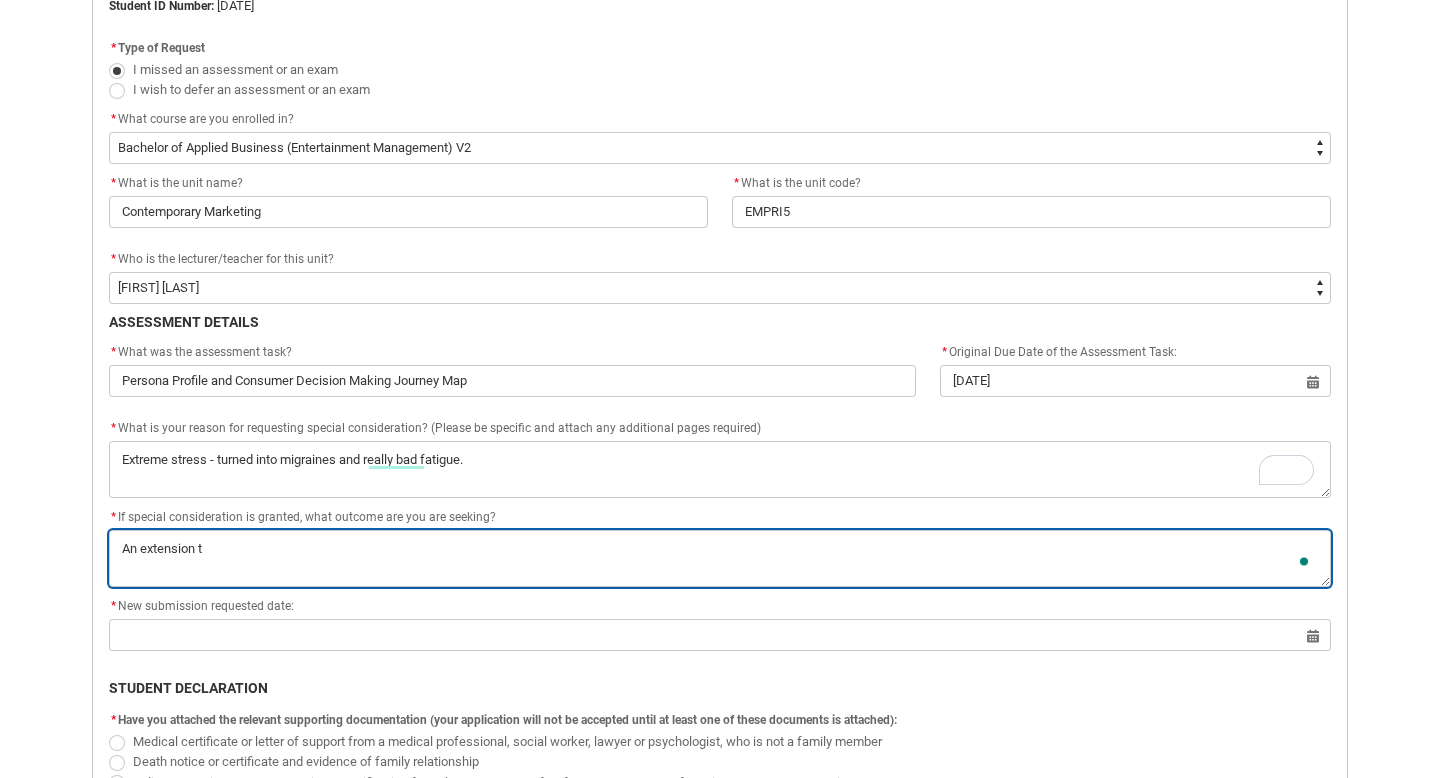 type on "An extension to" 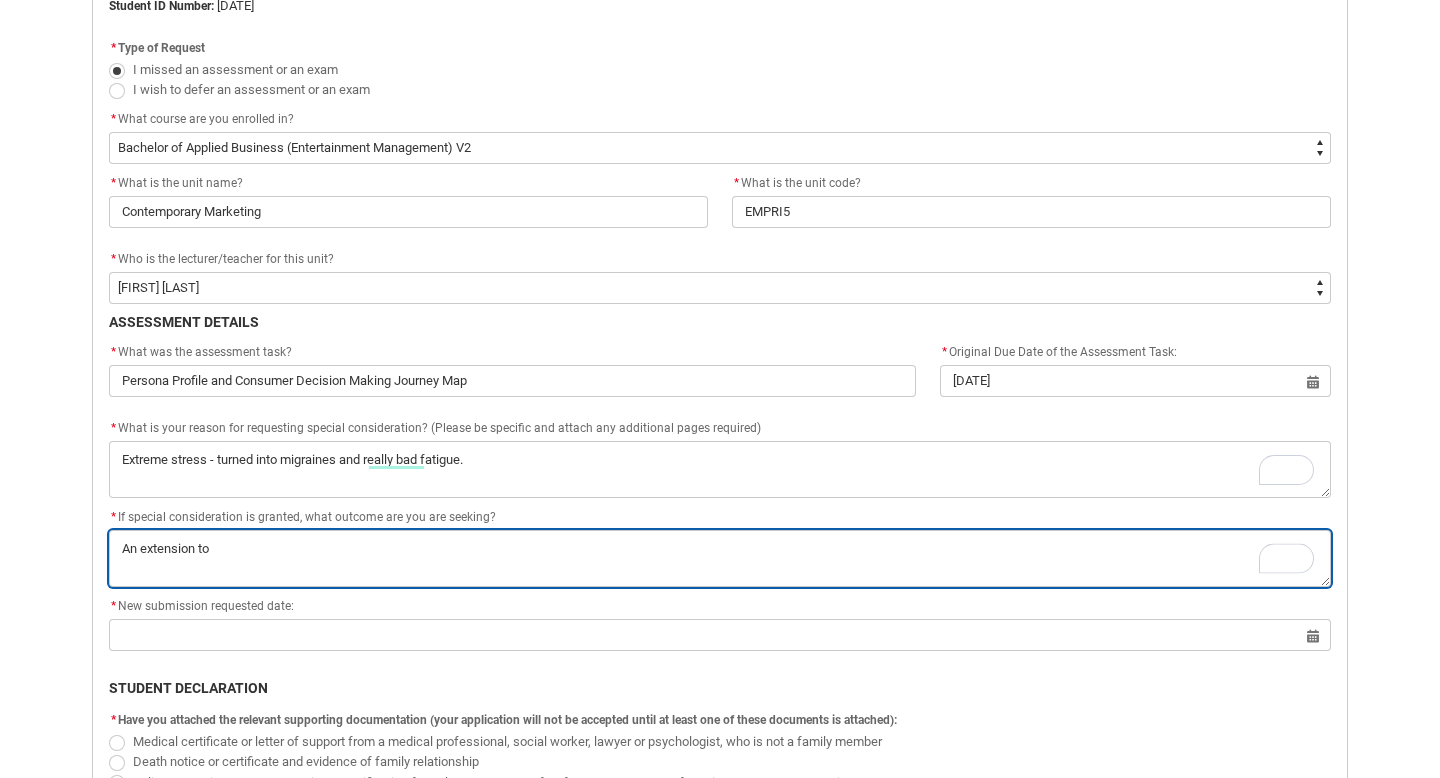type on "An extension to" 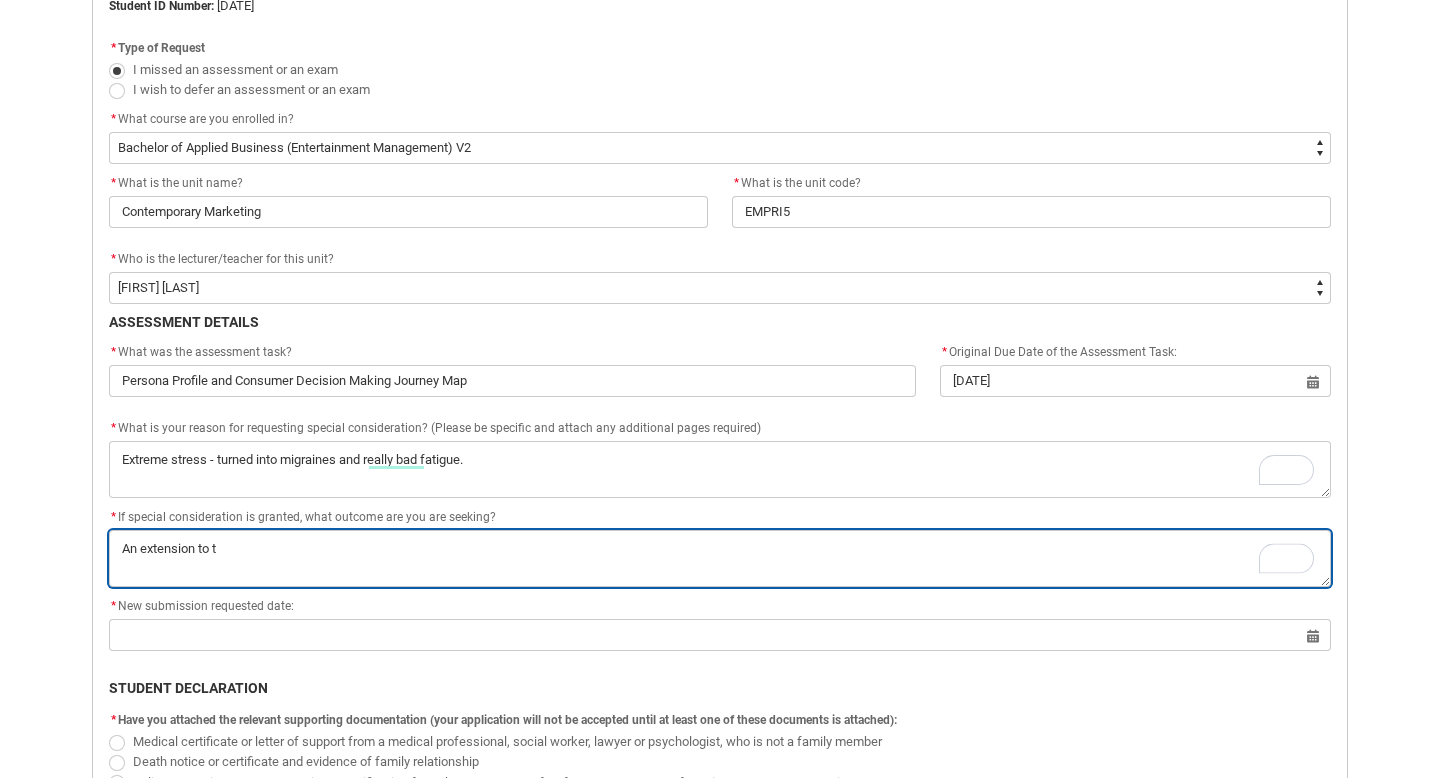 type on "An extension to th" 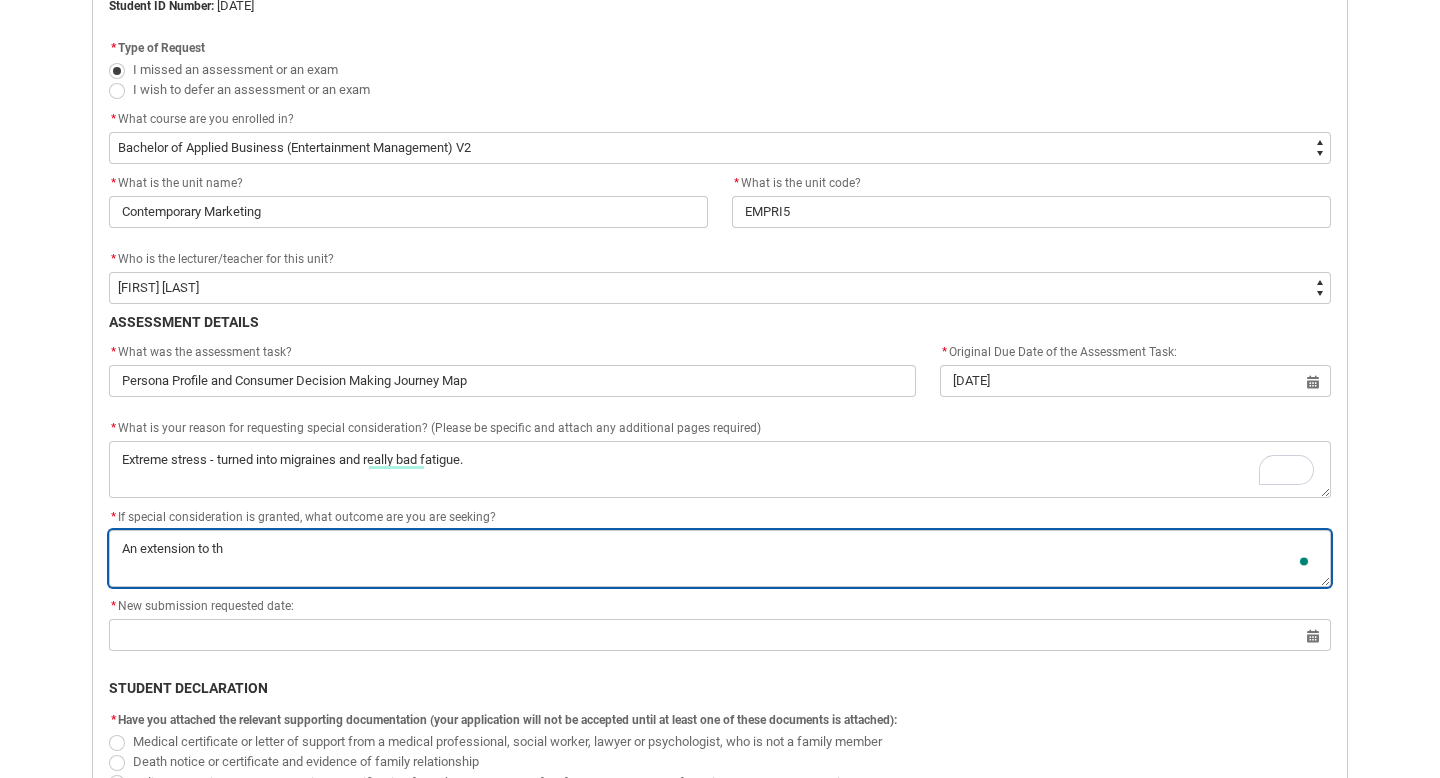 type on "An extension to the" 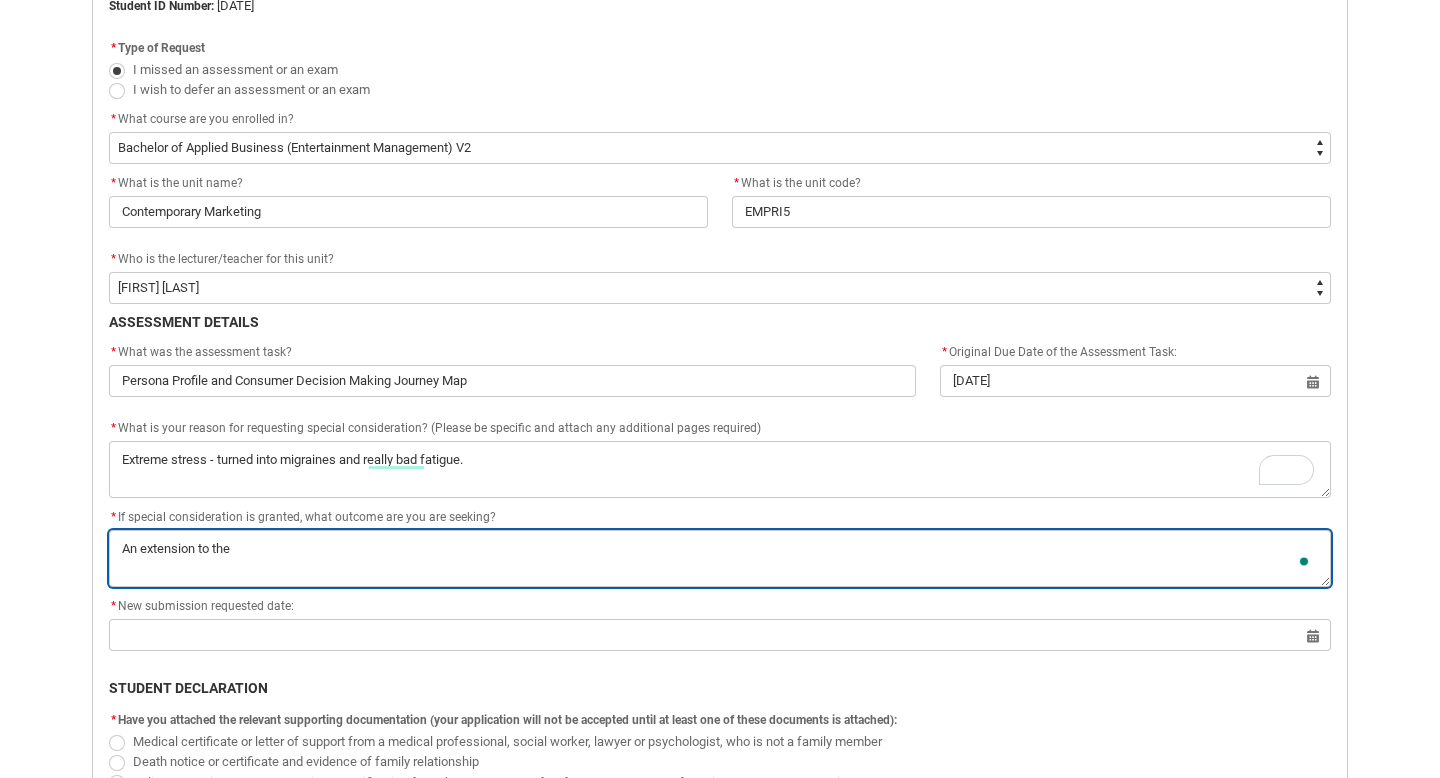 type on "An extension to the" 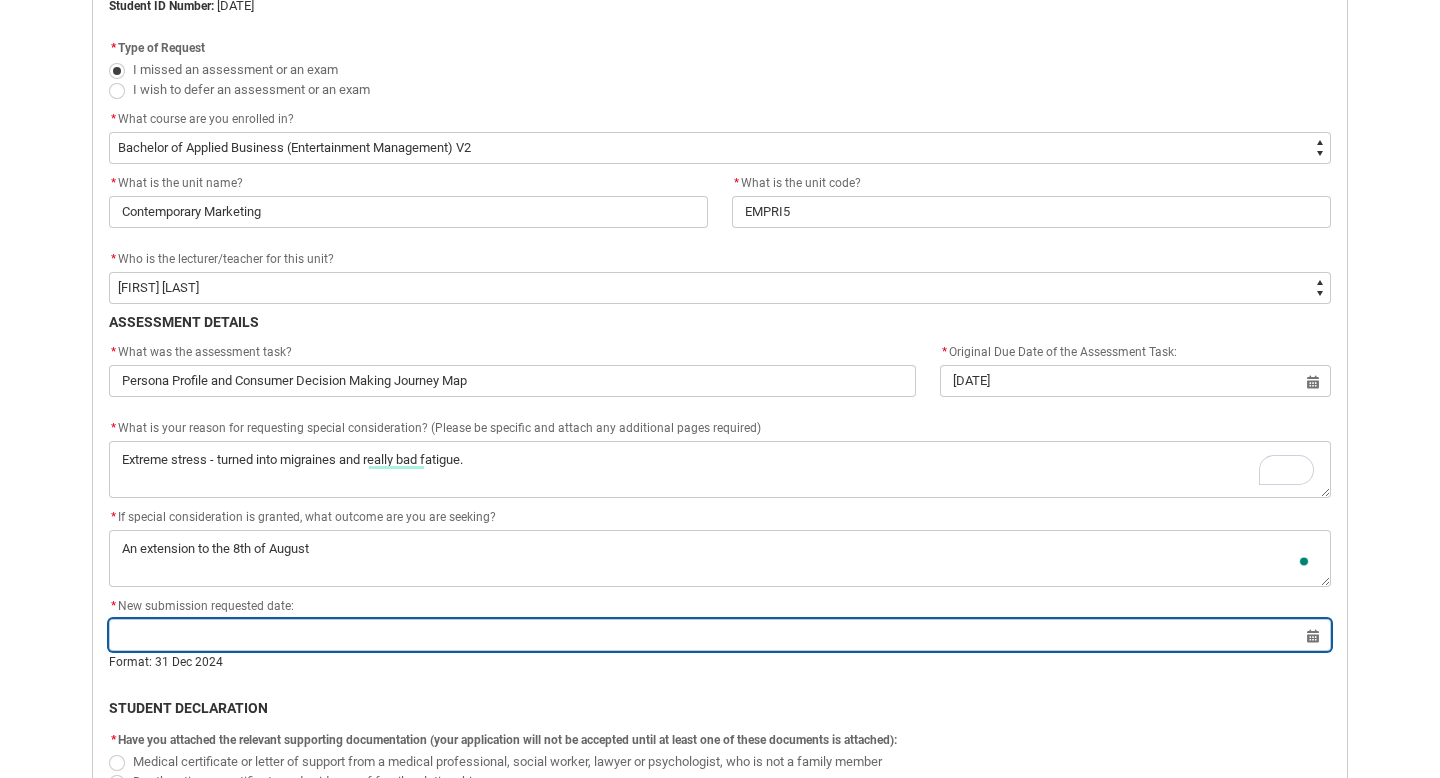 click at bounding box center (720, 635) 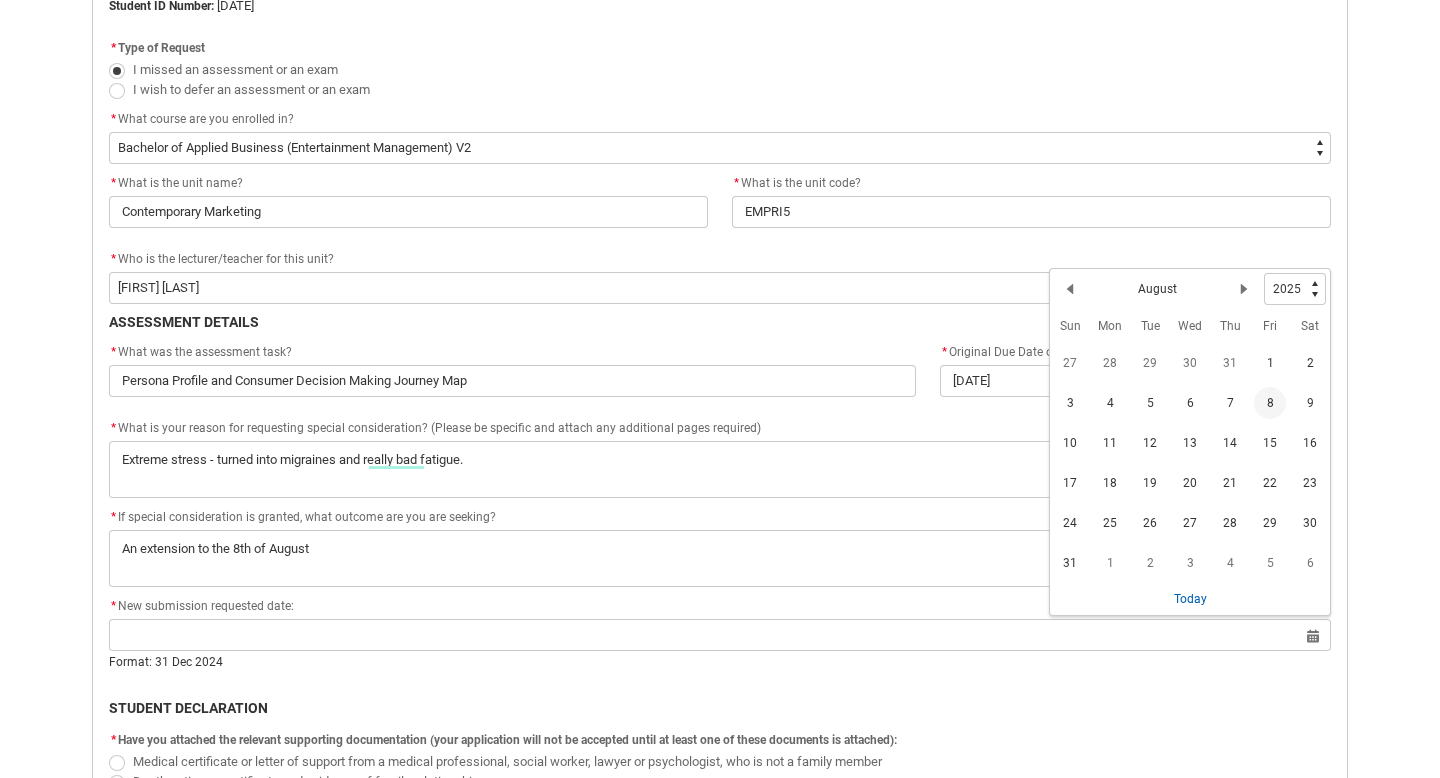 click on "8" 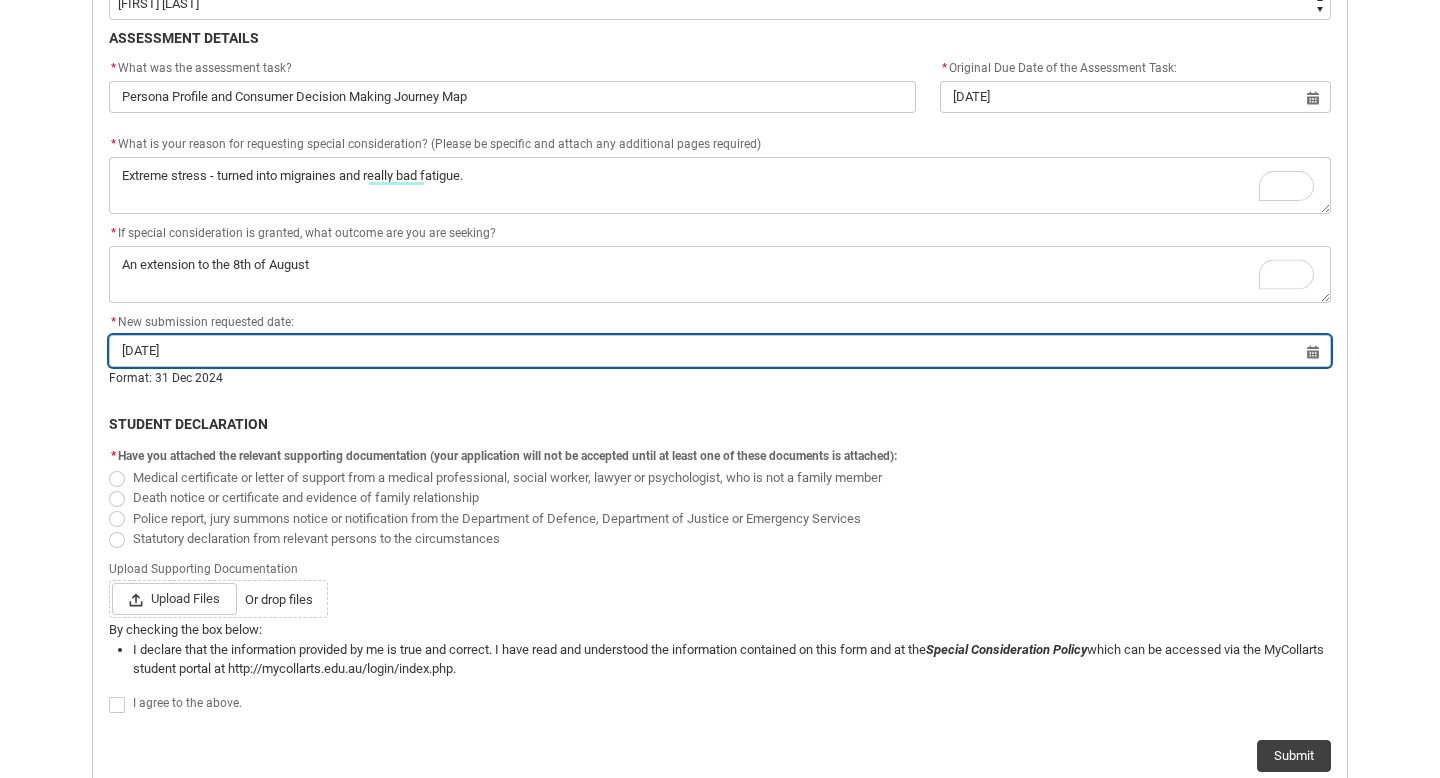 scroll, scrollTop: 903, scrollLeft: 0, axis: vertical 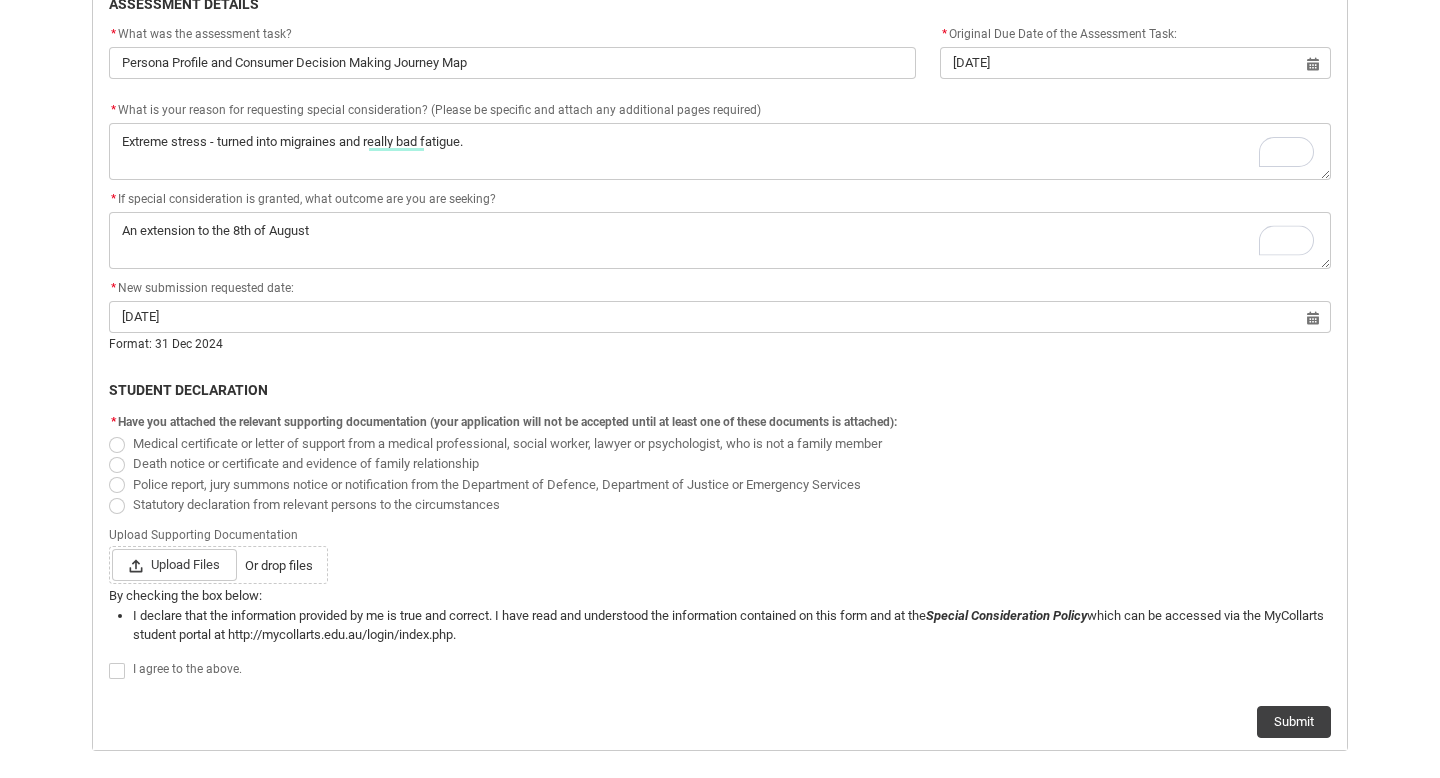click at bounding box center [117, 445] 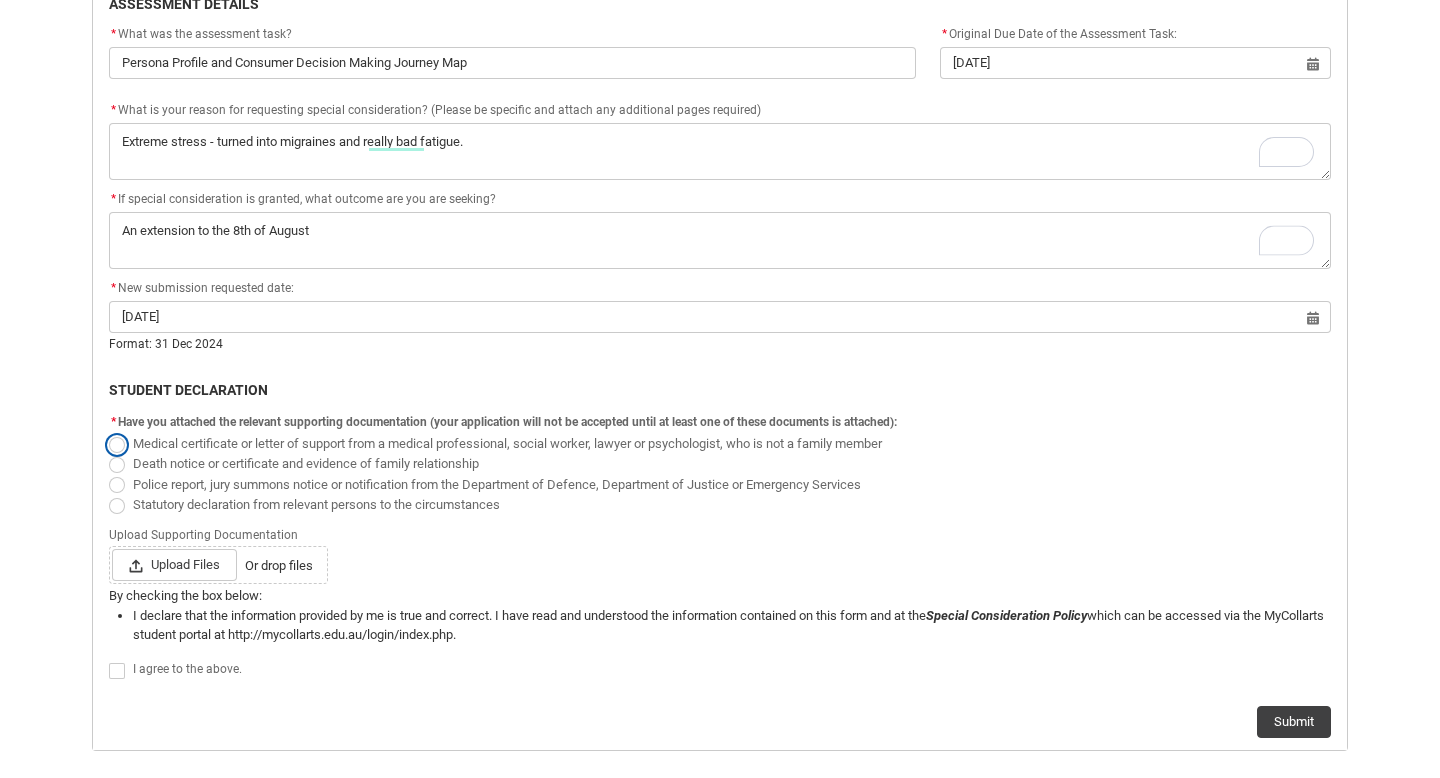 click on "Medical certificate or letter of support from a medical professional, social worker, lawyer or psychologist, who is not a family member" at bounding box center (108, 432) 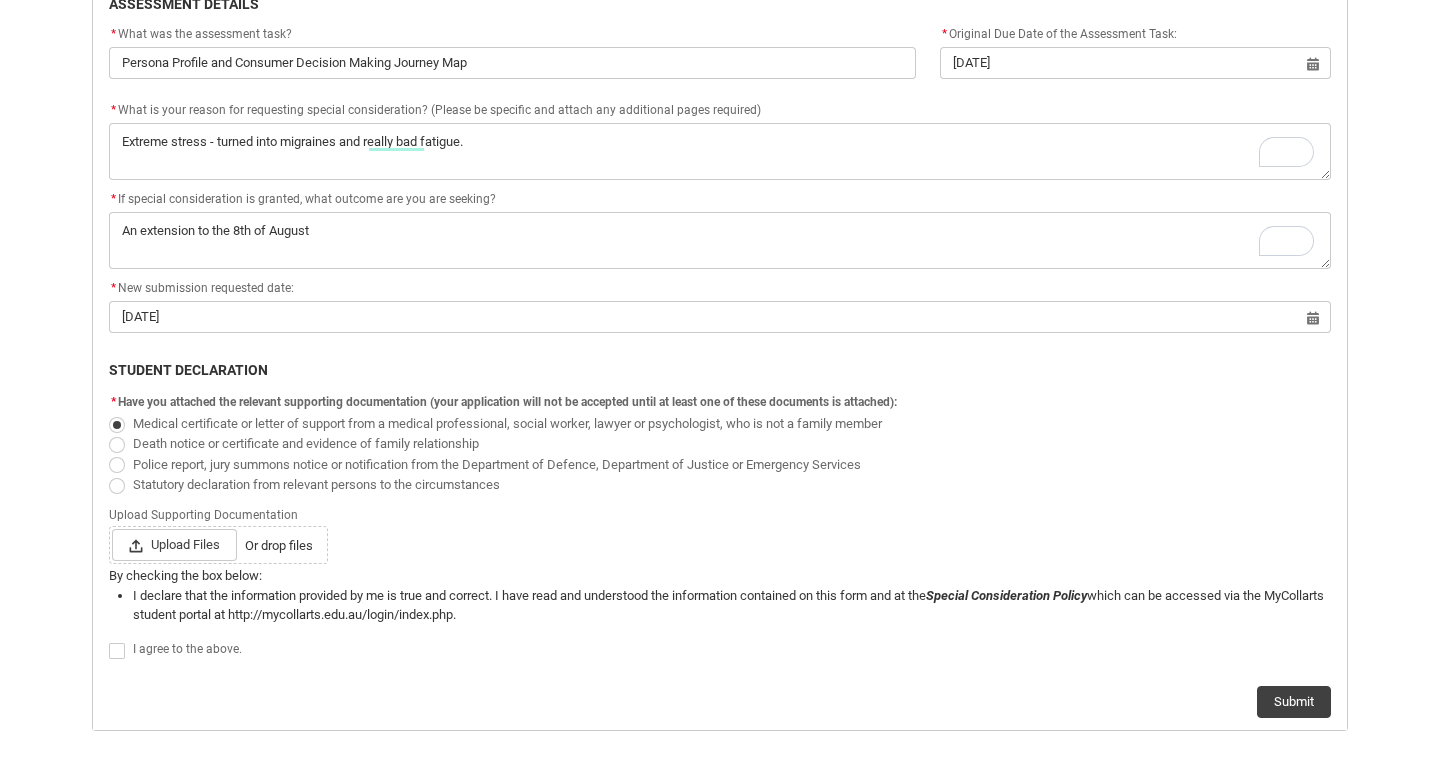 scroll, scrollTop: 902, scrollLeft: 0, axis: vertical 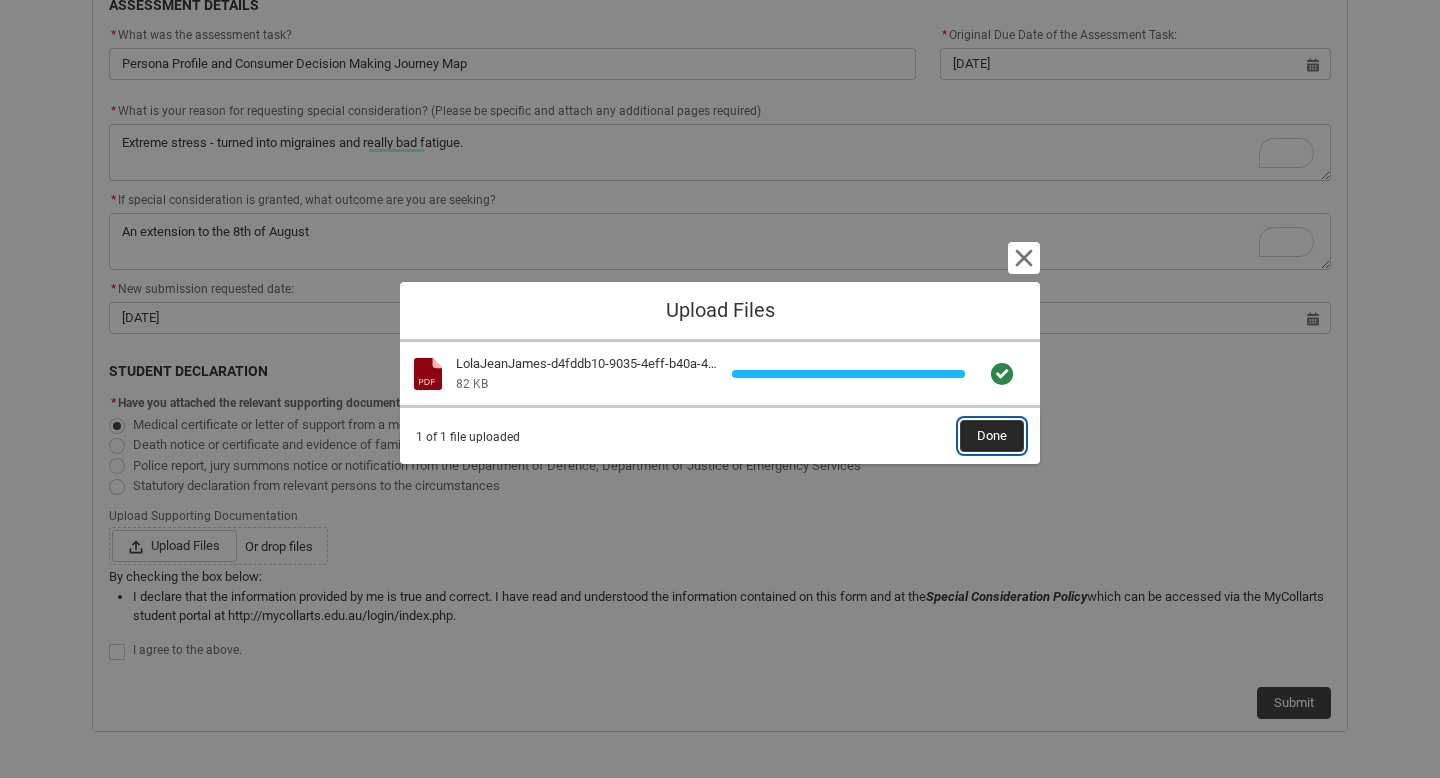 click on "Done" at bounding box center (992, 436) 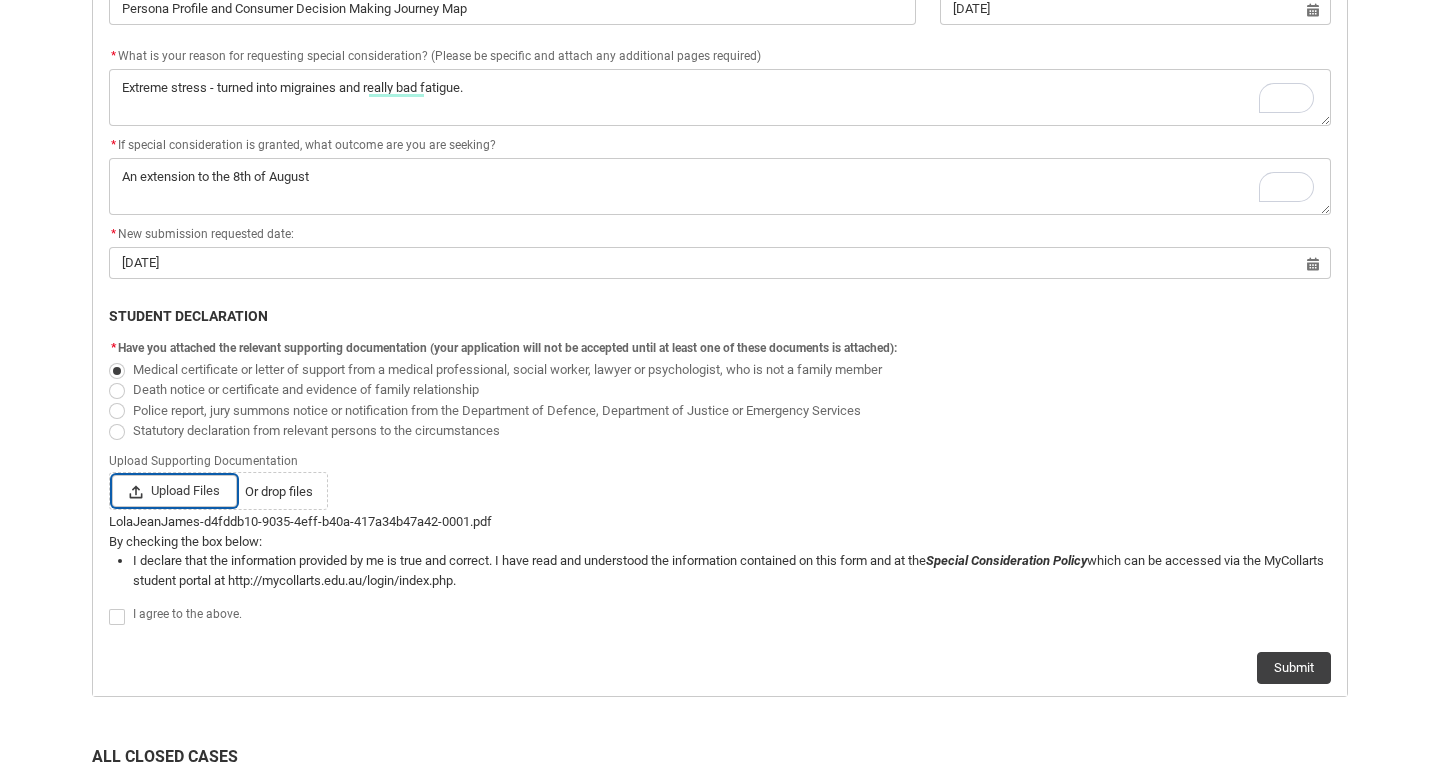 scroll, scrollTop: 959, scrollLeft: 0, axis: vertical 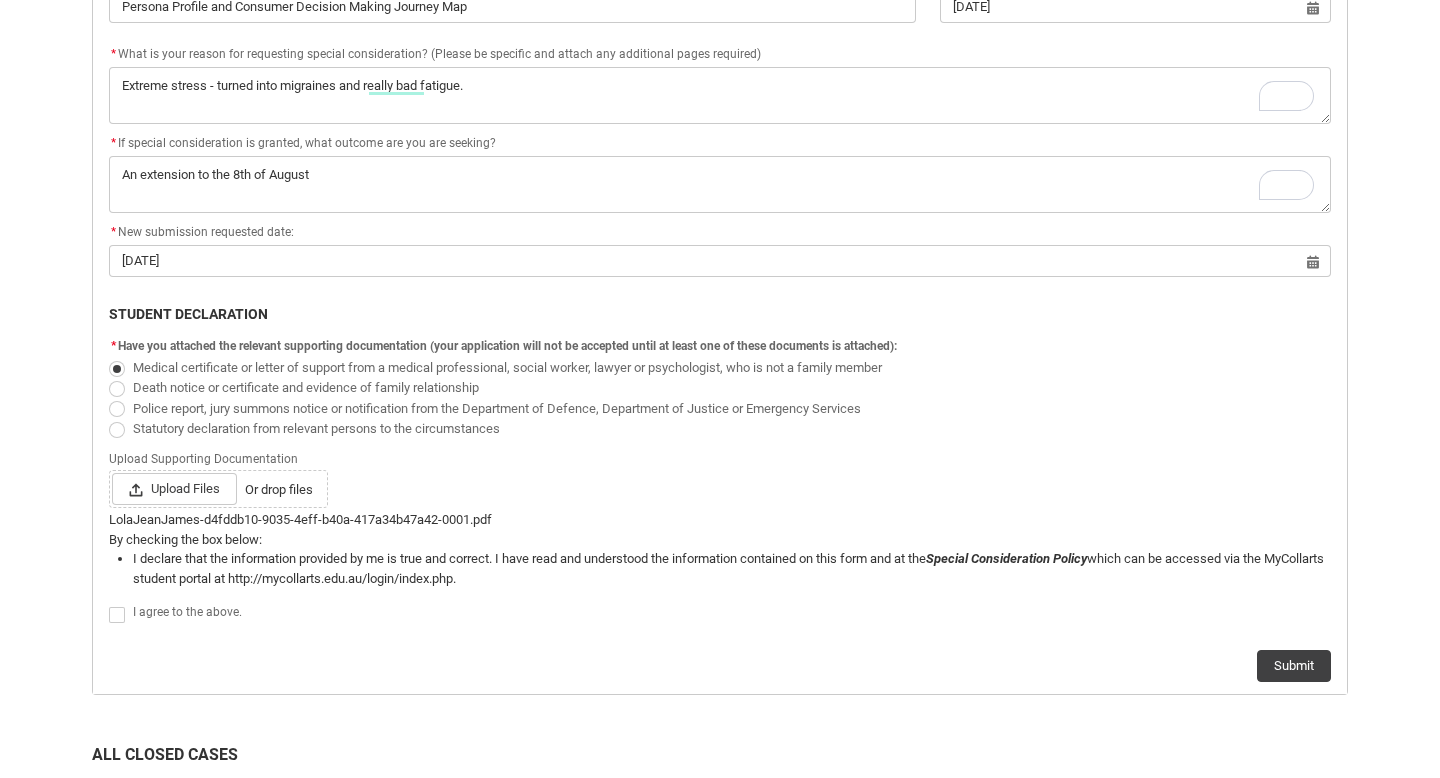 click 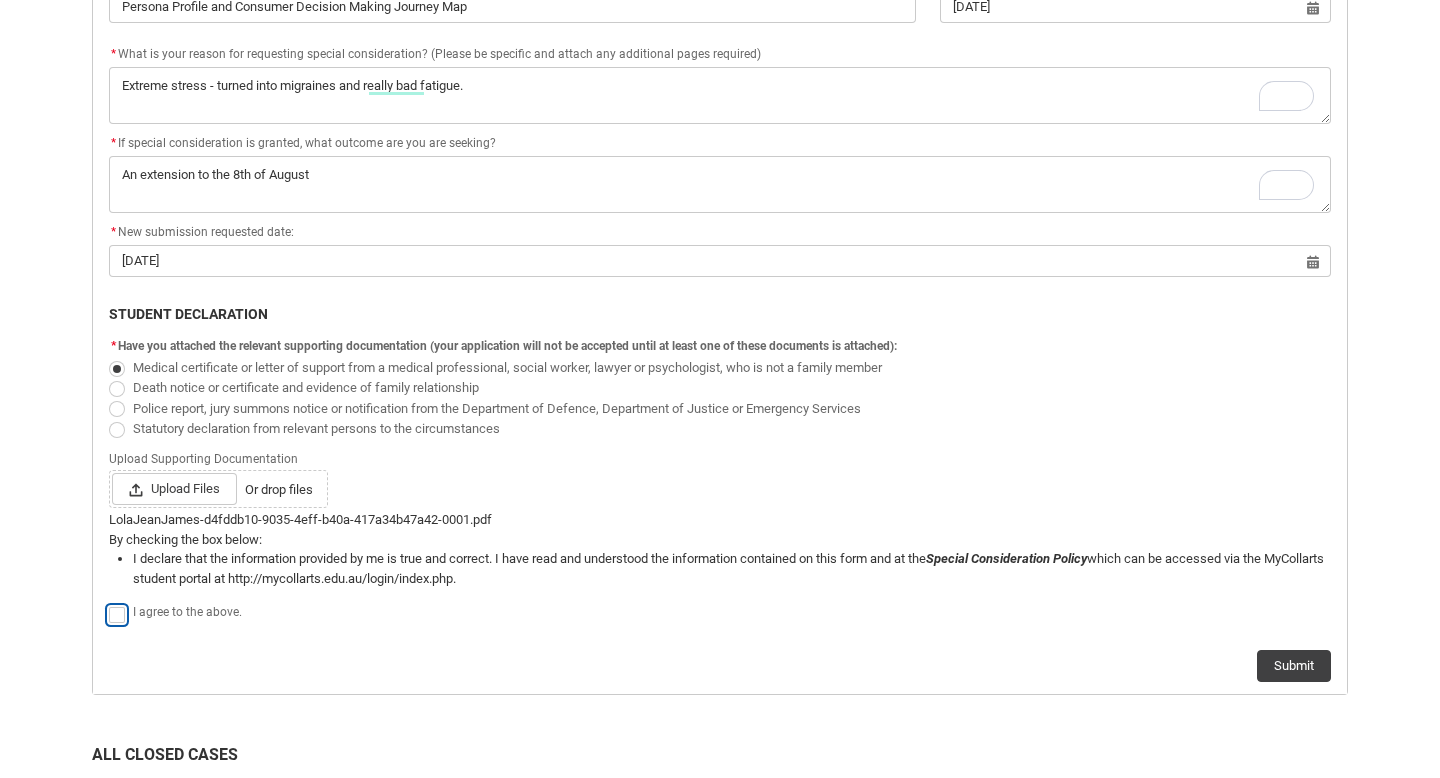 click at bounding box center (108, 603) 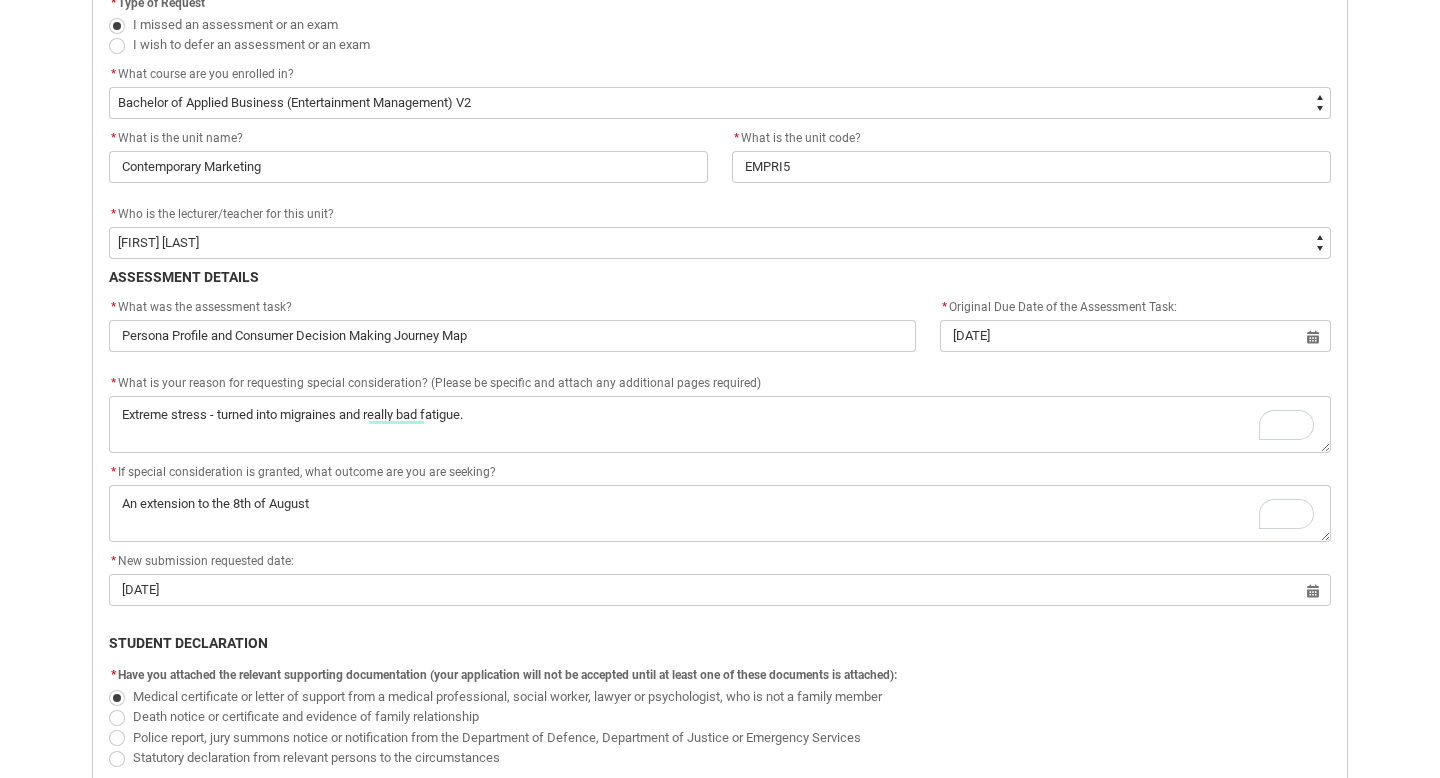 scroll, scrollTop: 602, scrollLeft: 0, axis: vertical 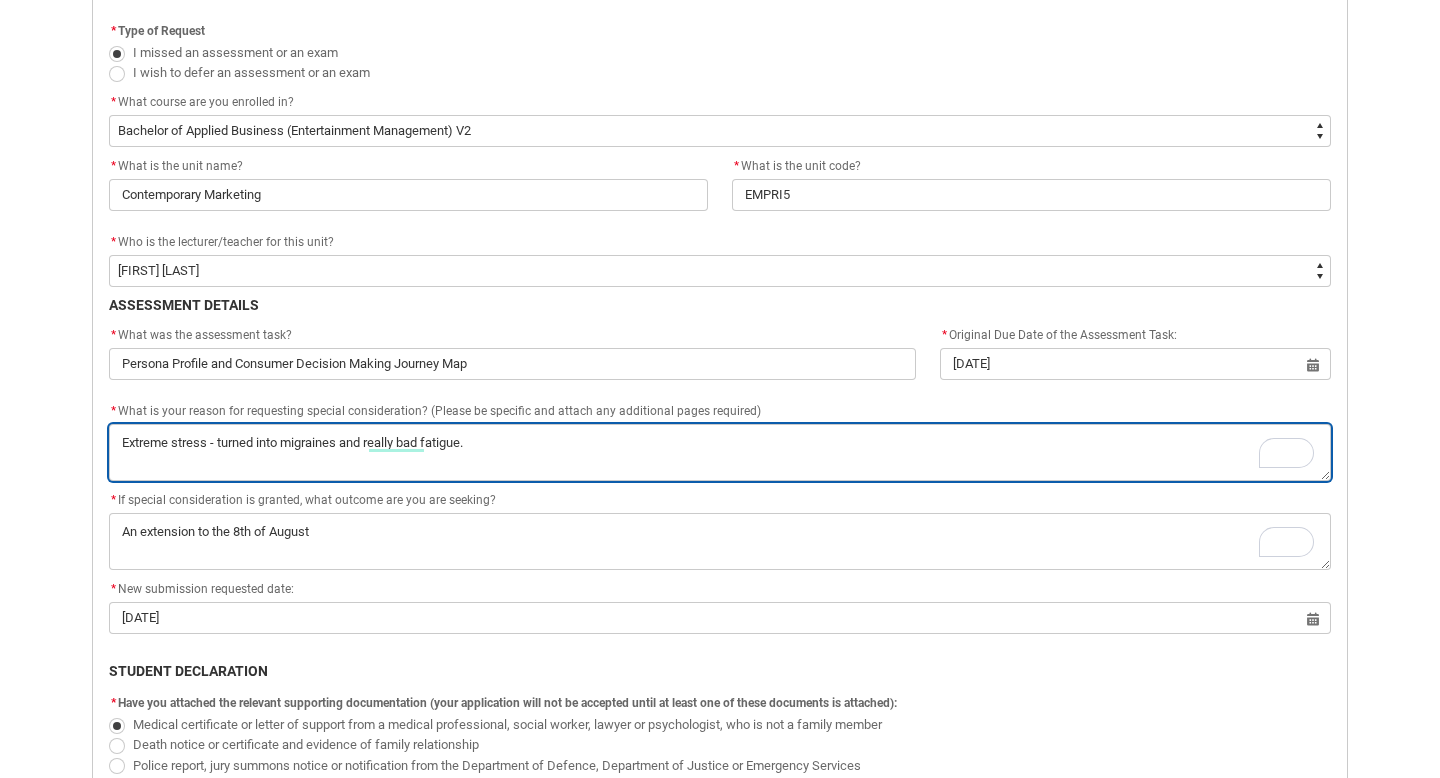 click on "*" at bounding box center (720, 452) 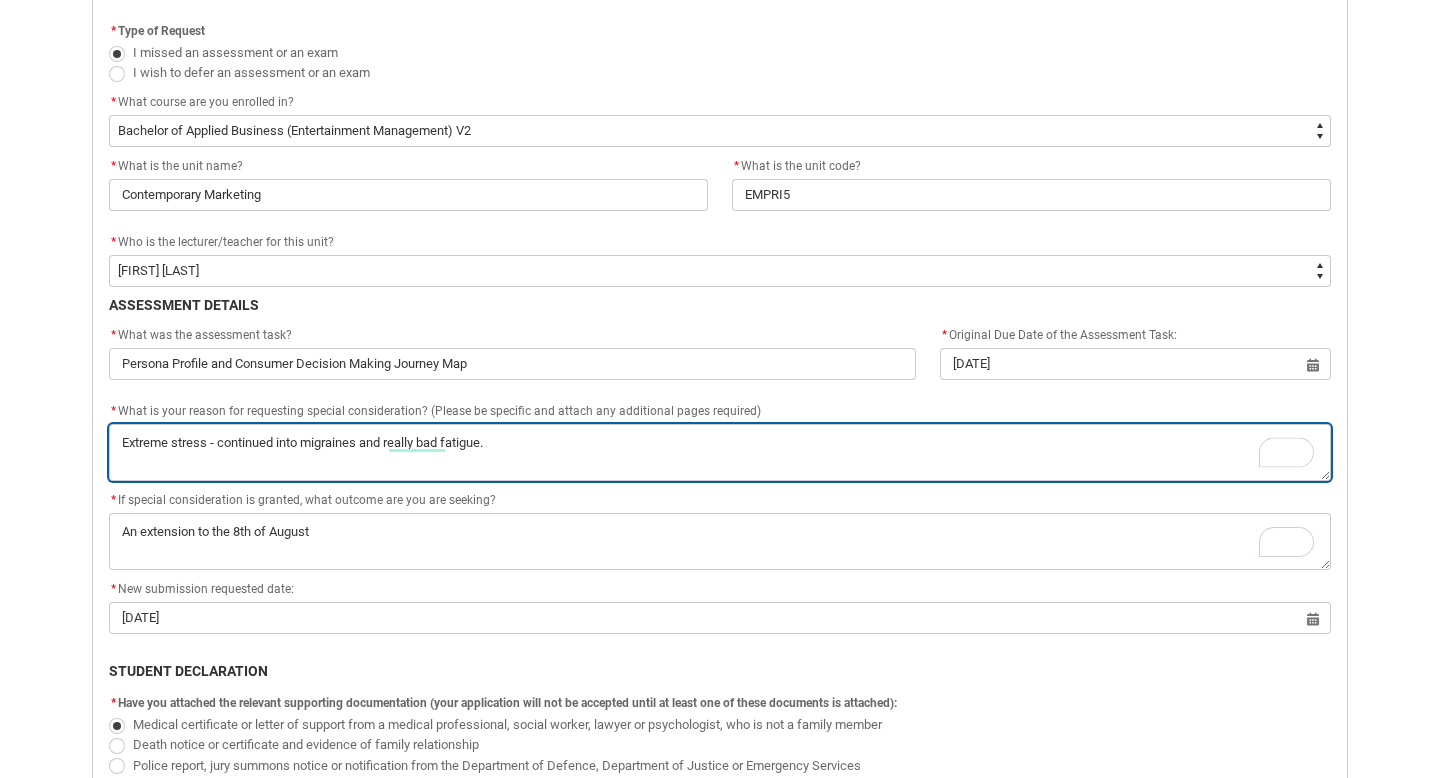 click on "*" at bounding box center (720, 452) 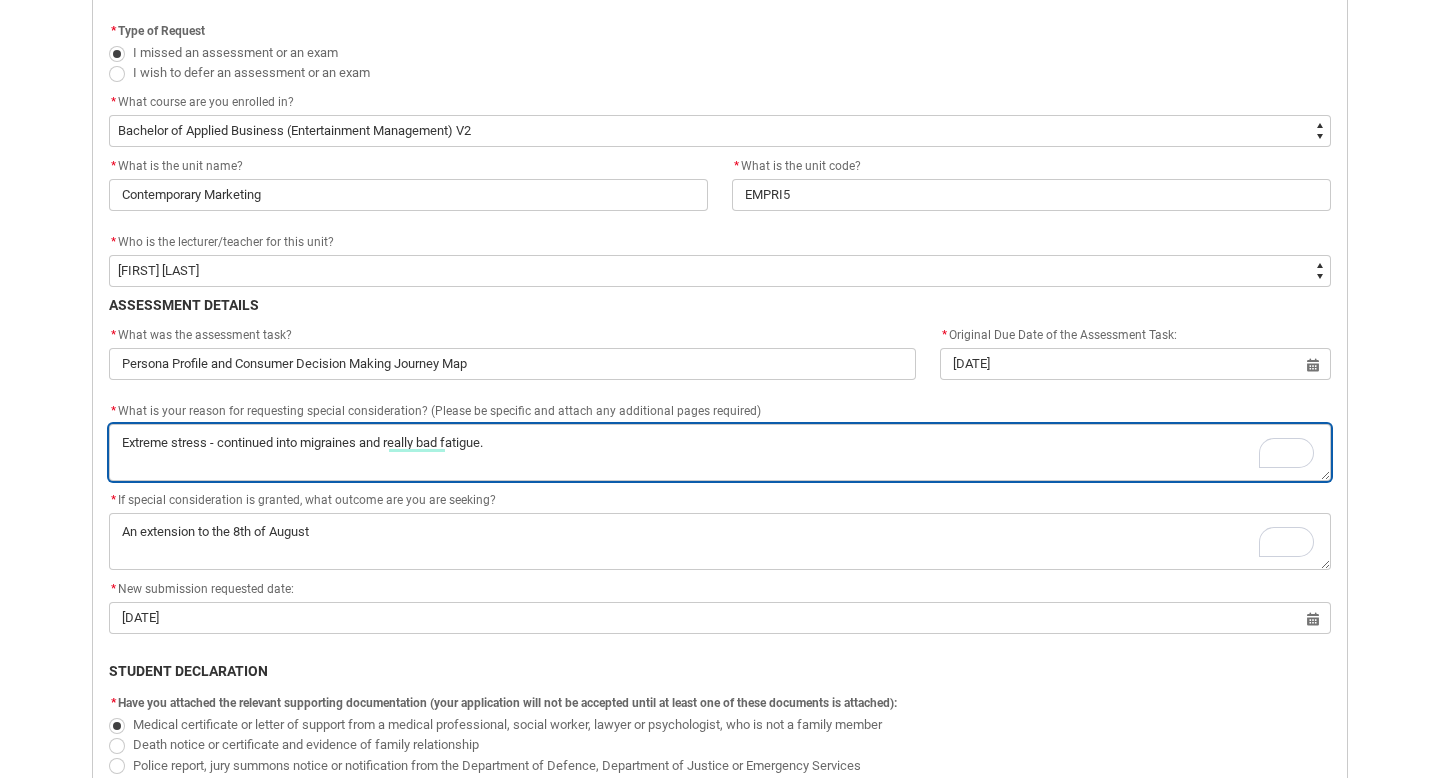 click on "*" at bounding box center (720, 452) 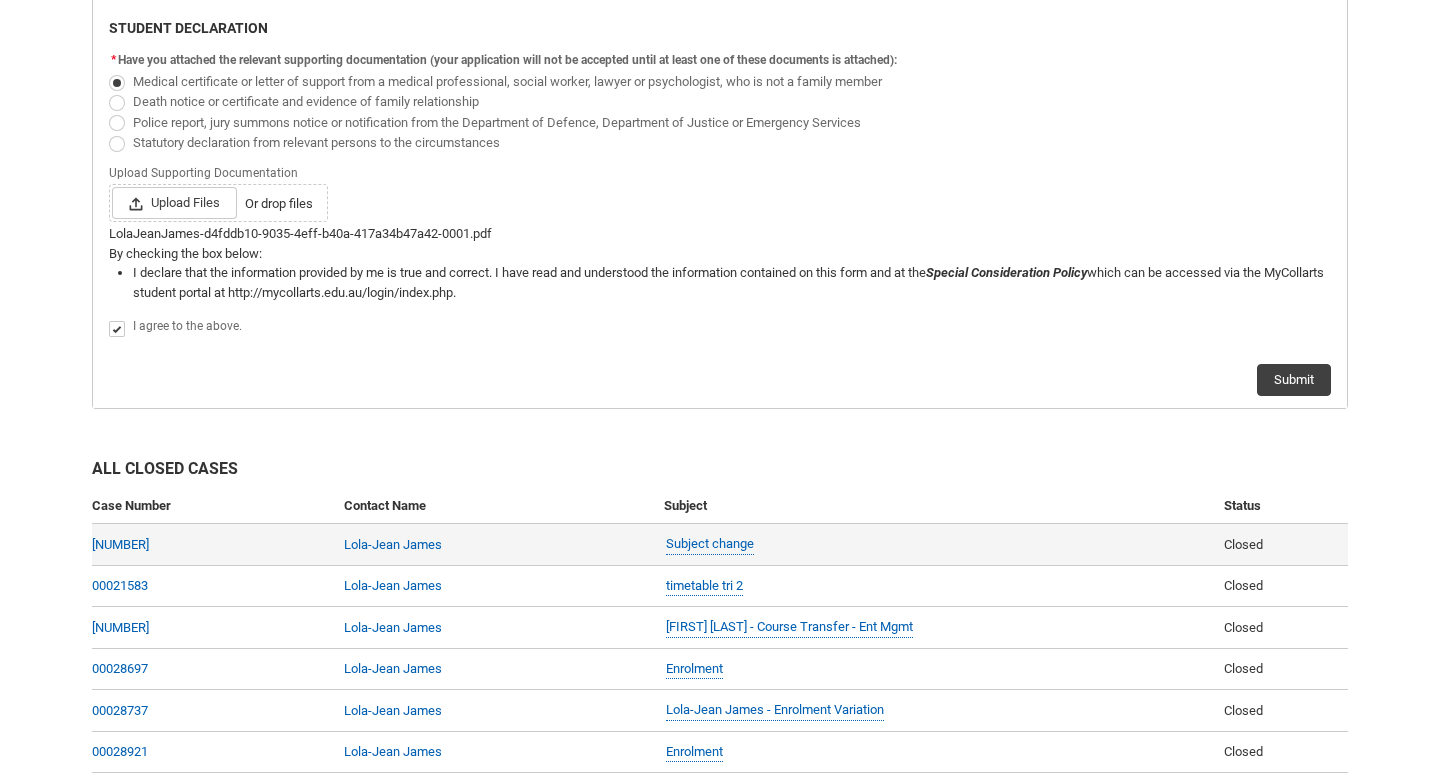 scroll, scrollTop: 1270, scrollLeft: 0, axis: vertical 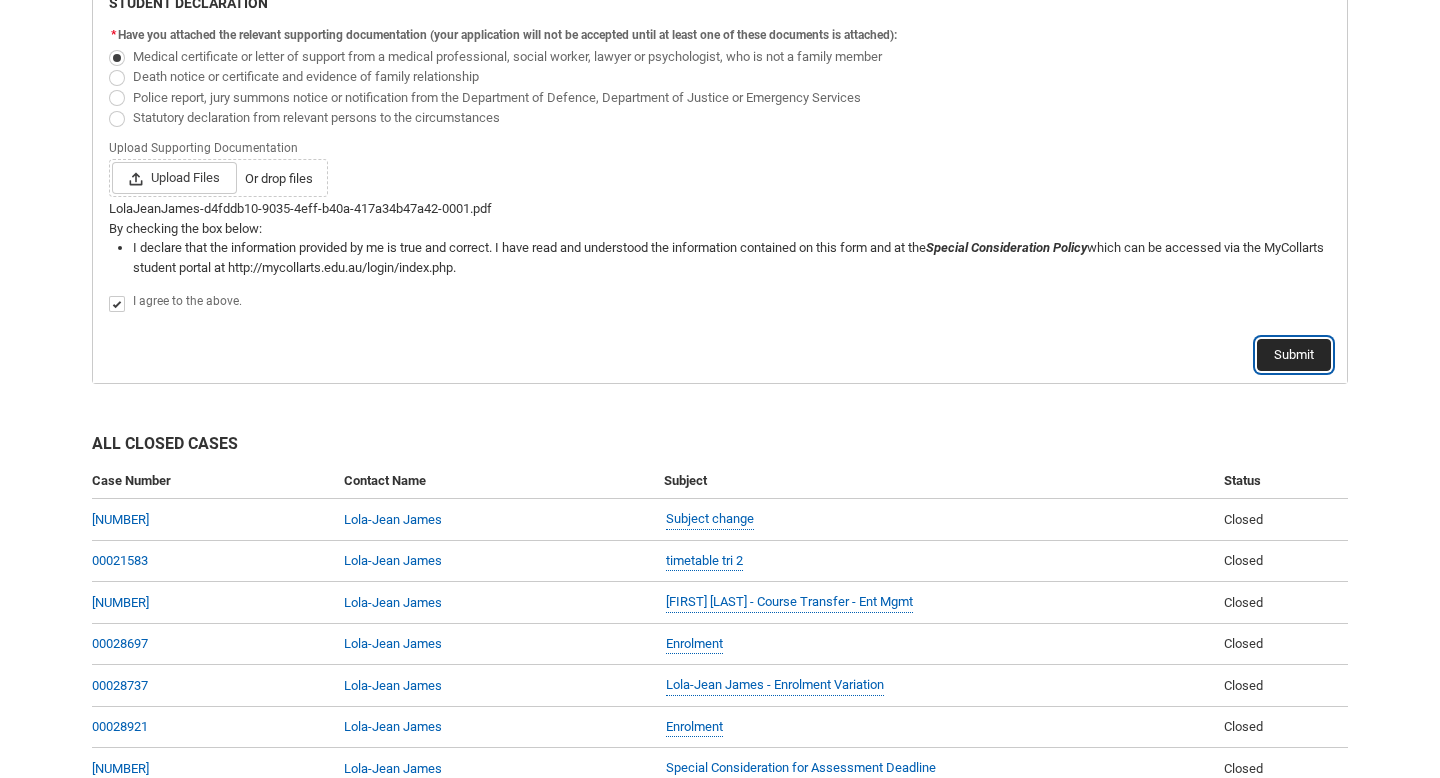 click on "Submit" 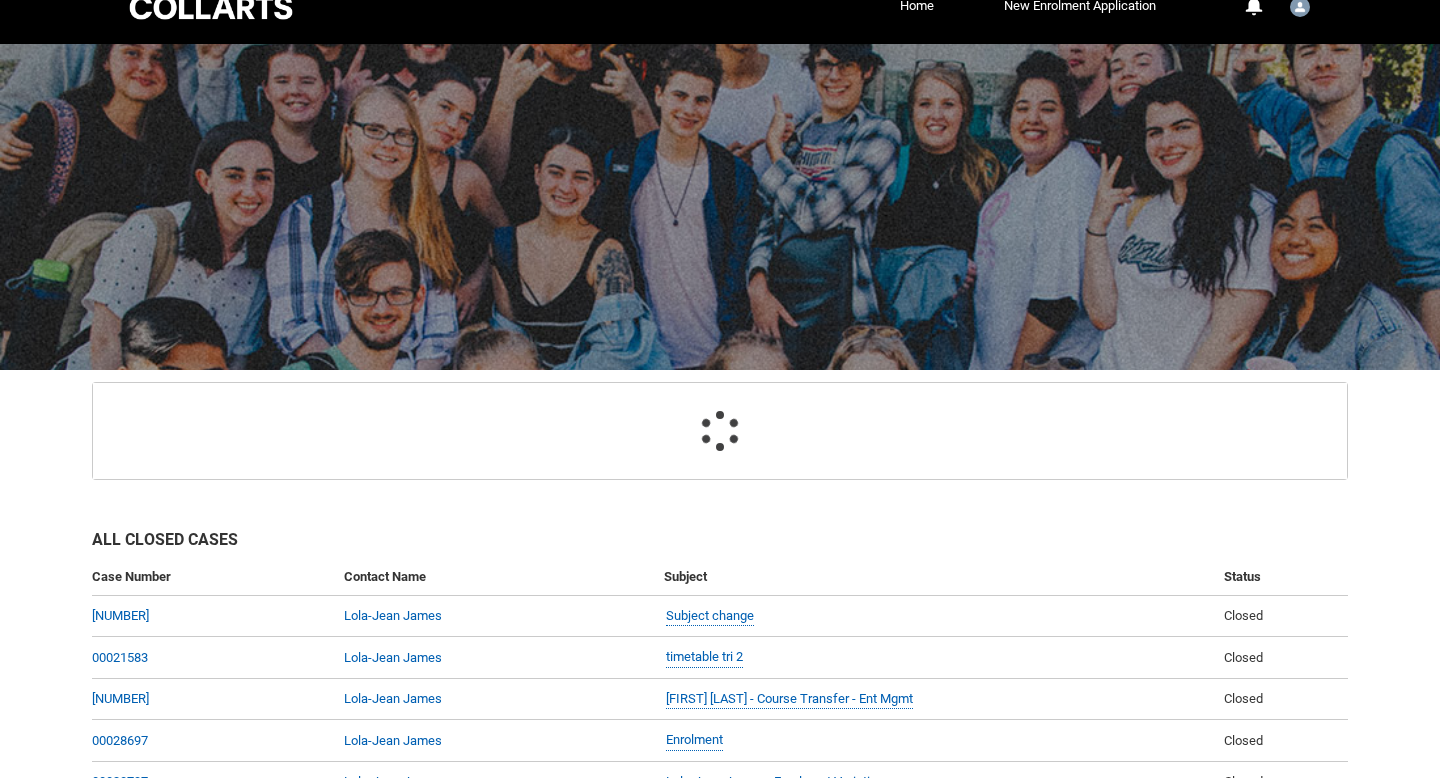 scroll, scrollTop: 213, scrollLeft: 0, axis: vertical 